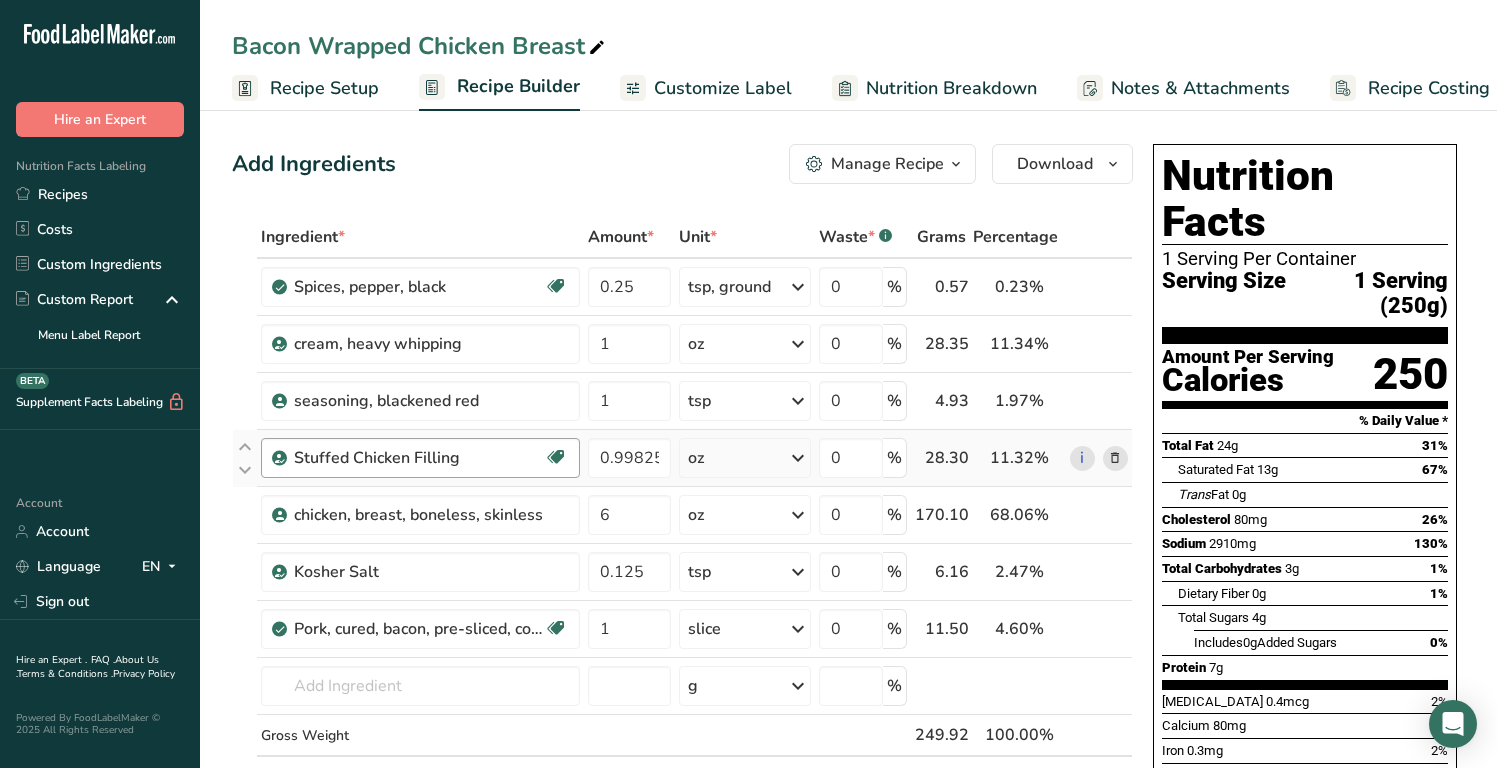 scroll, scrollTop: 144, scrollLeft: 0, axis: vertical 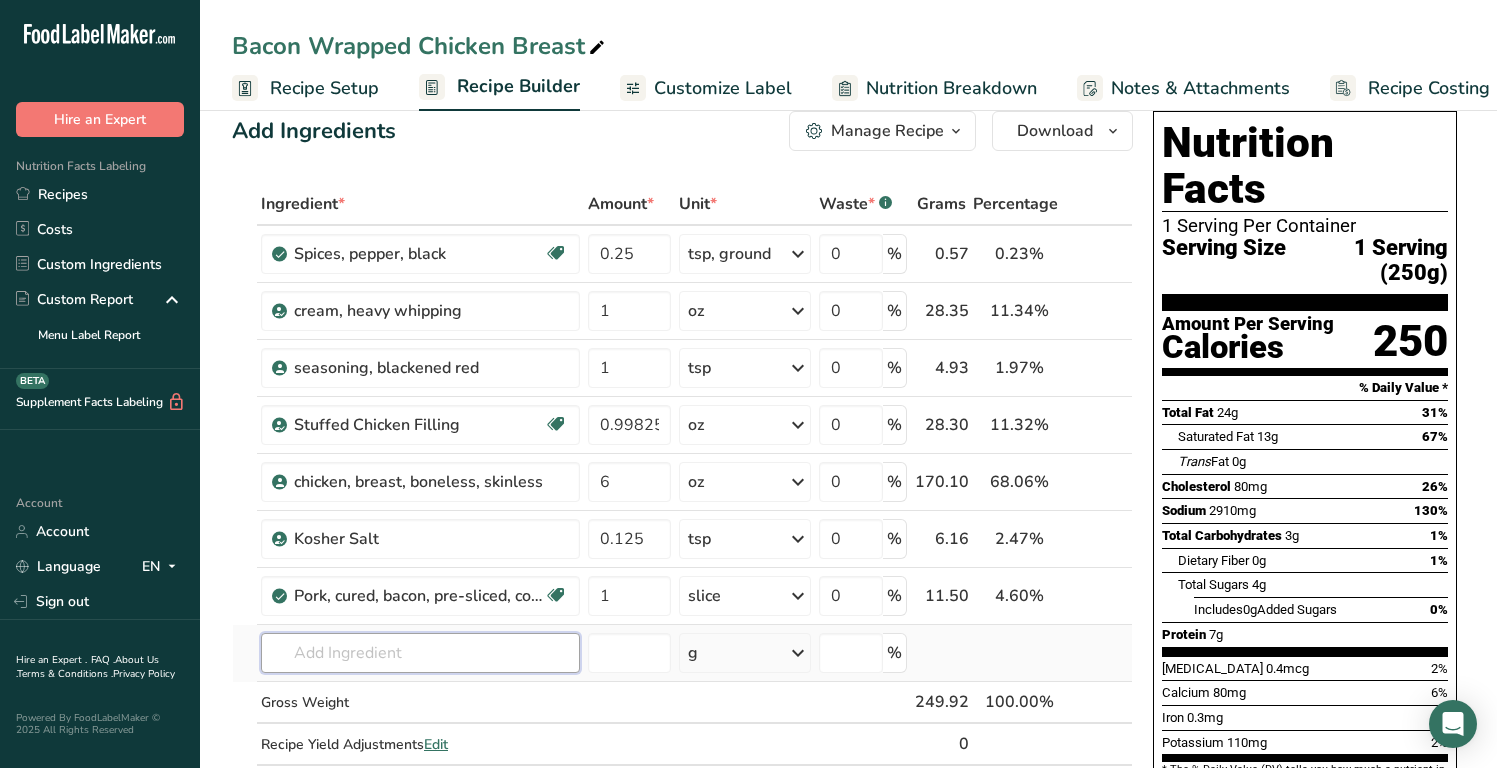 click at bounding box center [420, 653] 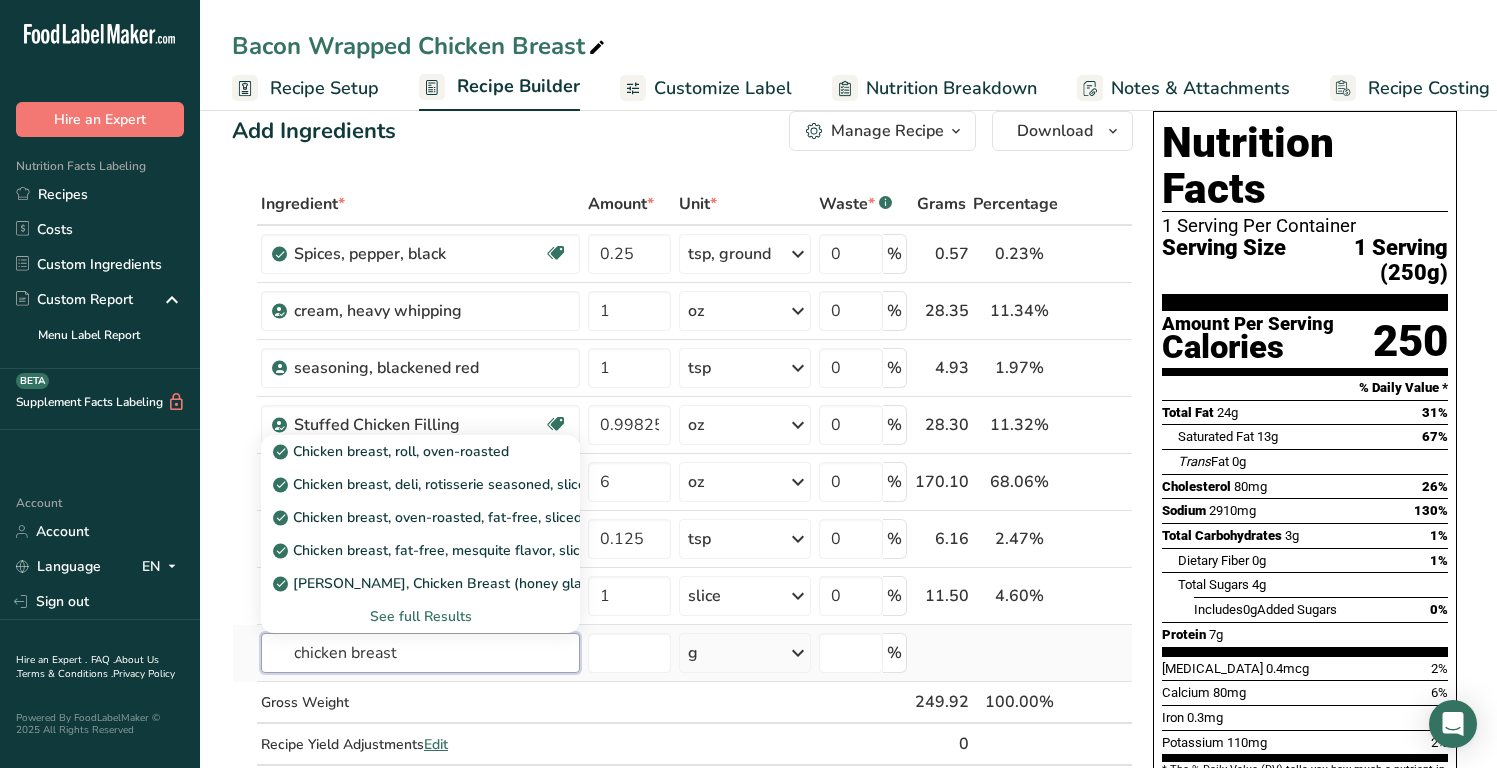 type on "chicken breast" 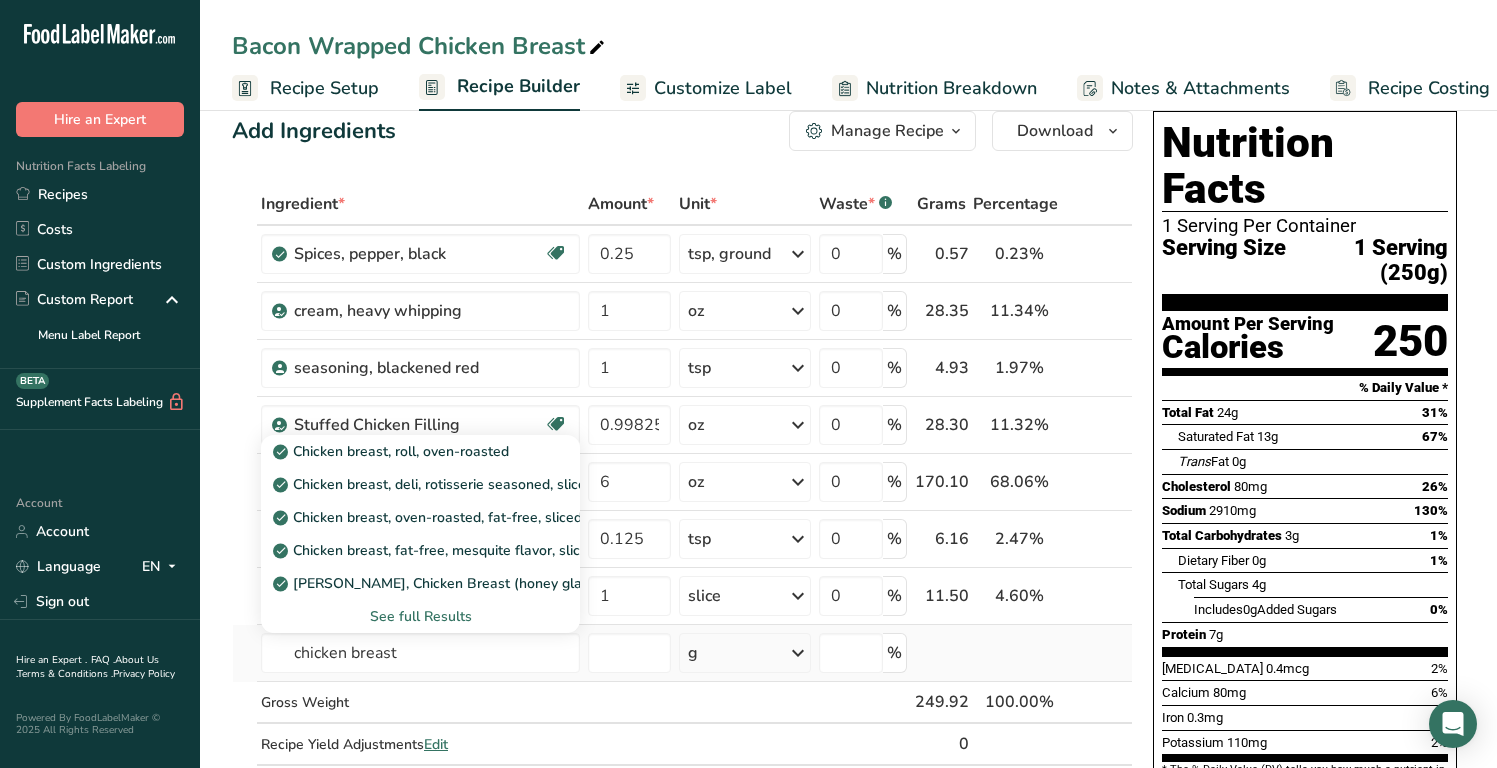 type 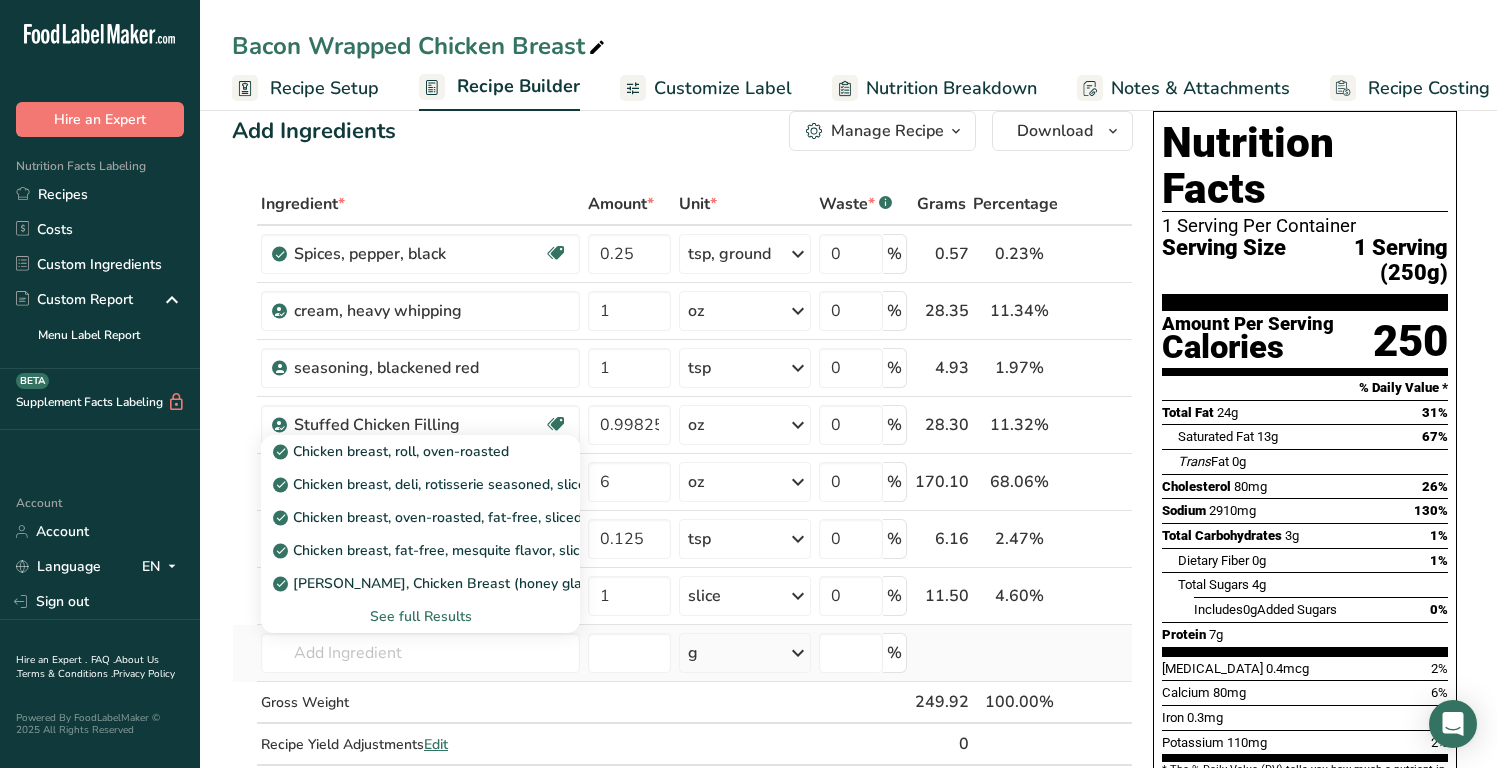 click on "See full Results" at bounding box center [420, 616] 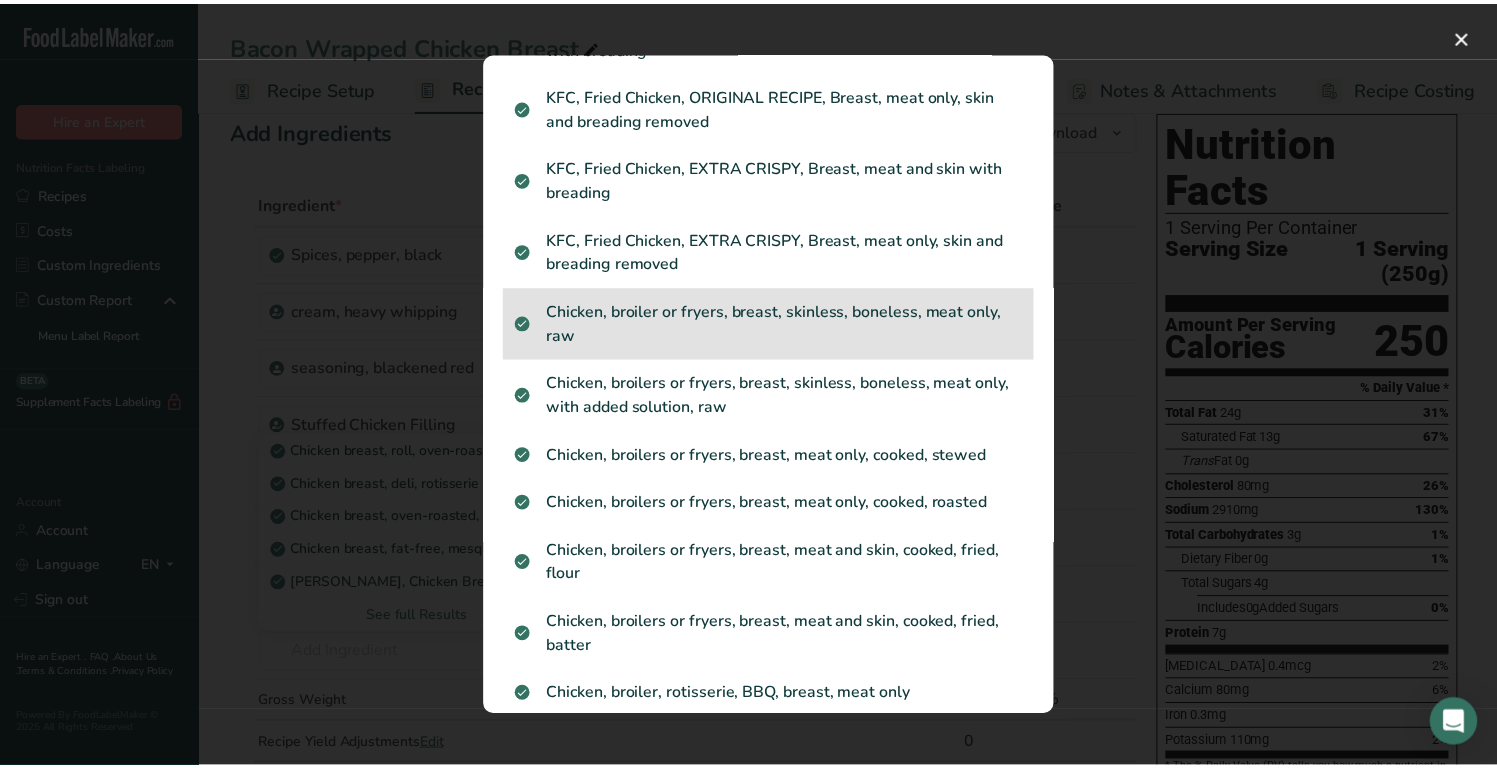 scroll, scrollTop: 1116, scrollLeft: 0, axis: vertical 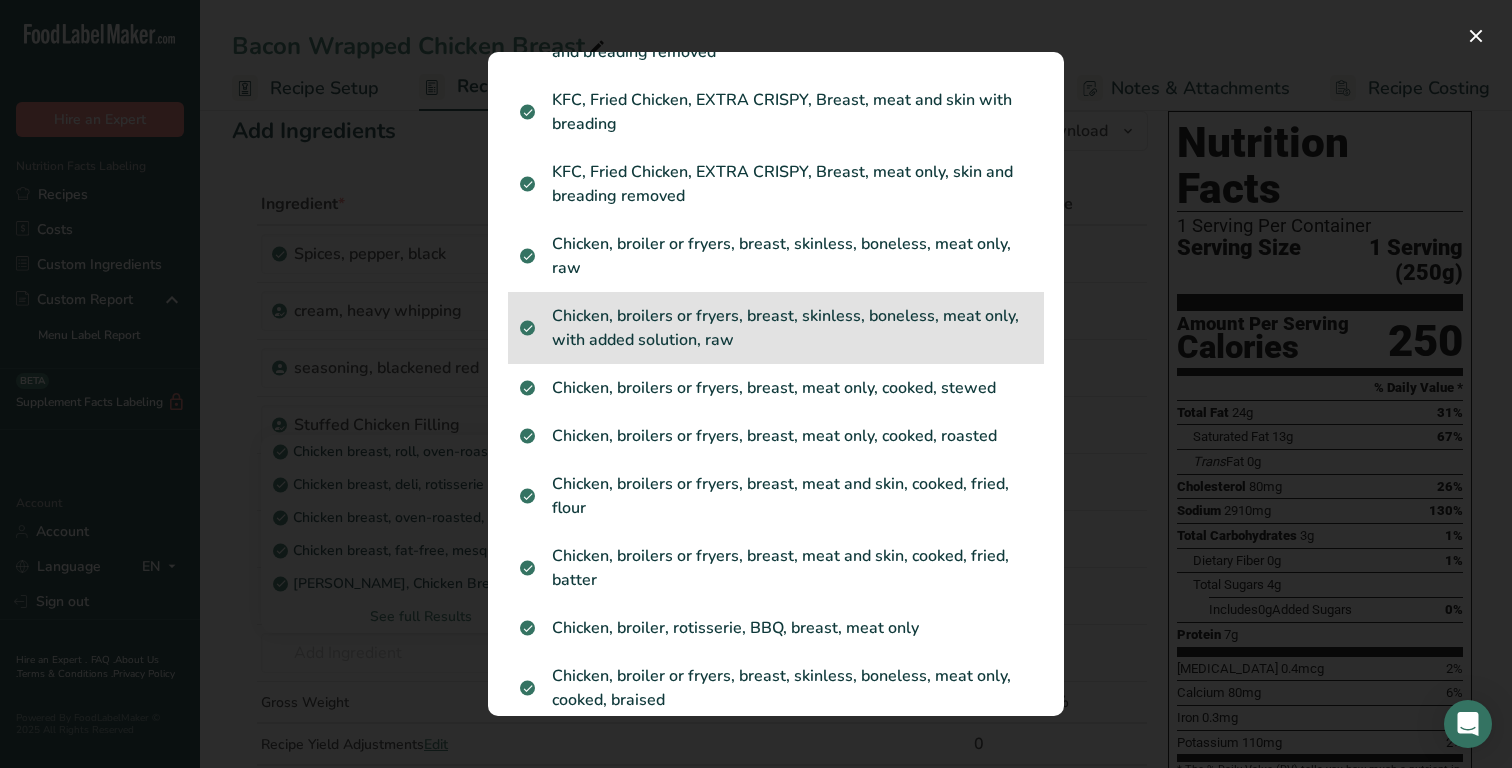 click on "Chicken, broilers or fryers, breast, skinless, boneless, meat only, with added solution, raw" at bounding box center (776, 328) 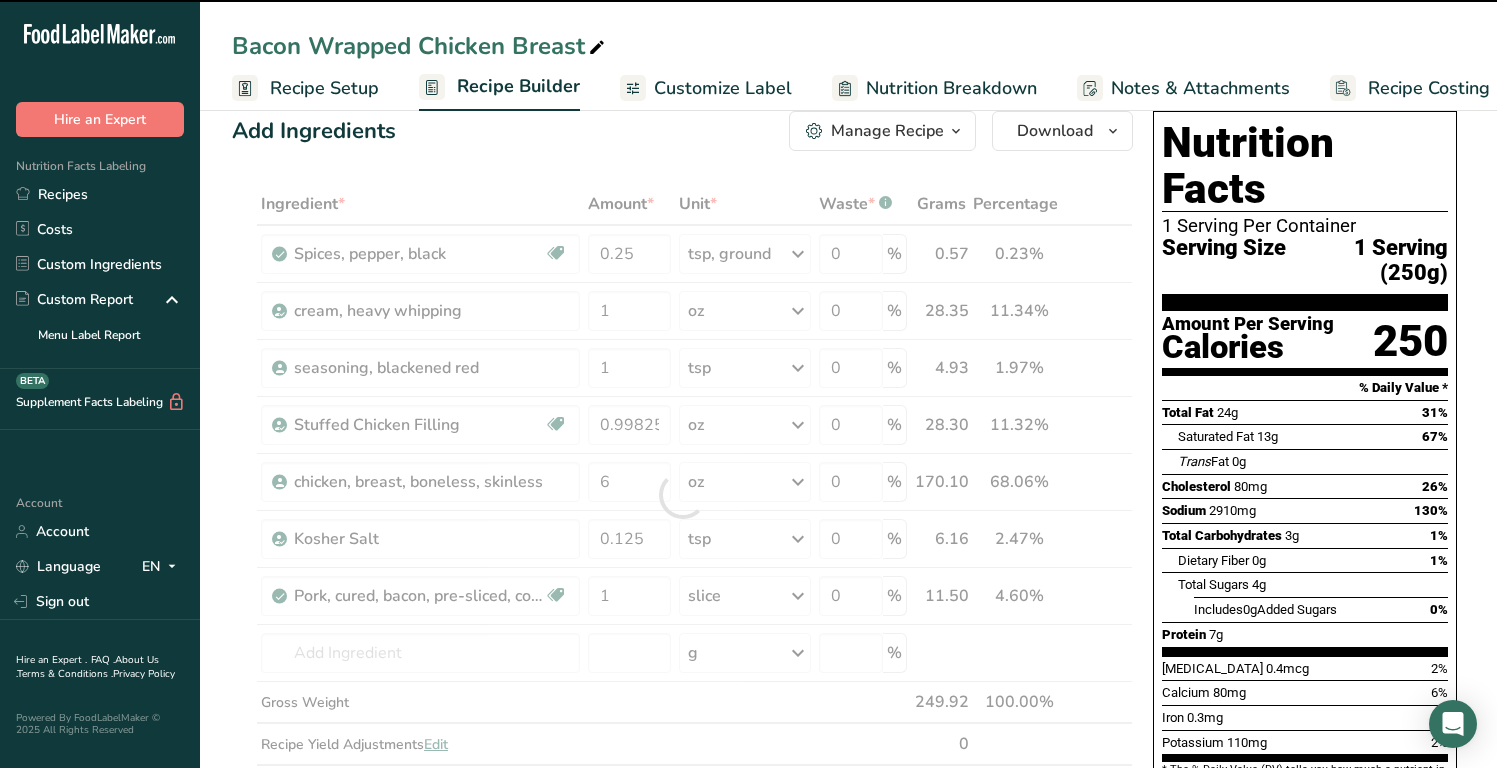 type on "0" 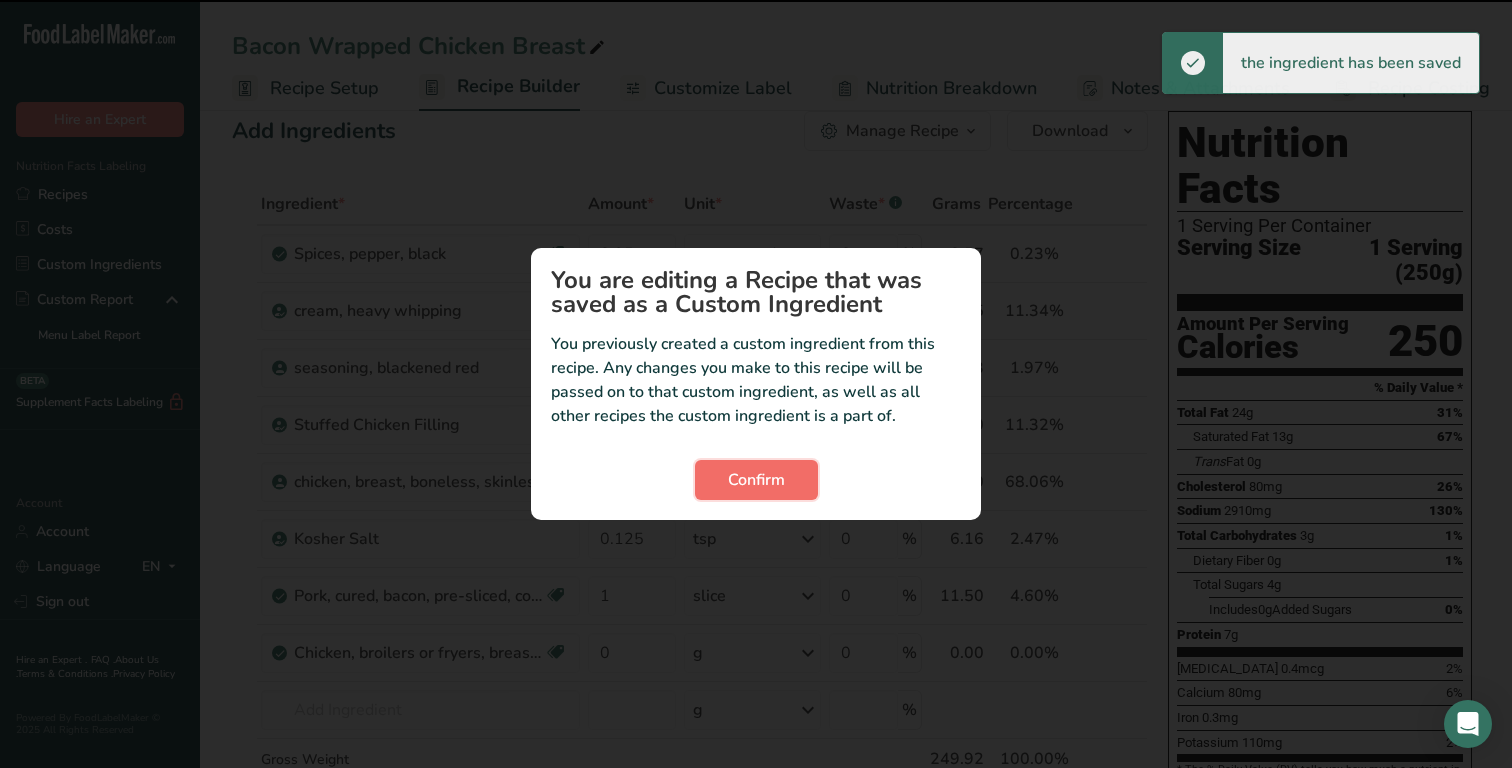 click on "Confirm" at bounding box center [756, 480] 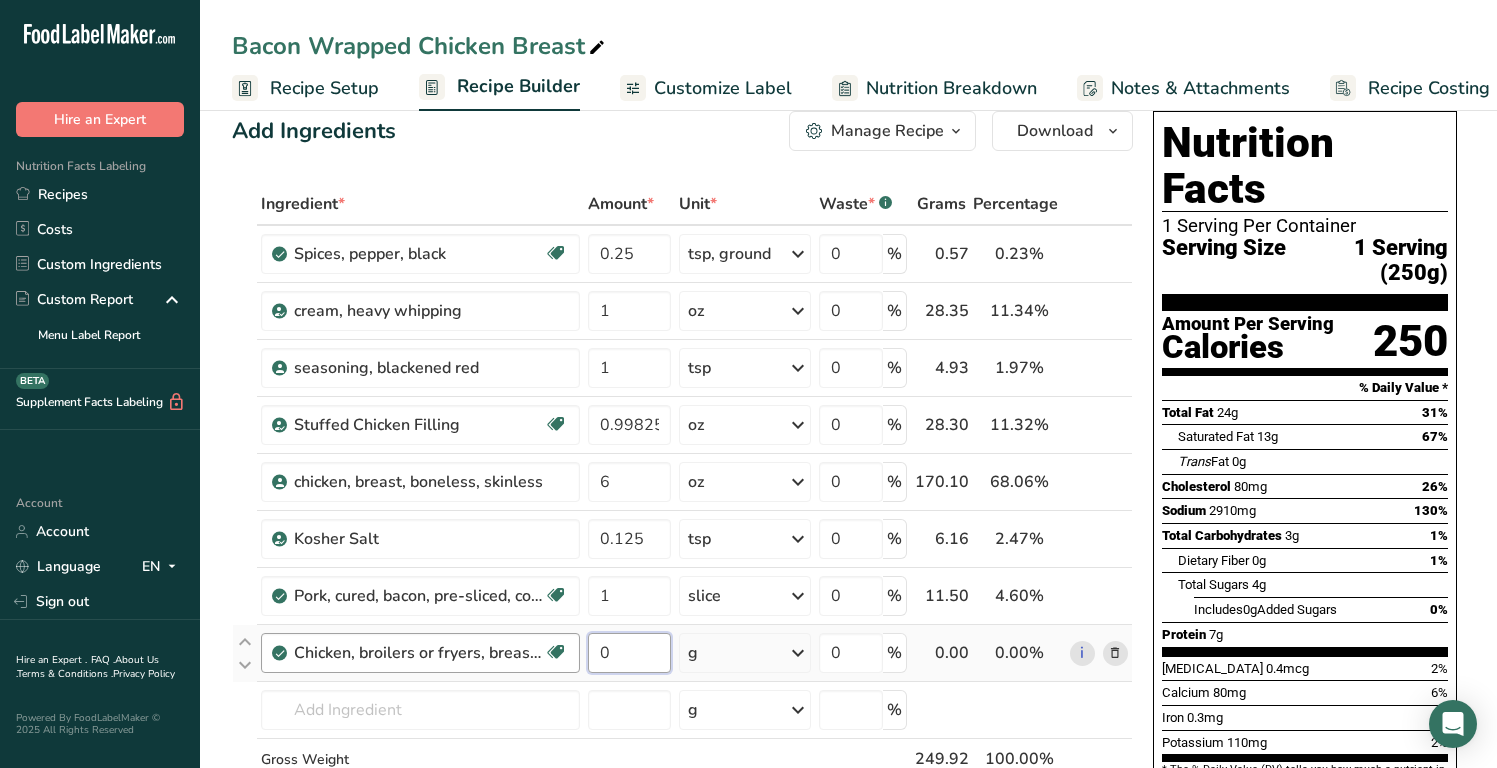 drag, startPoint x: 627, startPoint y: 646, endPoint x: 577, endPoint y: 633, distance: 51.662365 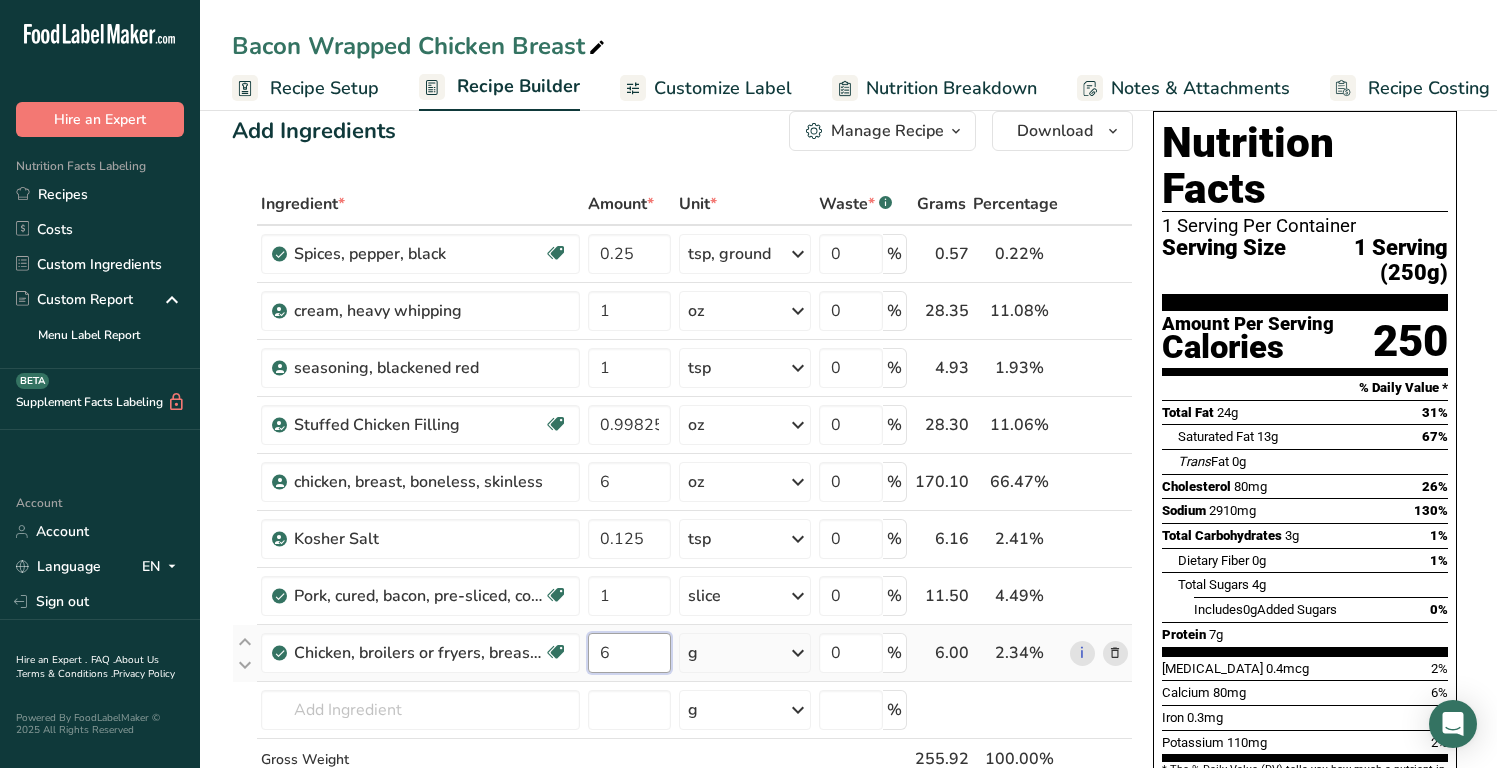 type on "6" 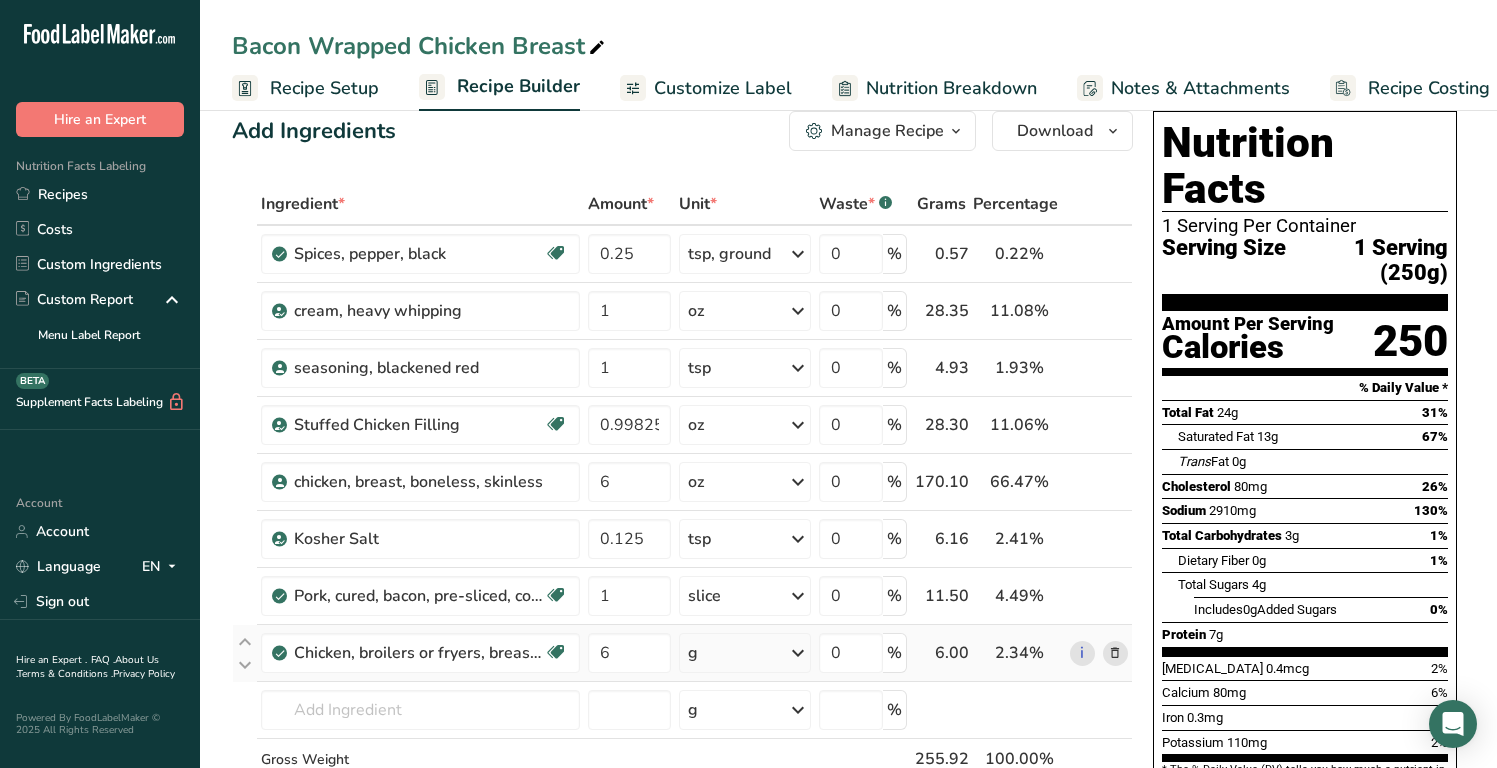click on "Ingredient *
Amount *
Unit *
Waste *   .a-a{fill:#347362;}.b-a{fill:#fff;}          Grams
Percentage
Spices, pepper, black
Source of Antioxidants
Dairy free
Gluten free
Vegan
Vegetarian
Soy free
0.25
tsp, ground
Portions
1 tsp, ground
1 tbsp, ground
1 tsp, whole
See more
Weight Units
g
kg
mg
See more
Volume Units
l
Volume units require a density conversion. If you know your ingredient's density enter it below. Otherwise, click on "RIA" our AI Regulatory bot - she will be able to help you
lb/ft3
g/cm3" at bounding box center (682, 523) 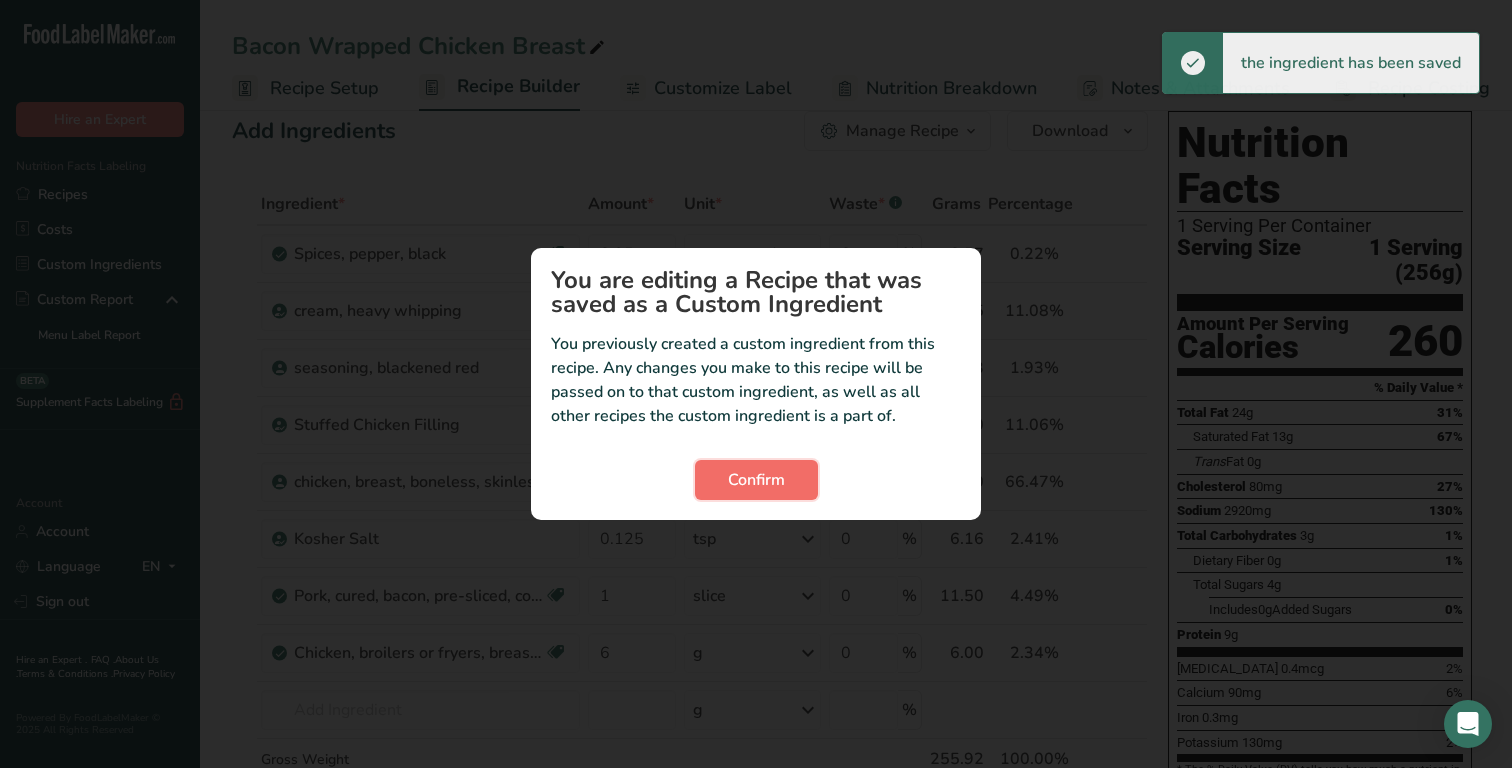 click on "Confirm" at bounding box center [756, 480] 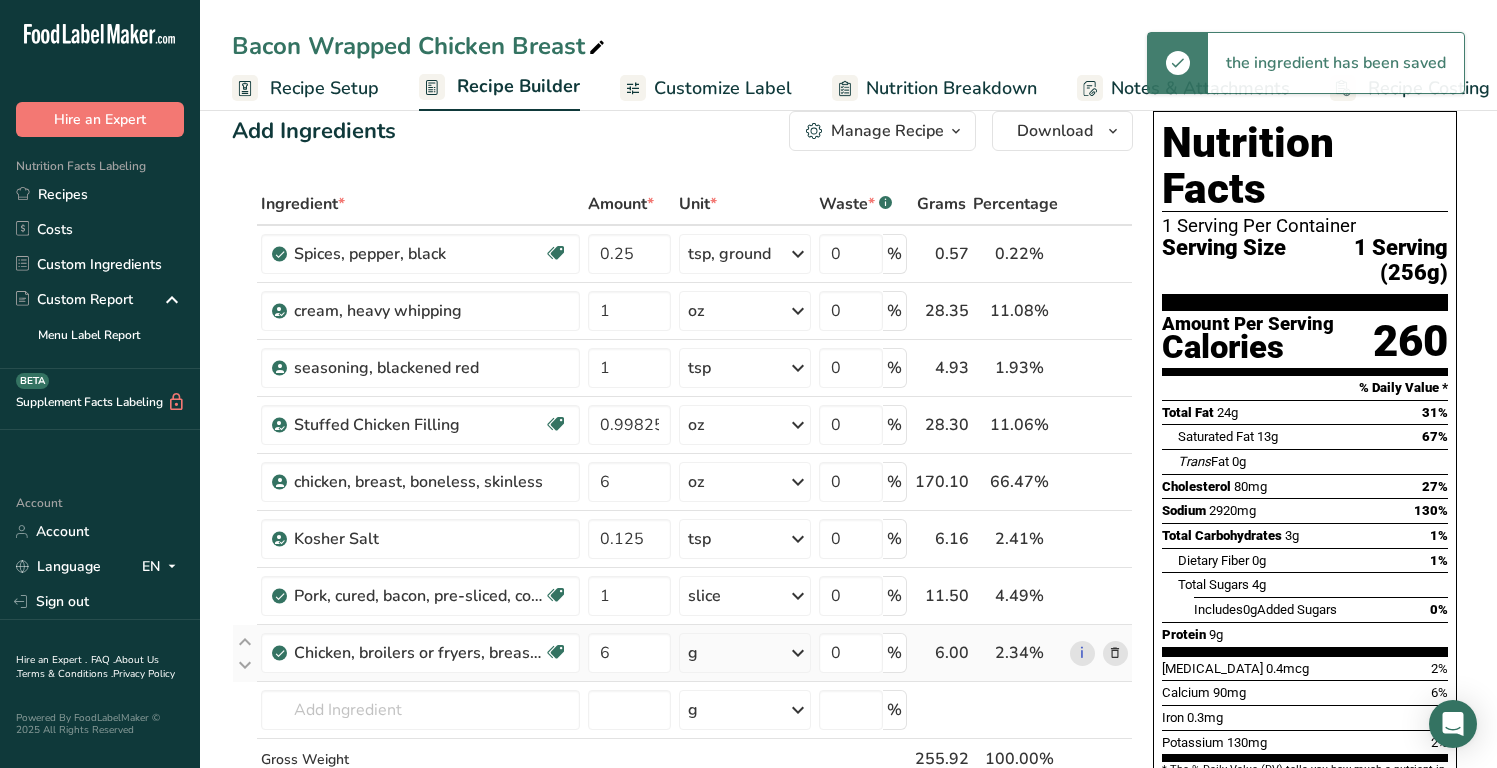 click at bounding box center [798, 653] 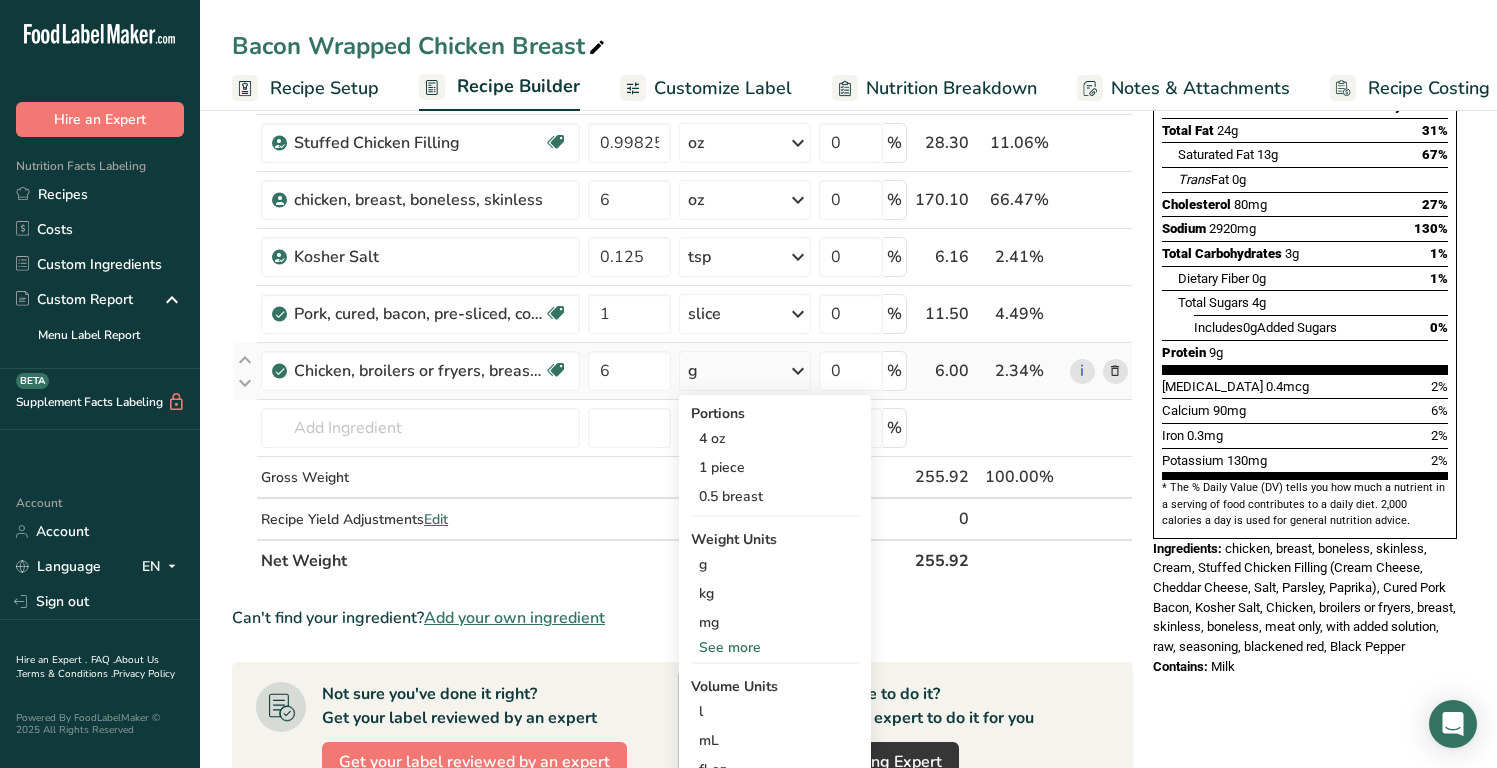 scroll, scrollTop: 315, scrollLeft: 0, axis: vertical 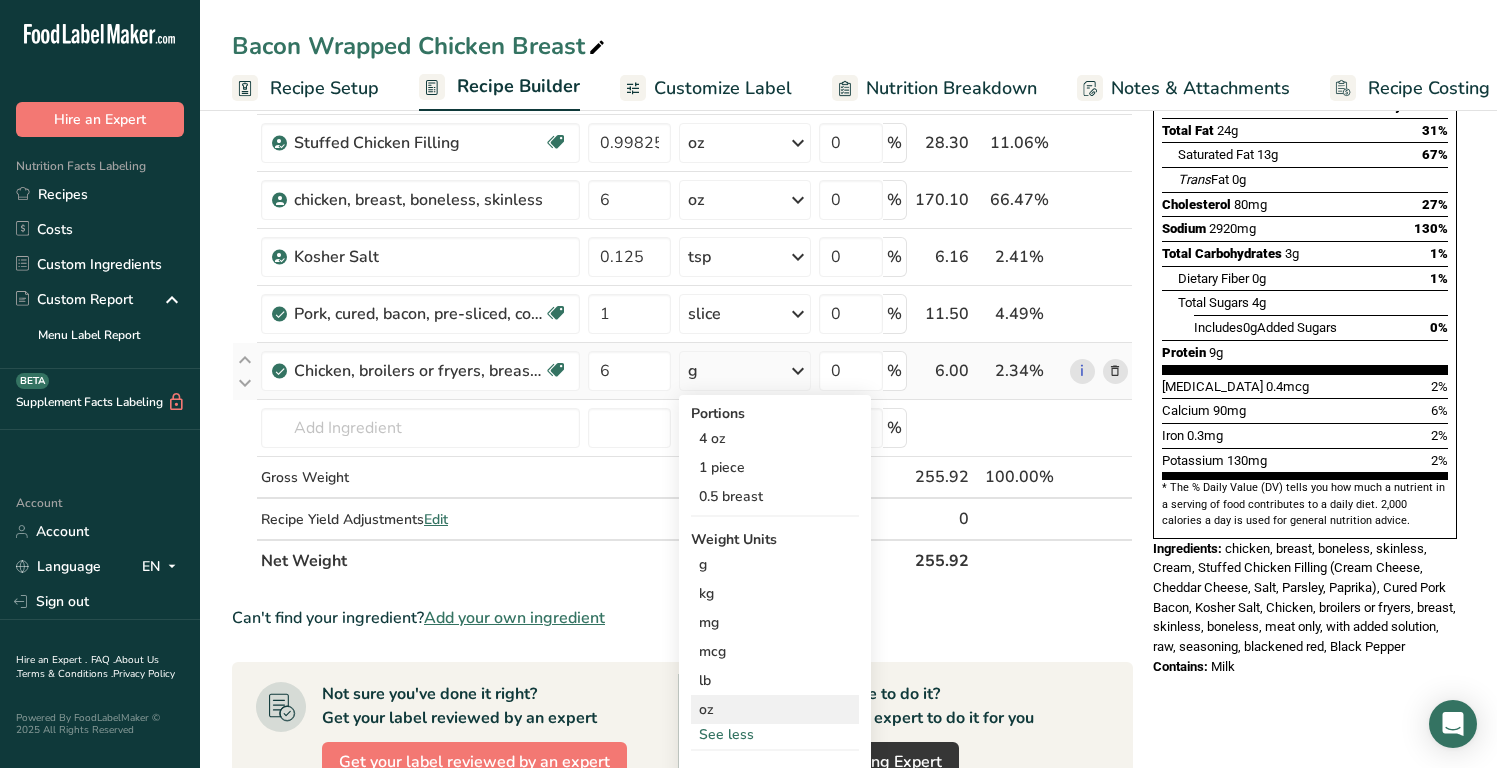 click on "oz" at bounding box center (775, 709) 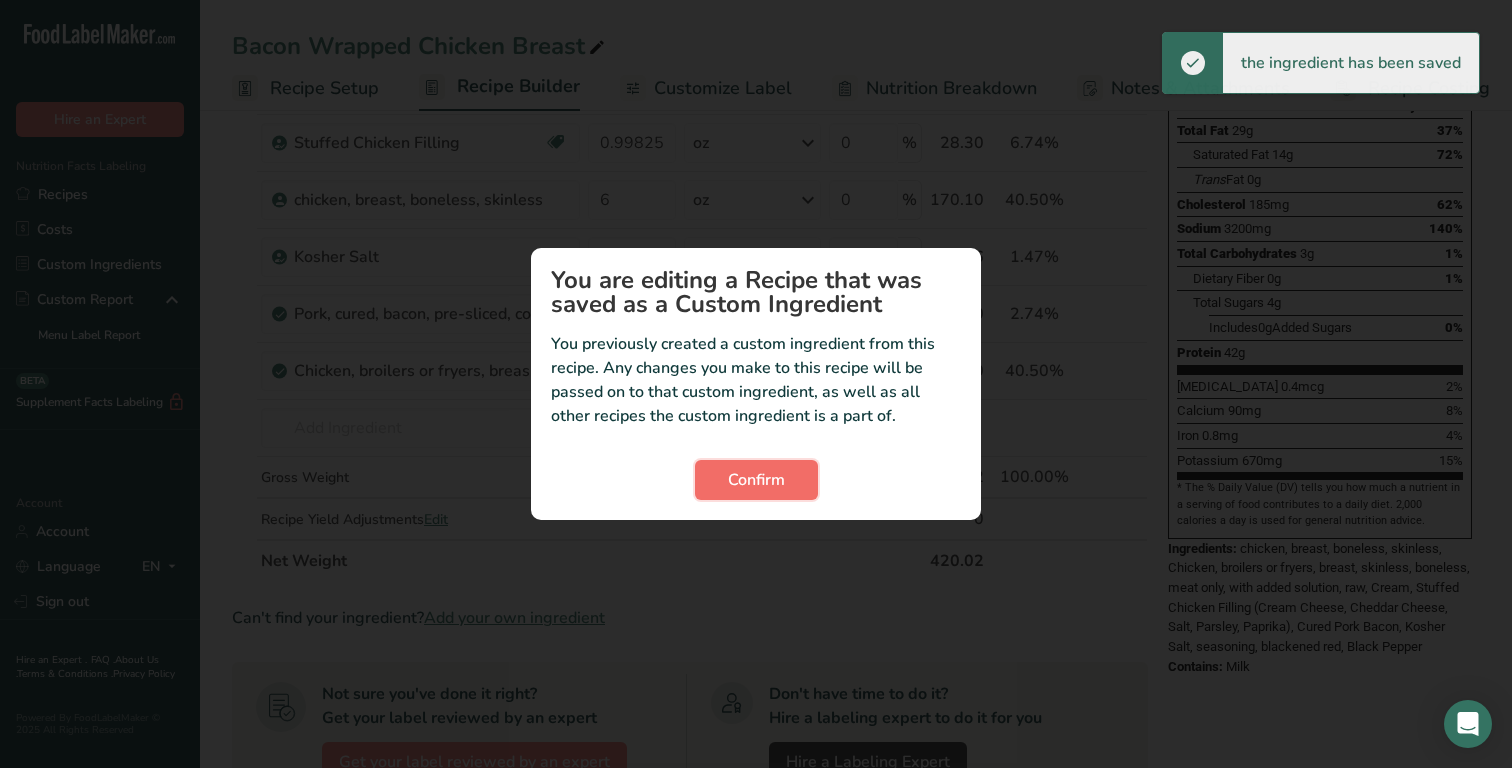 click on "Confirm" at bounding box center (756, 480) 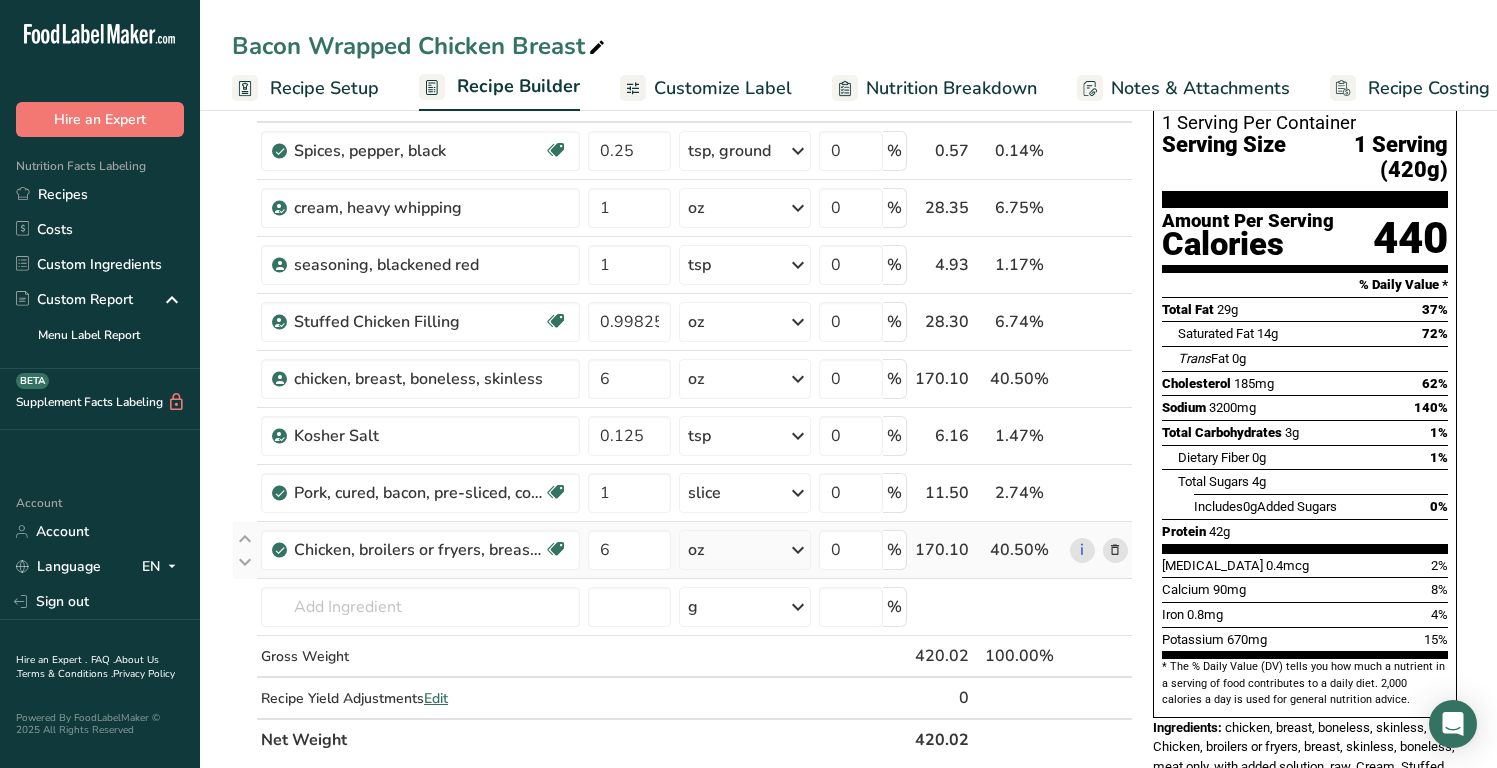 scroll, scrollTop: 133, scrollLeft: 0, axis: vertical 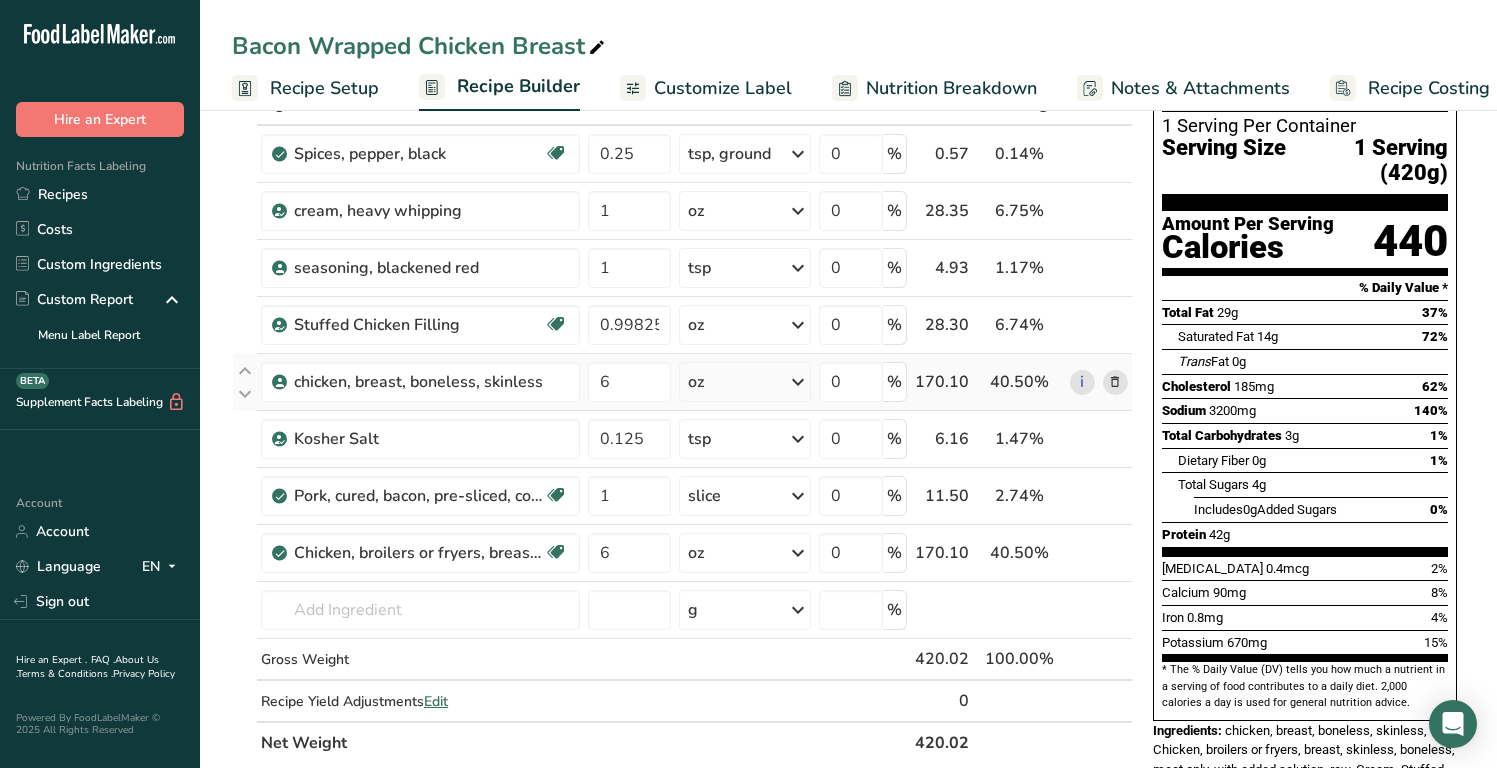 click at bounding box center (1115, 382) 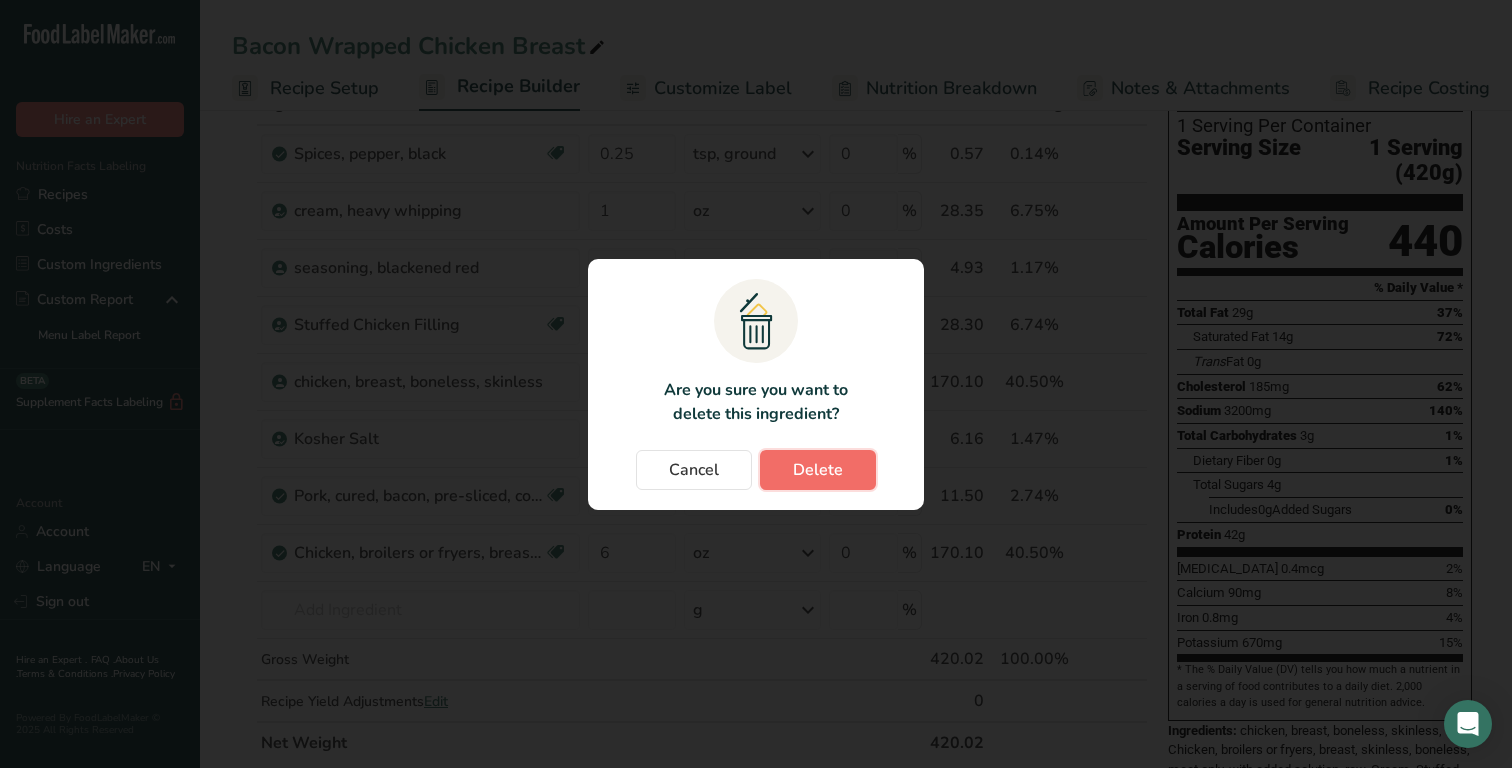 click on "Delete" at bounding box center (818, 470) 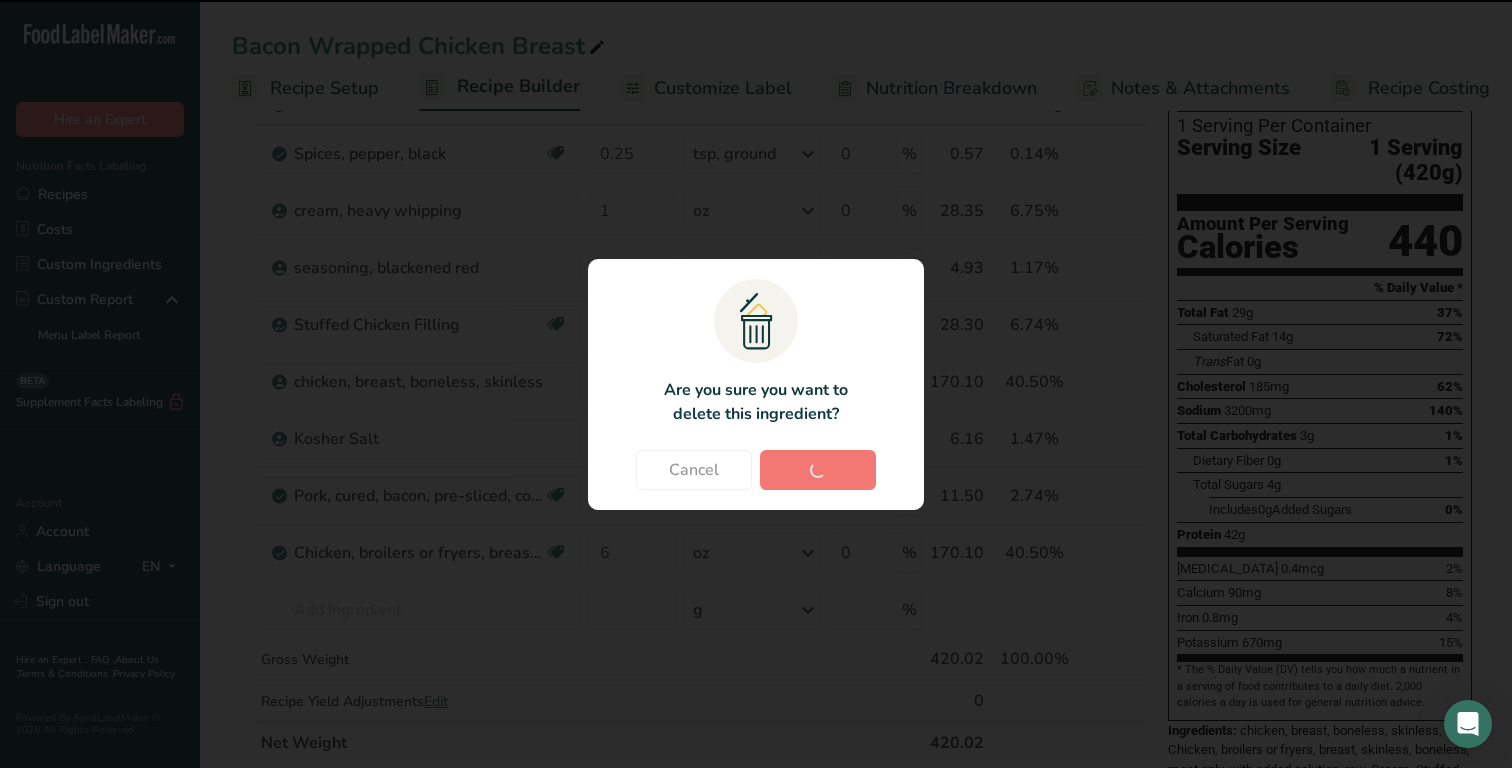 type on "0.125" 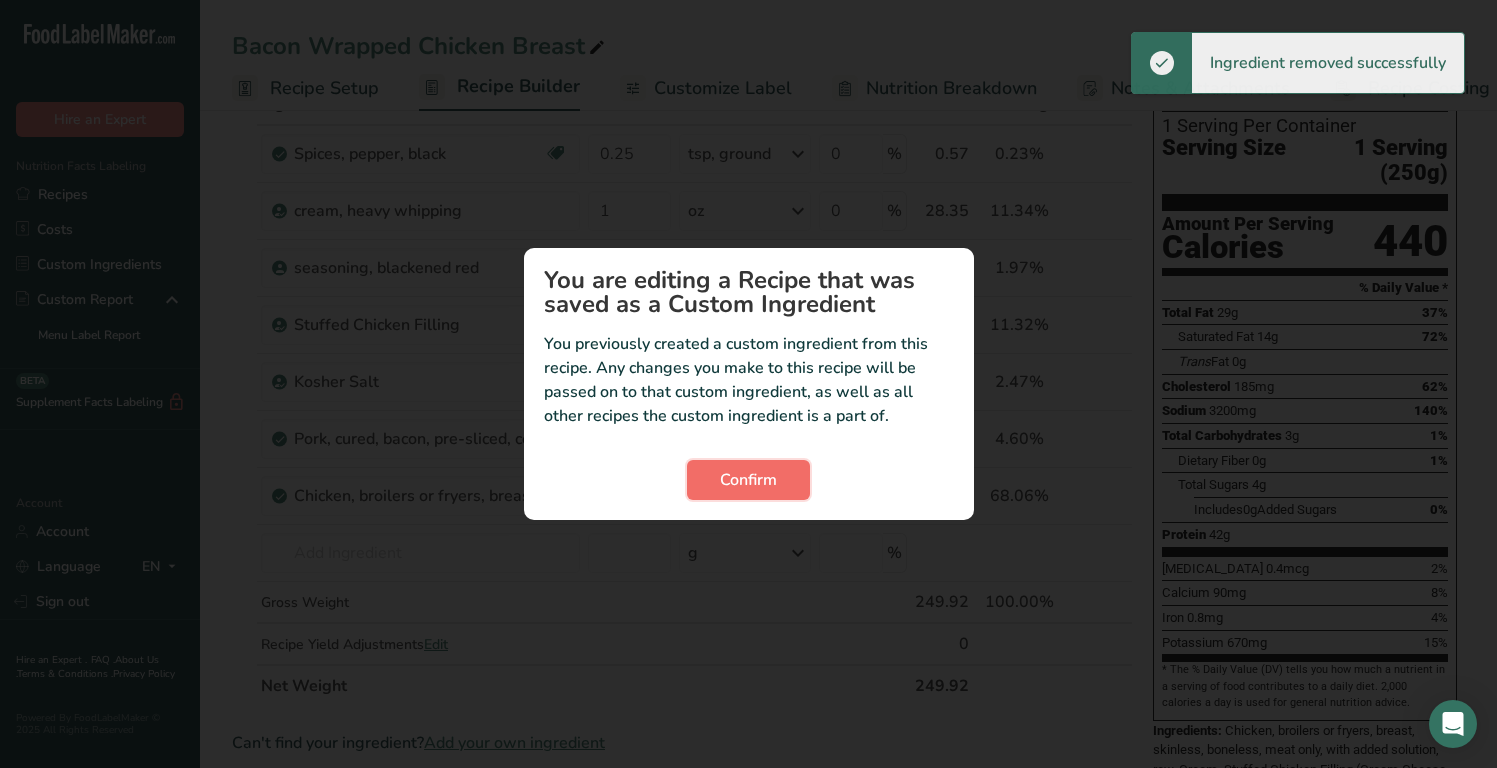 click on "Confirm" at bounding box center (748, 480) 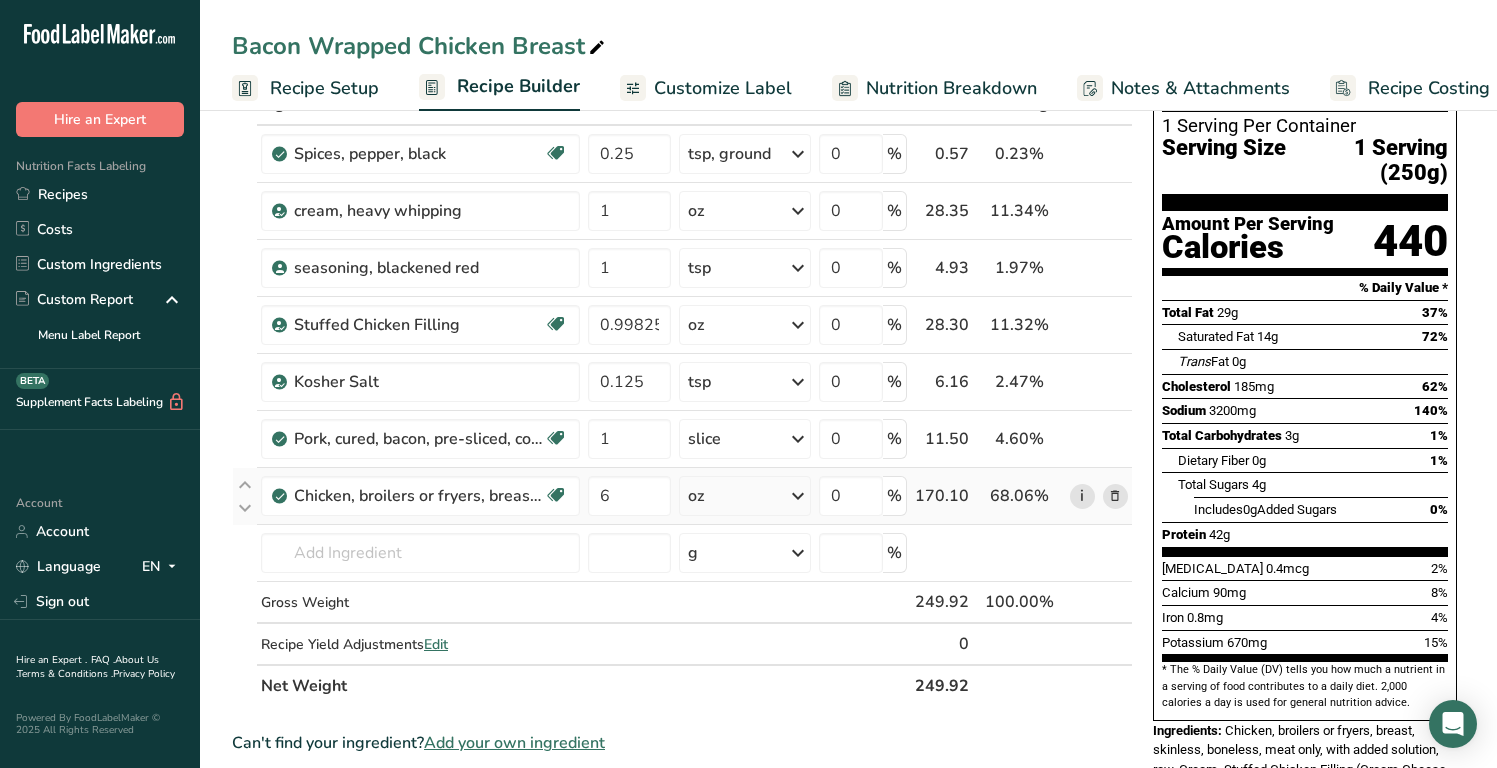 click on "i" at bounding box center (1082, 496) 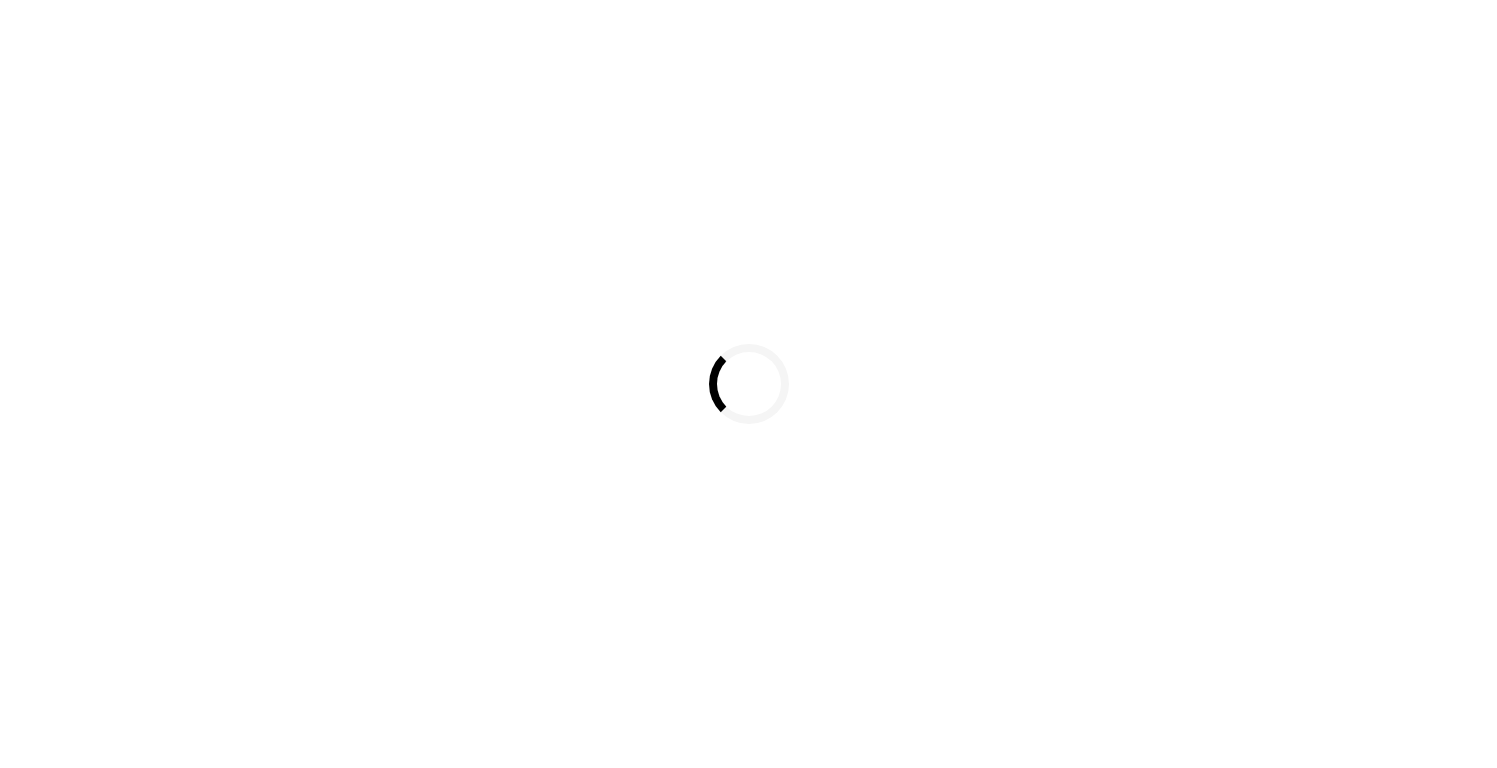 scroll, scrollTop: 0, scrollLeft: 0, axis: both 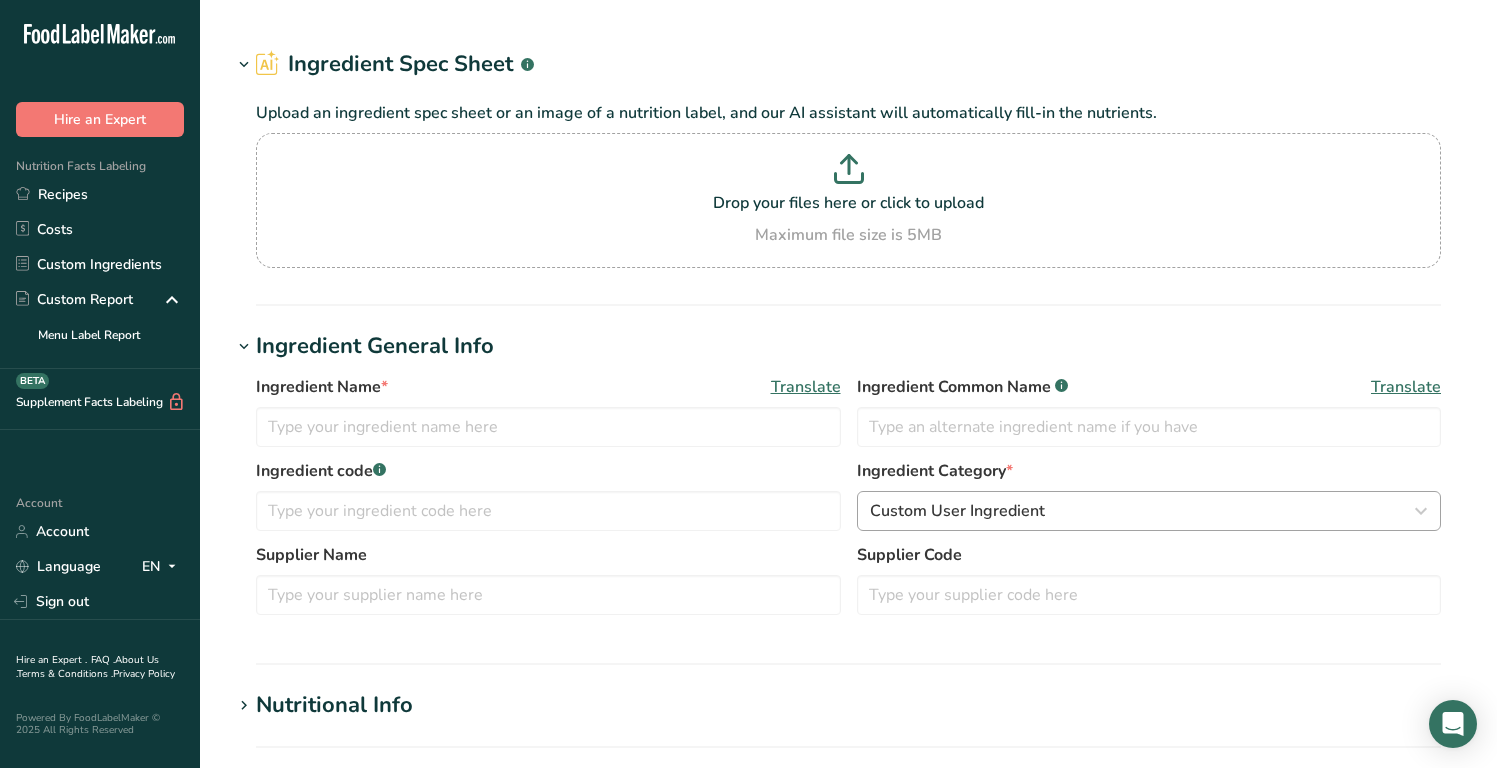 type on "Chicken, broilers or fryers, breast, skinless, boneless, meat only, with added solution, raw" 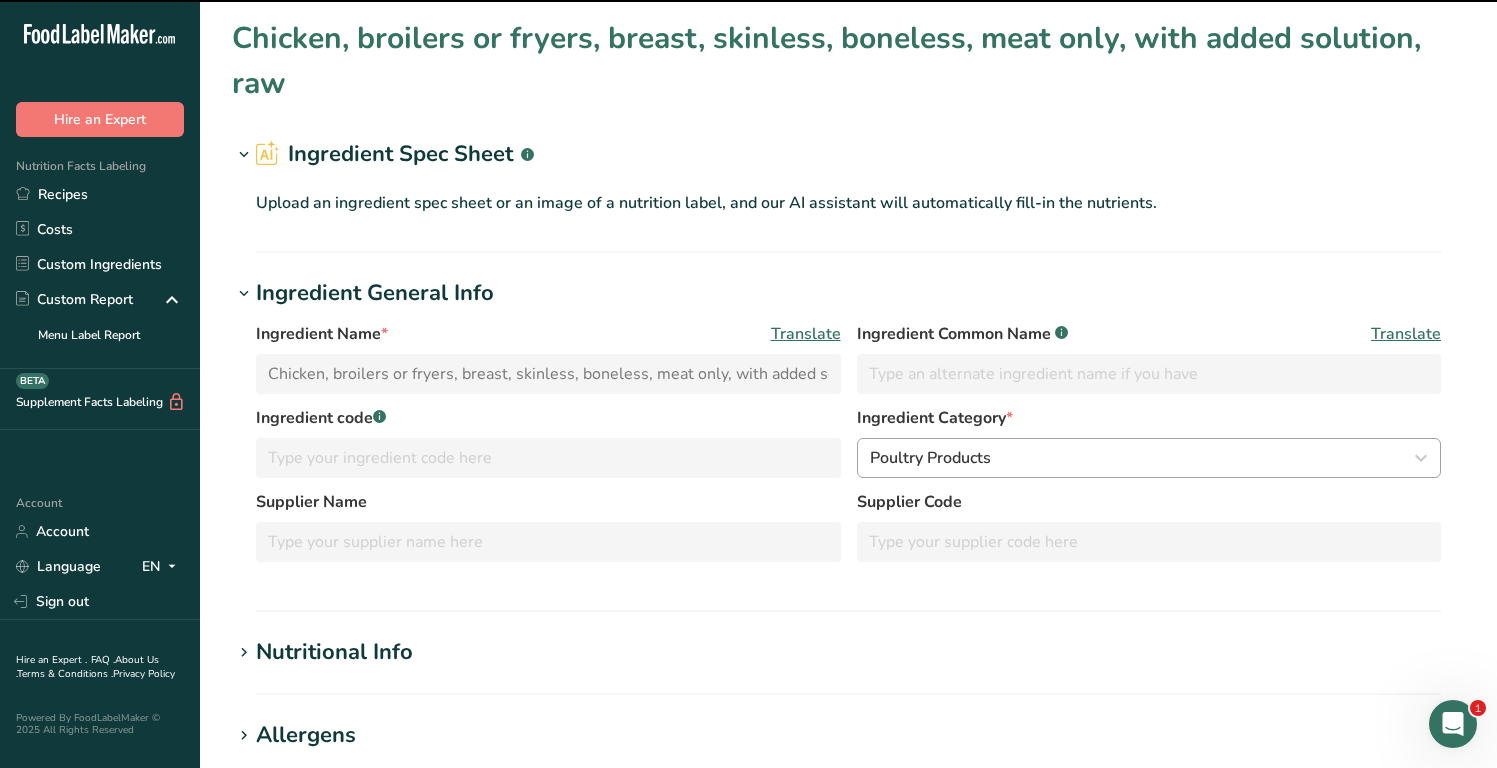 scroll, scrollTop: 0, scrollLeft: 0, axis: both 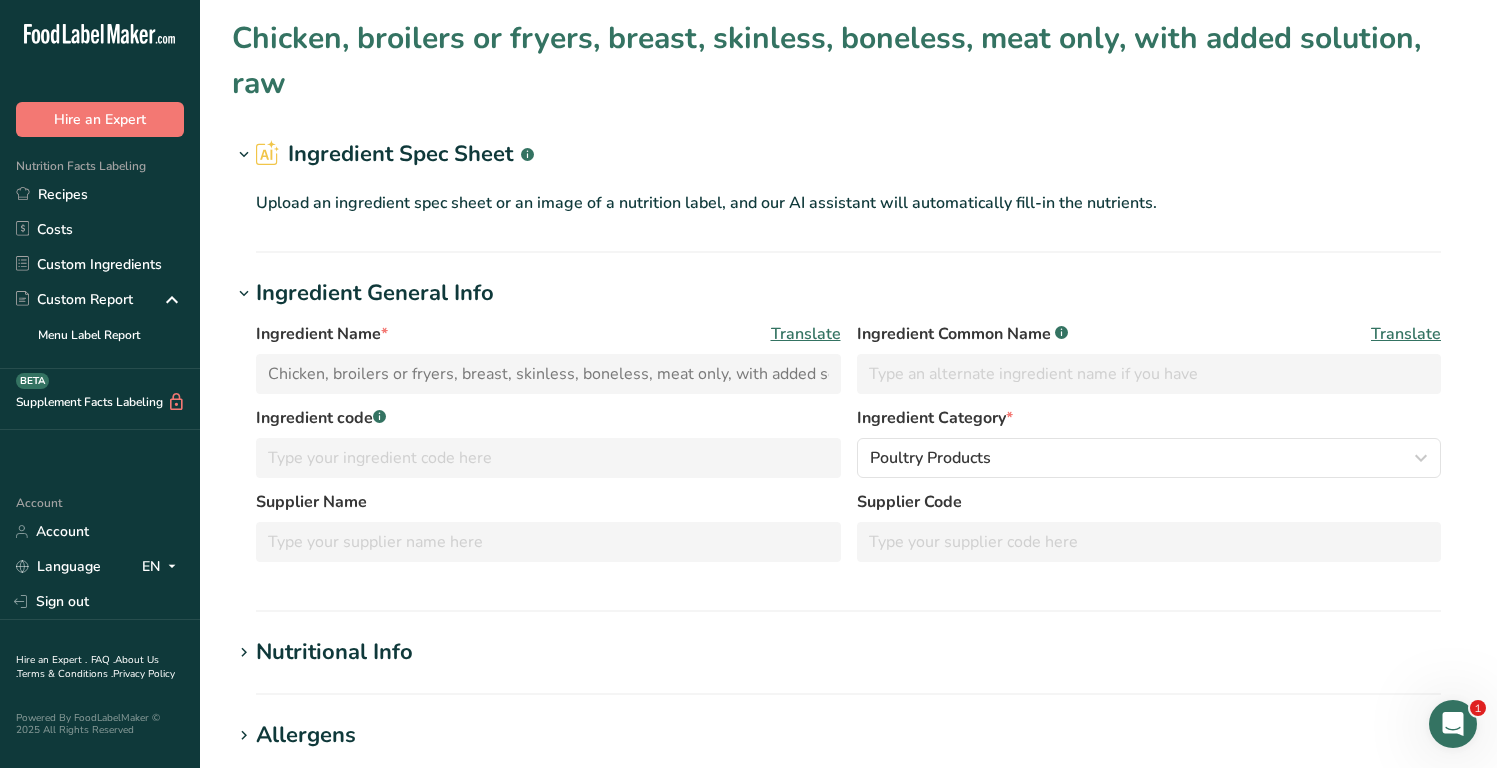 click on "Ingredient Spec Sheet
.a-a{fill:#347362;}.b-a{fill:#fff;}" at bounding box center (395, 154) 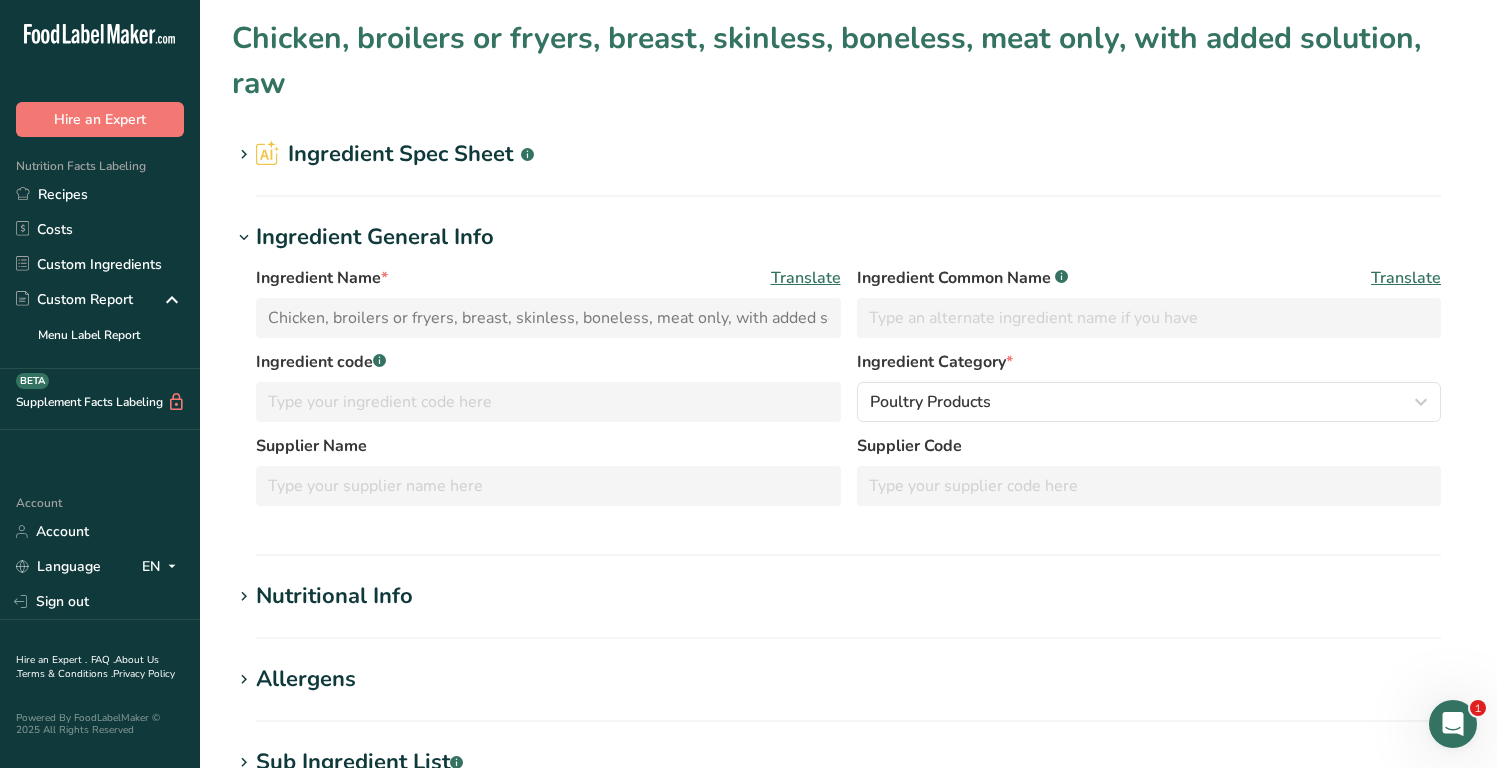 click on "Ingredient Spec Sheet
.a-a{fill:#347362;}.b-a{fill:#fff;}" at bounding box center [395, 154] 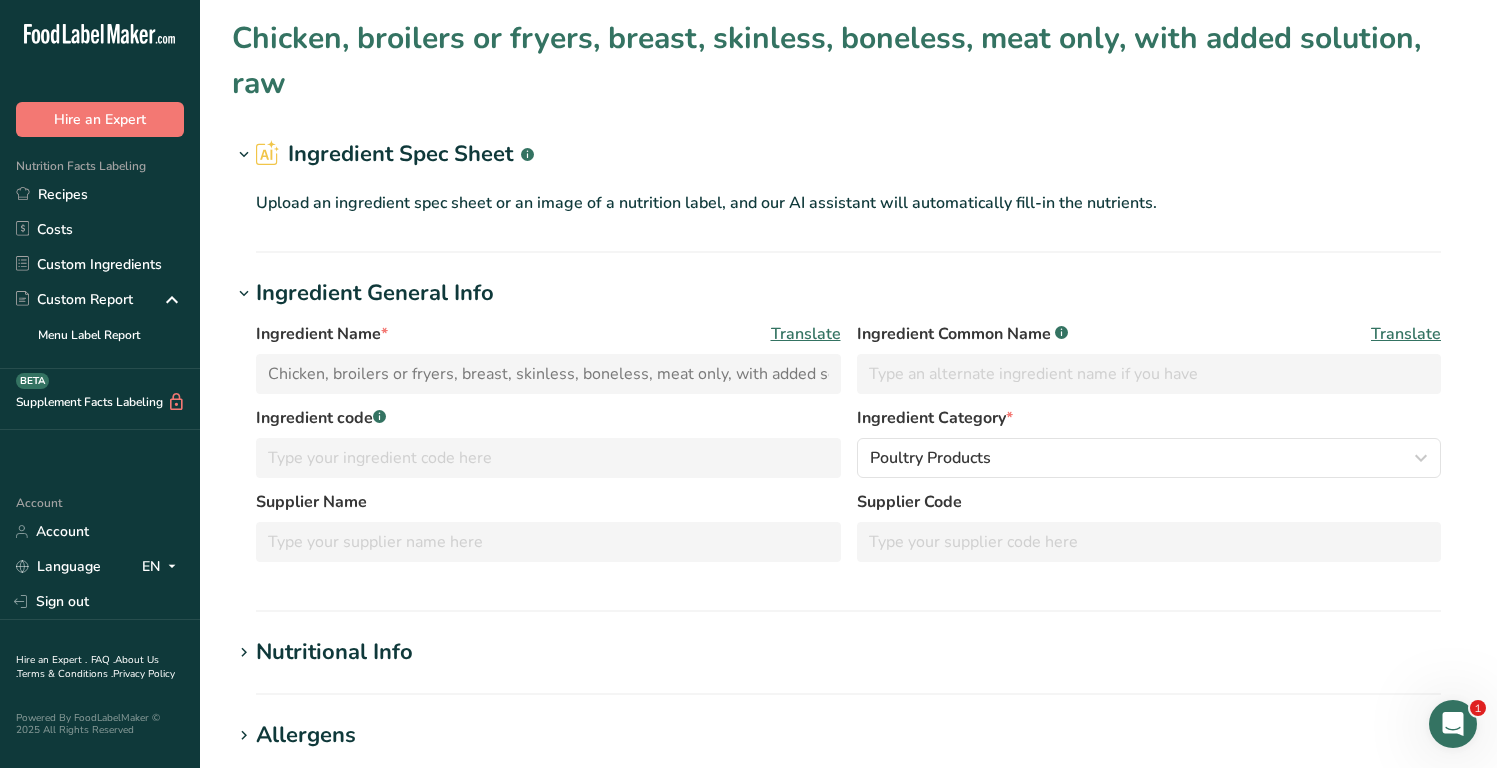 click on "Translate" at bounding box center (806, 334) 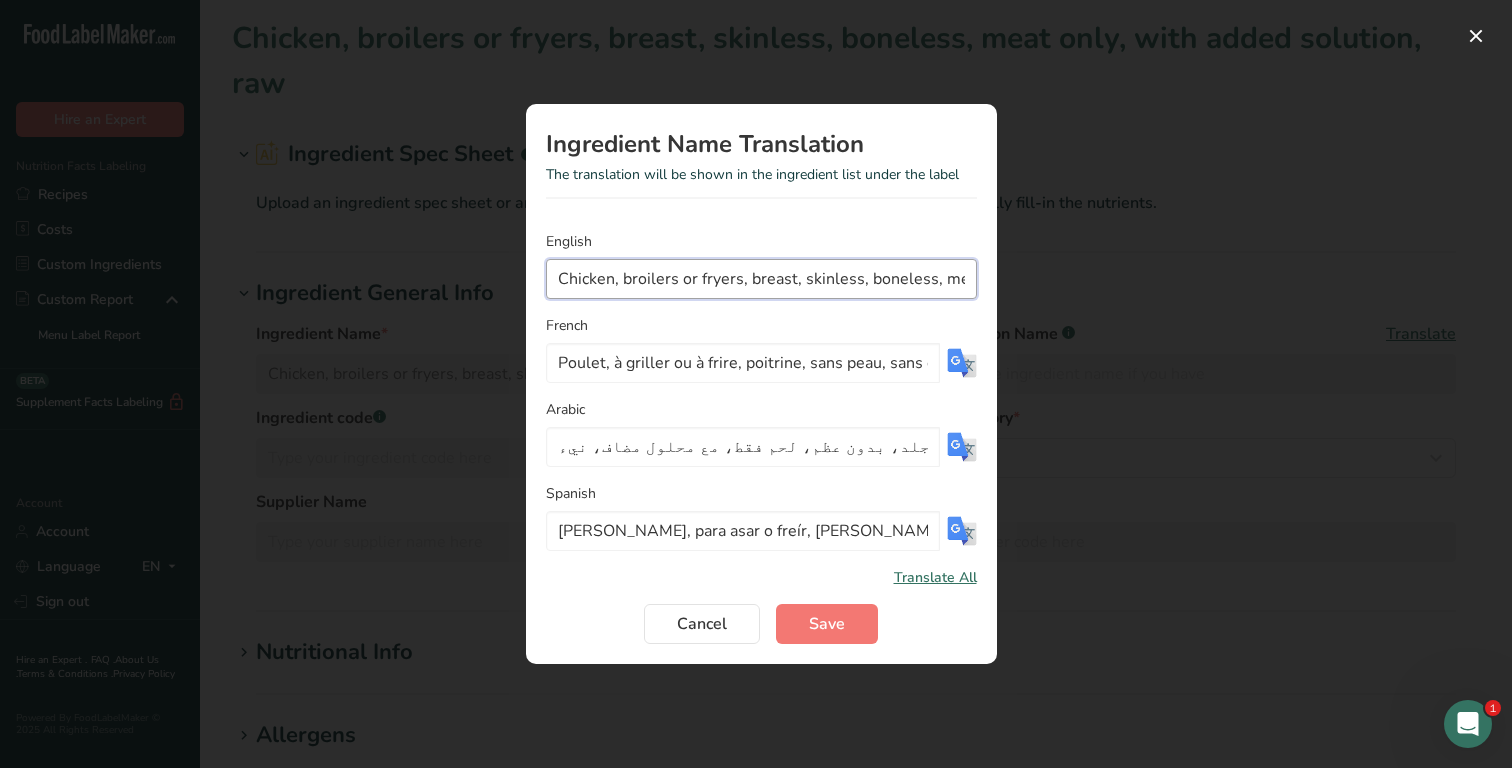 click on "Chicken, broilers or fryers, breast, skinless, boneless, meat only, with added solution, raw" at bounding box center (761, 279) 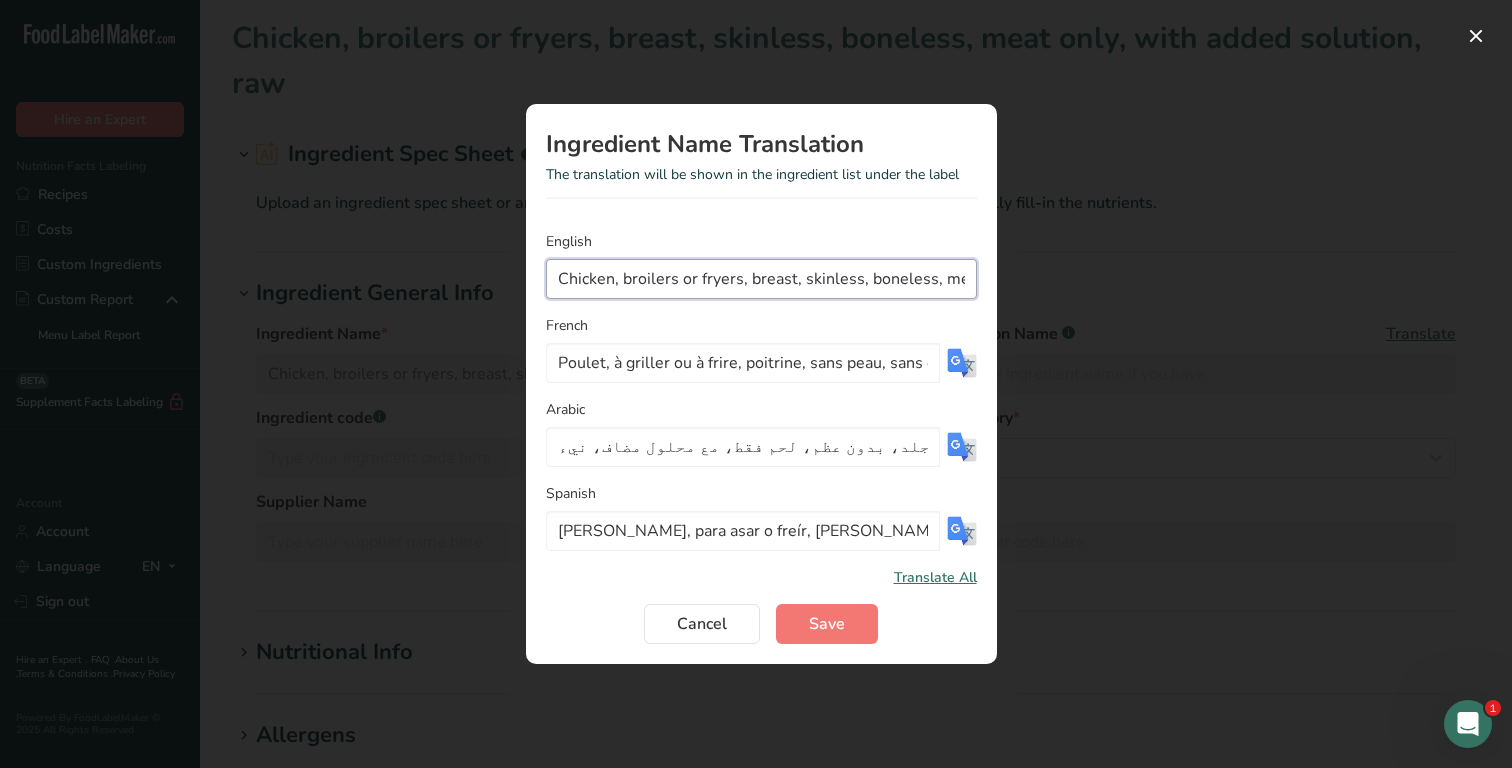 drag, startPoint x: 743, startPoint y: 279, endPoint x: 624, endPoint y: 279, distance: 119 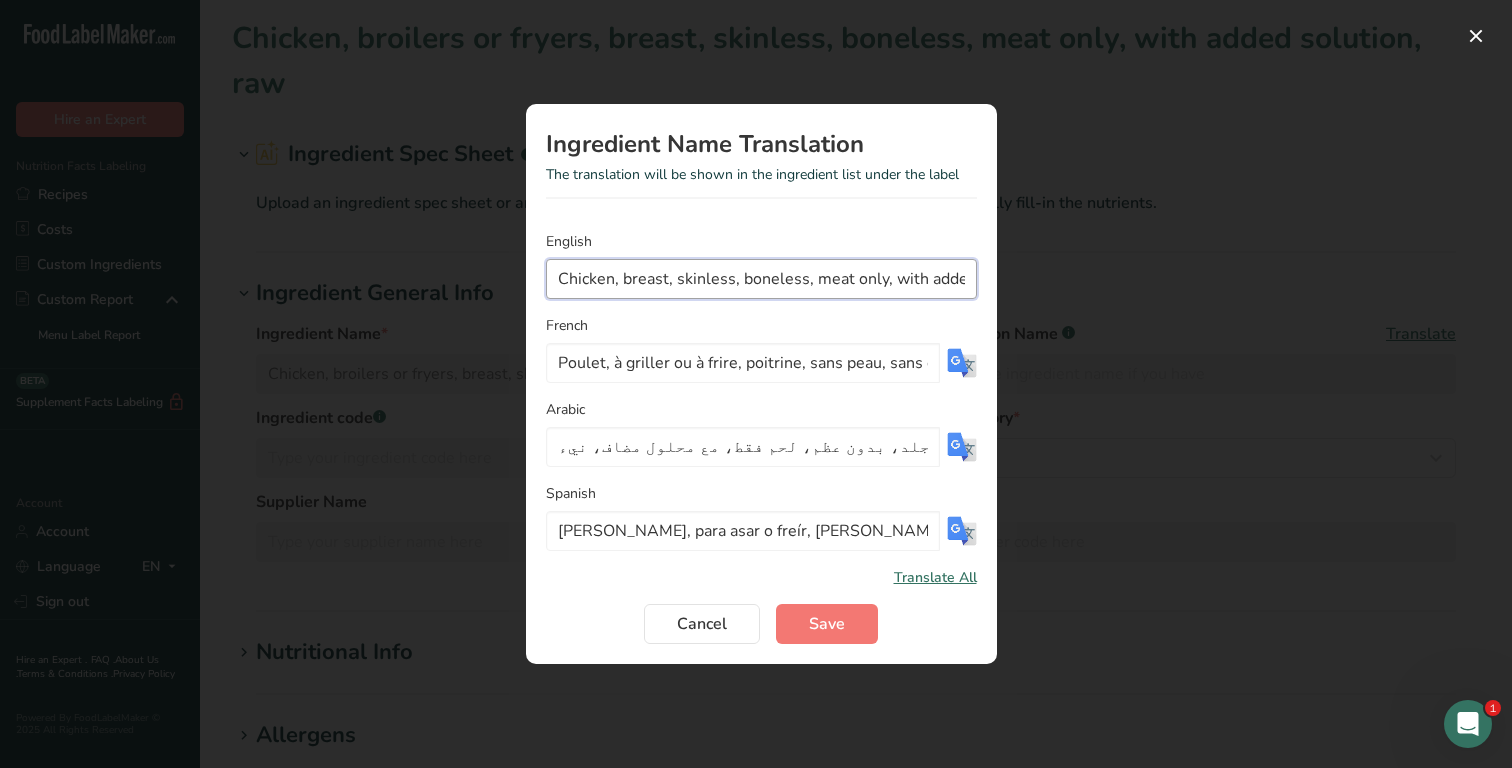 scroll, scrollTop: 0, scrollLeft: 103, axis: horizontal 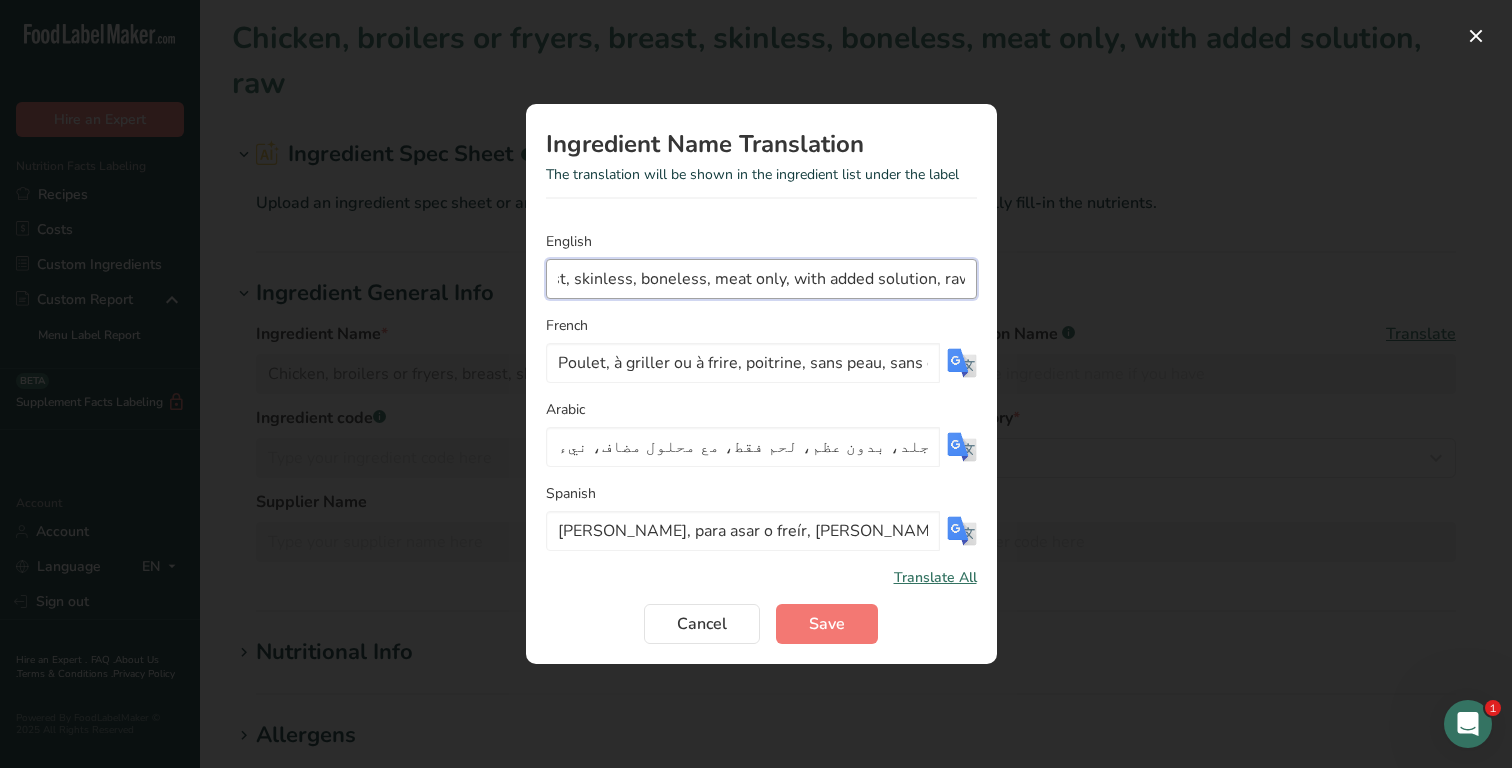 drag, startPoint x: 892, startPoint y: 280, endPoint x: 1062, endPoint y: 286, distance: 170.10585 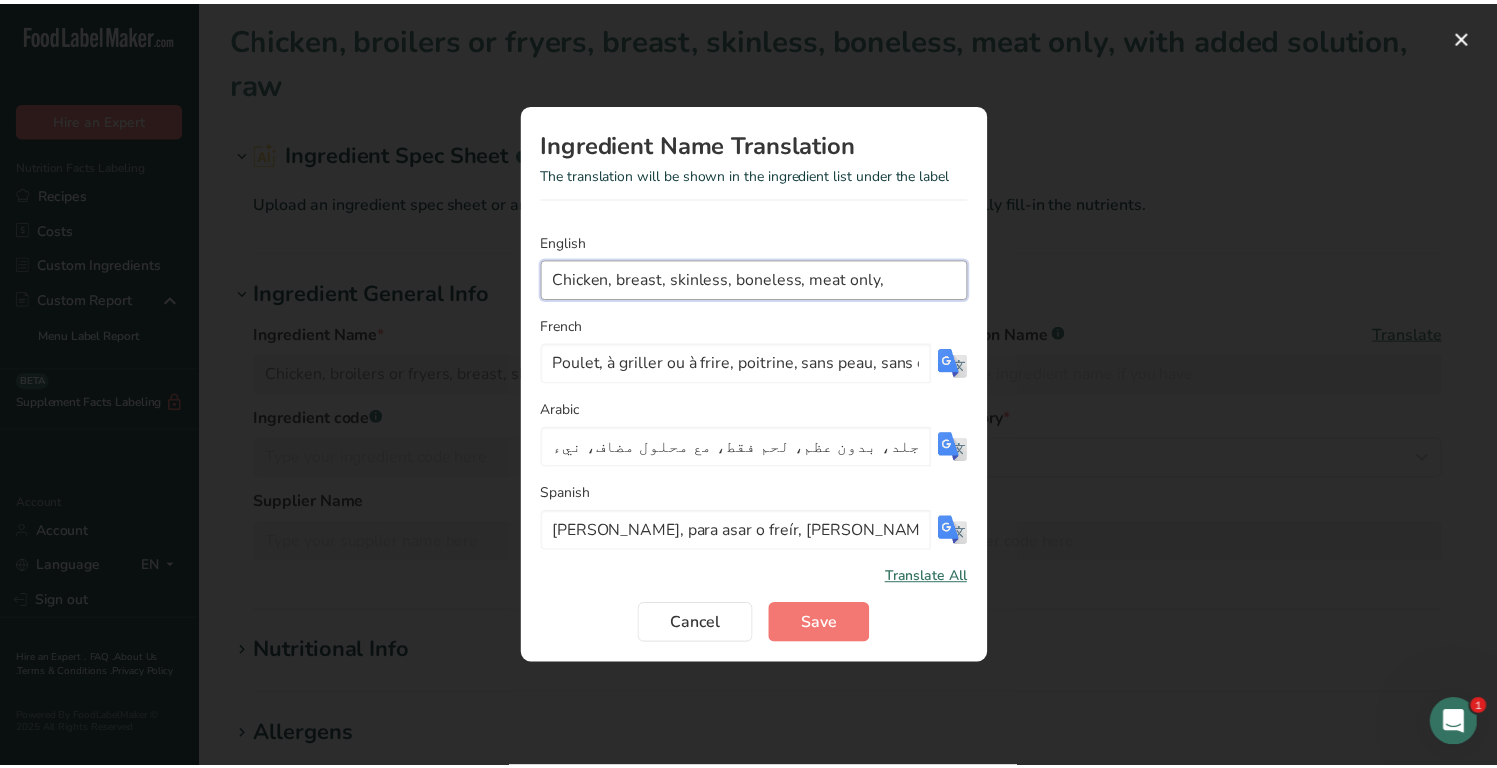 scroll, scrollTop: 0, scrollLeft: 0, axis: both 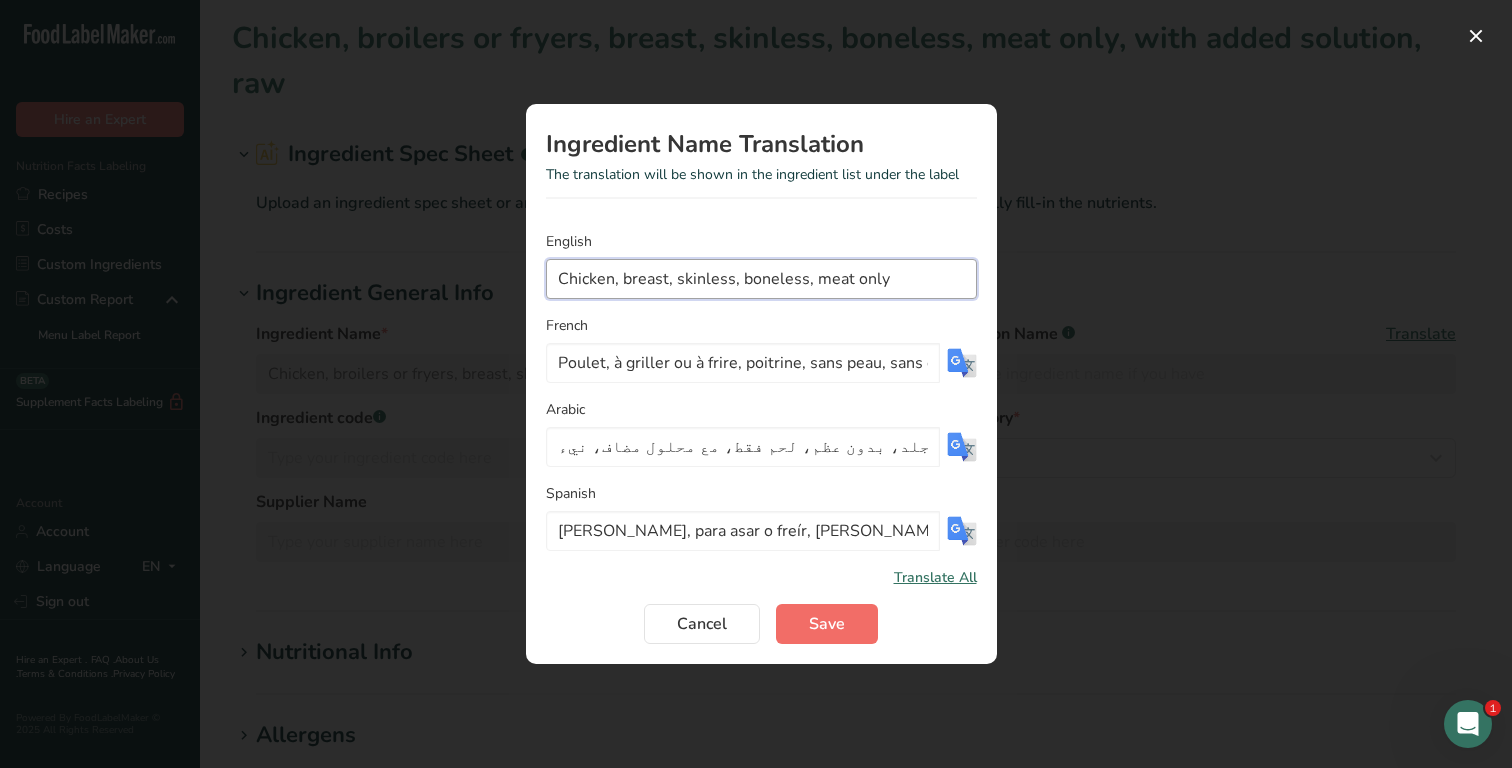 type on "Chicken, breast, skinless, boneless, meat only" 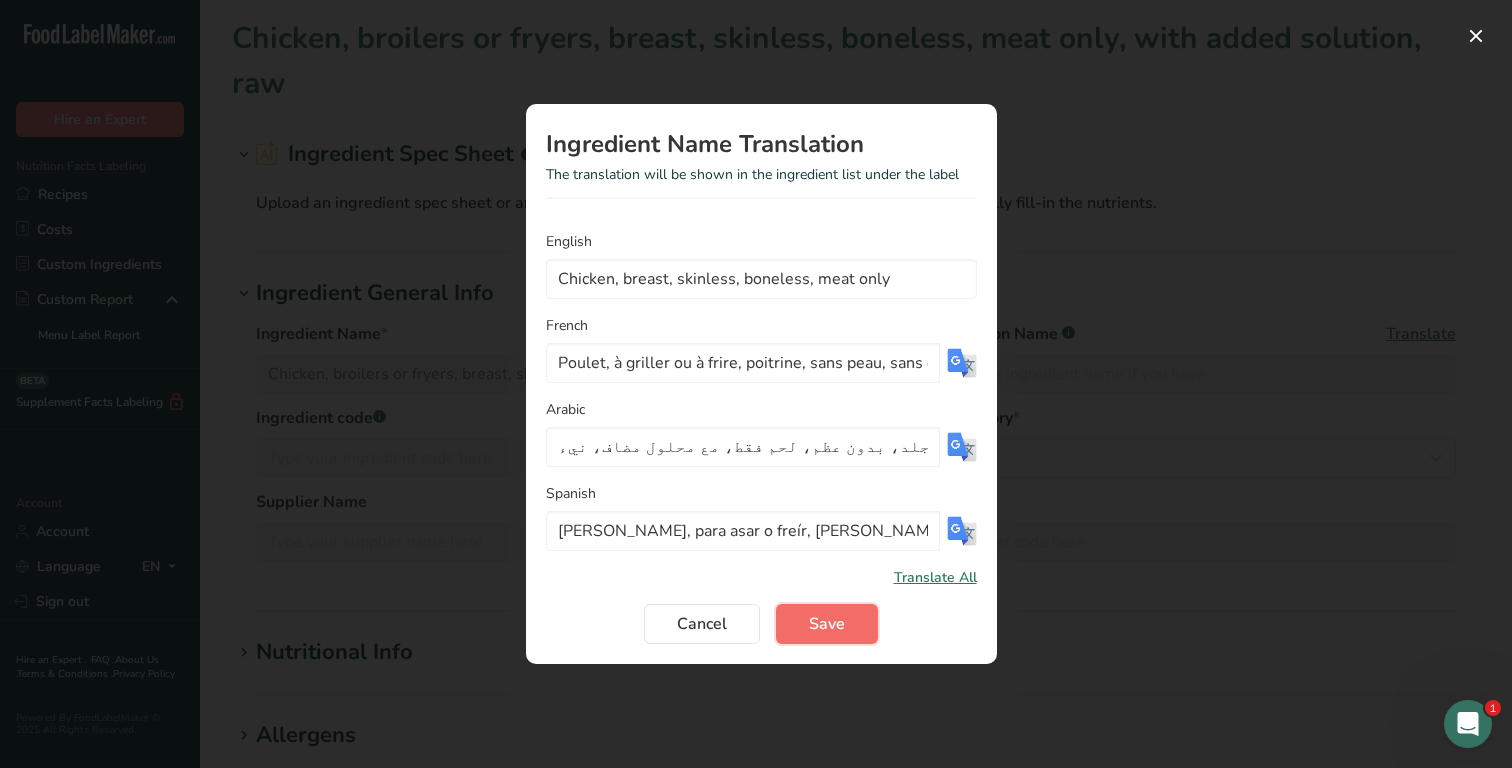 click on "Save" at bounding box center [827, 624] 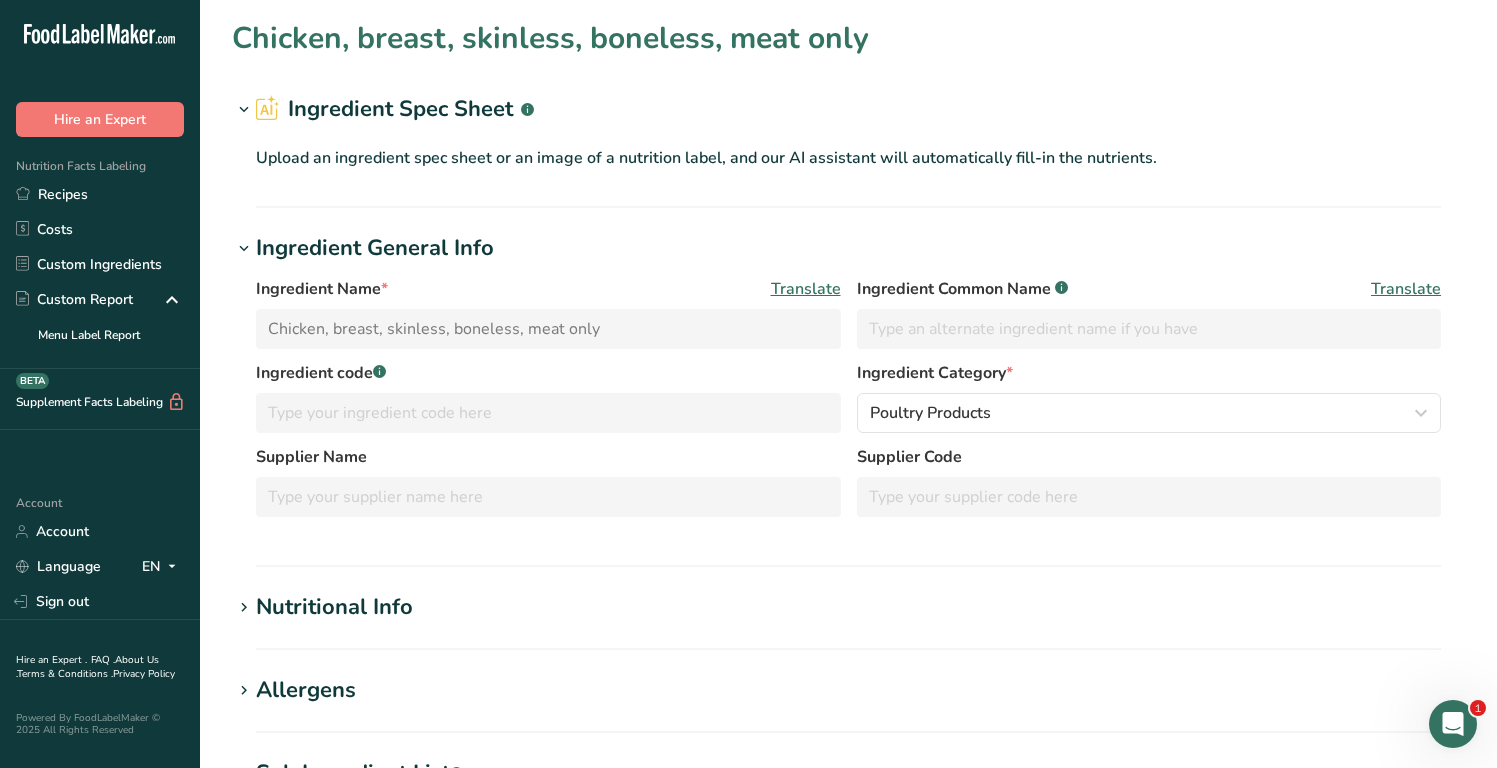click on "Translate" at bounding box center [1406, 289] 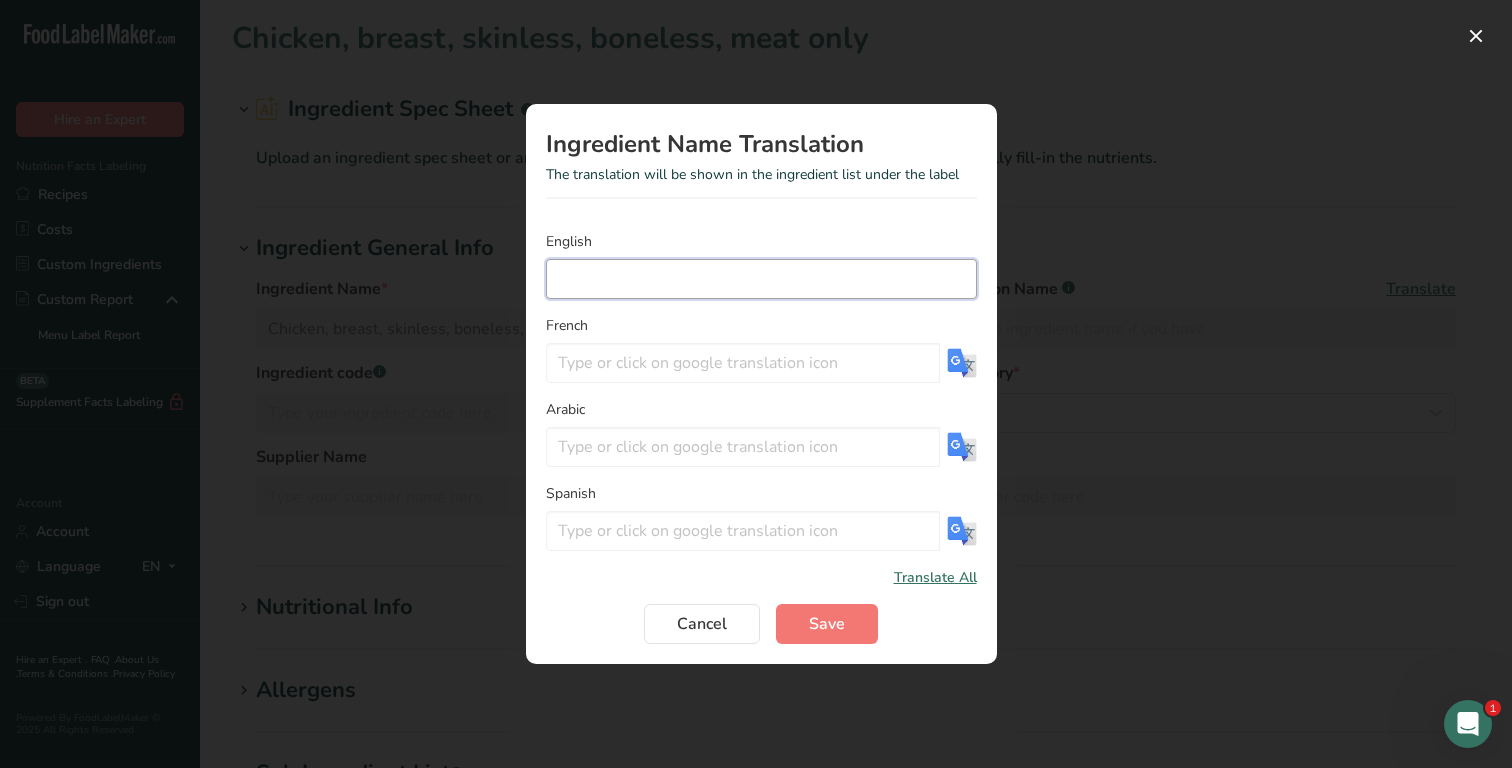 click at bounding box center [761, 279] 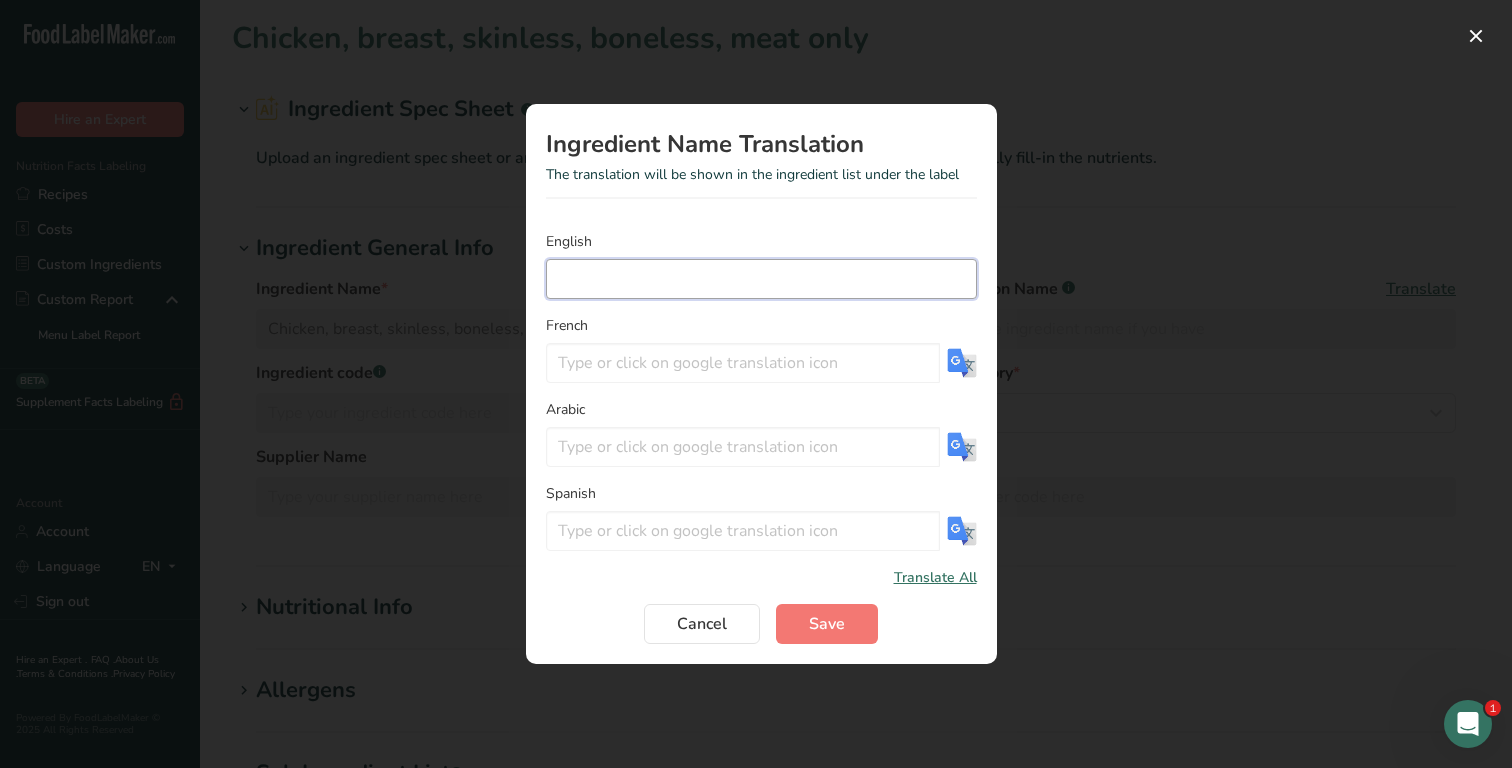type on "6" 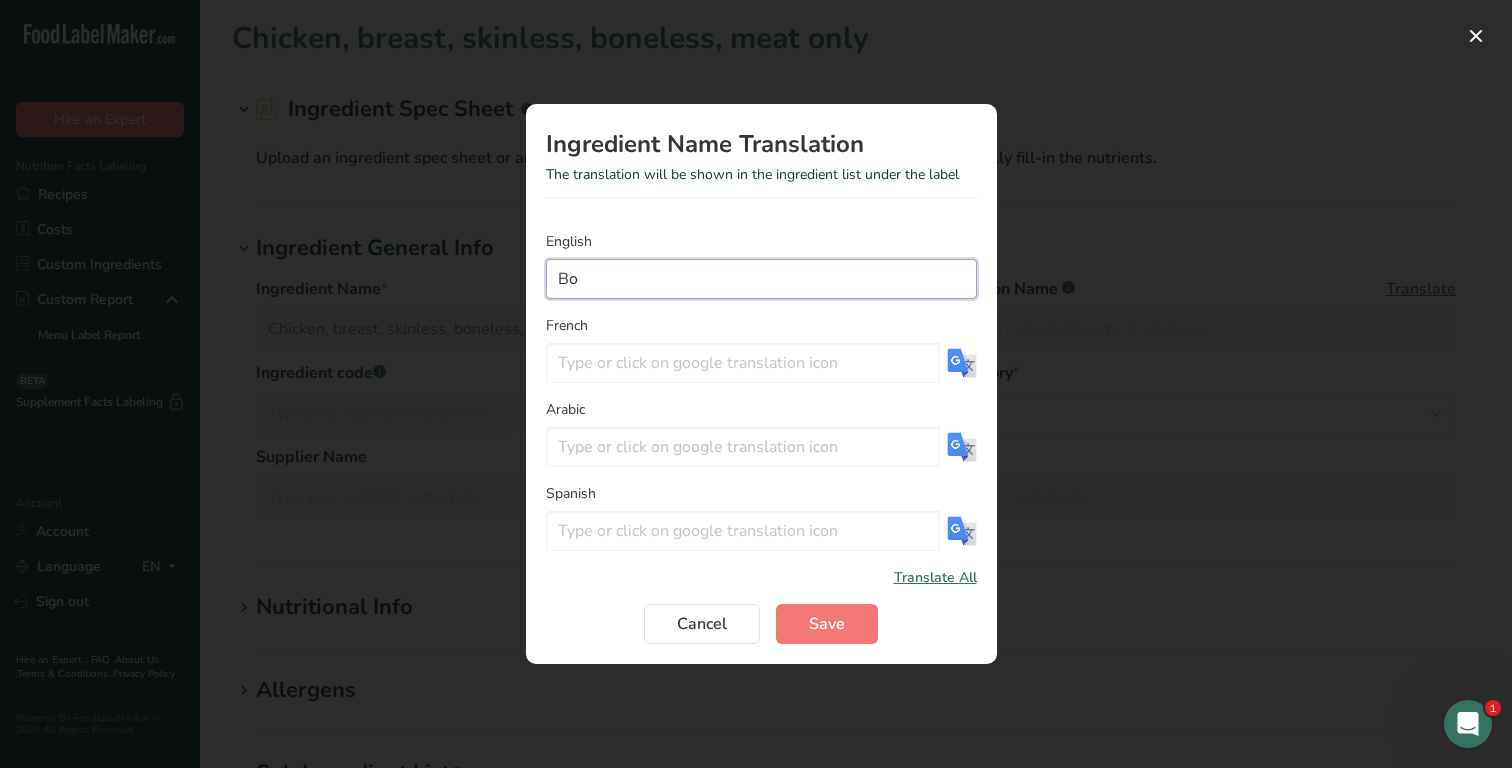 type on "B" 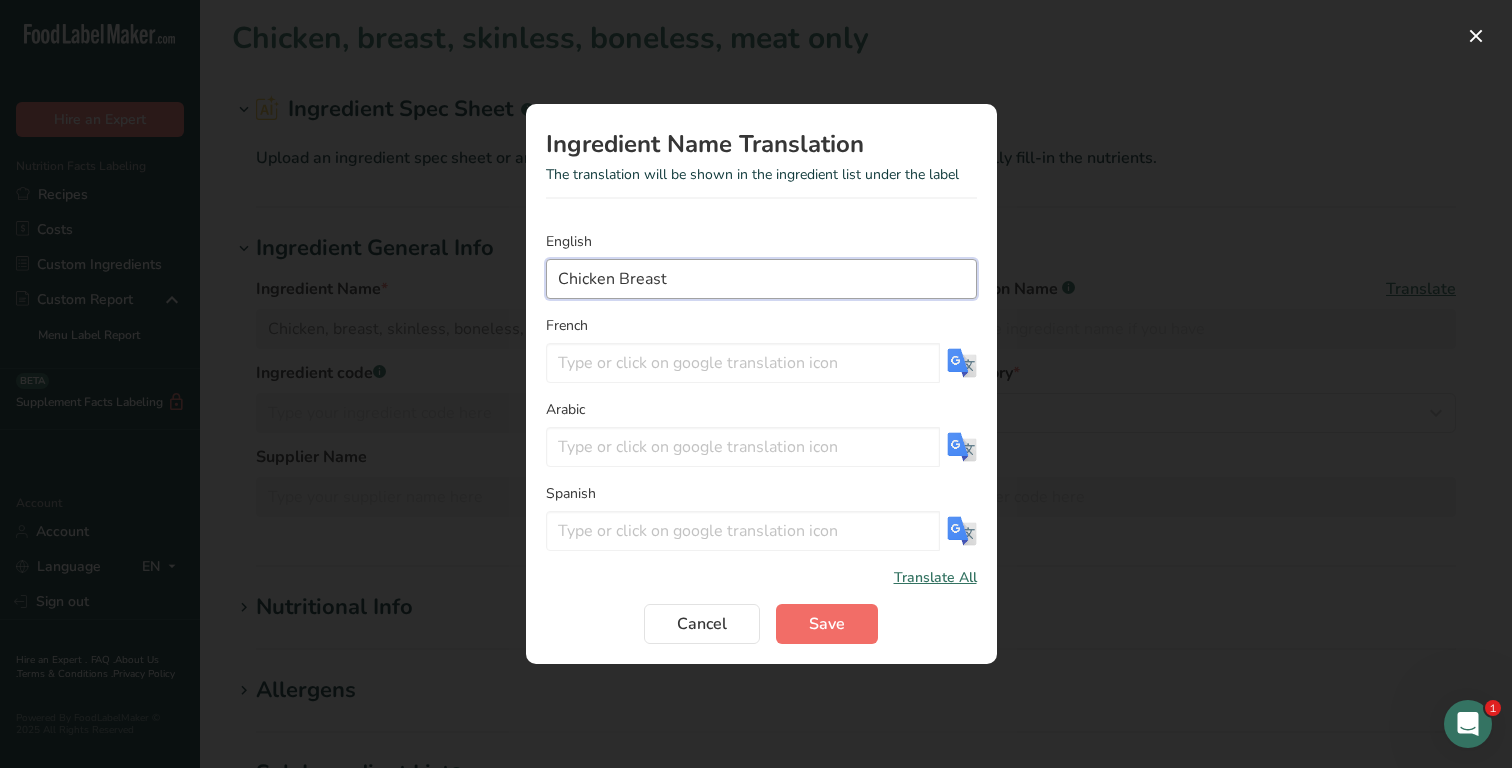 type on "Chicken Breast" 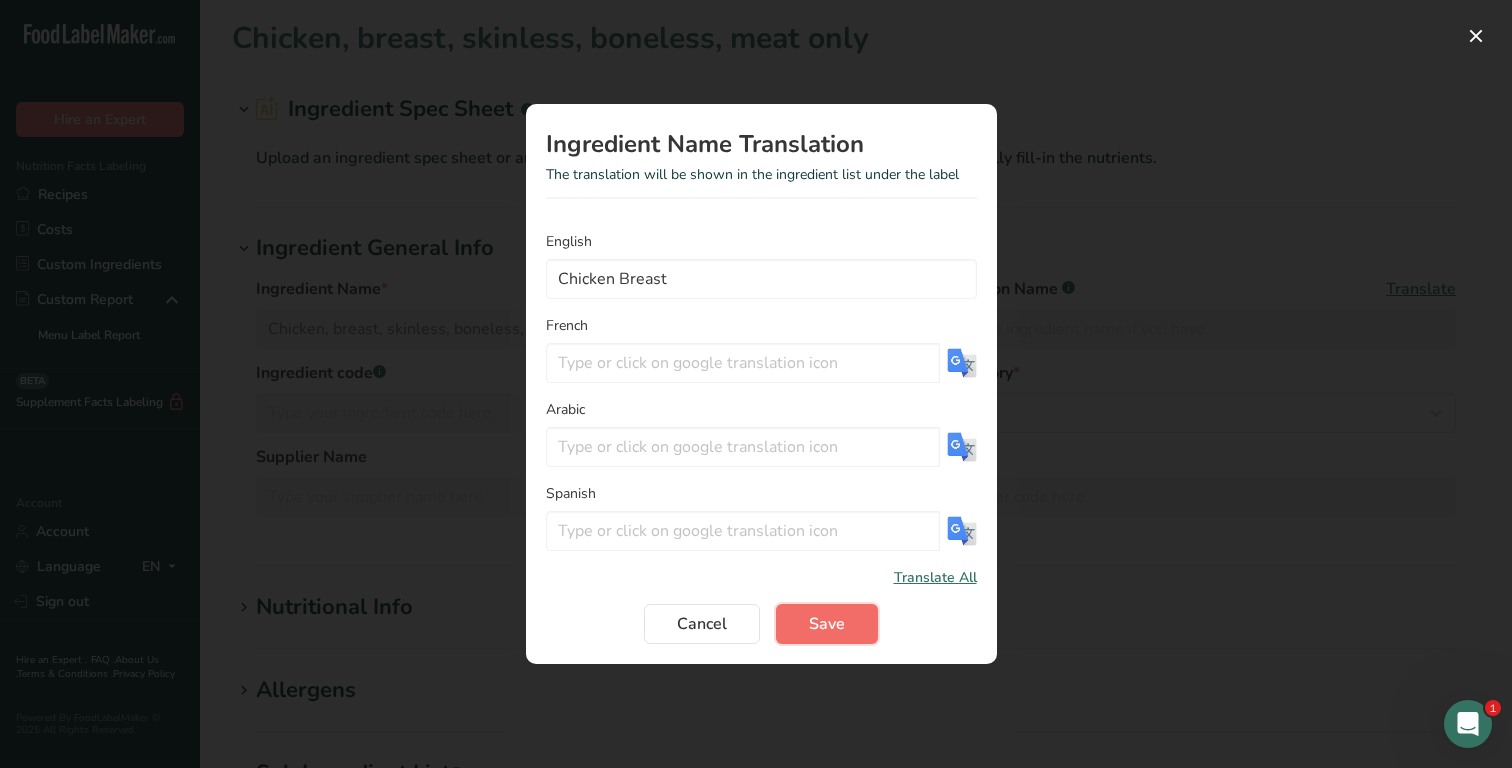 click on "Save" at bounding box center [827, 624] 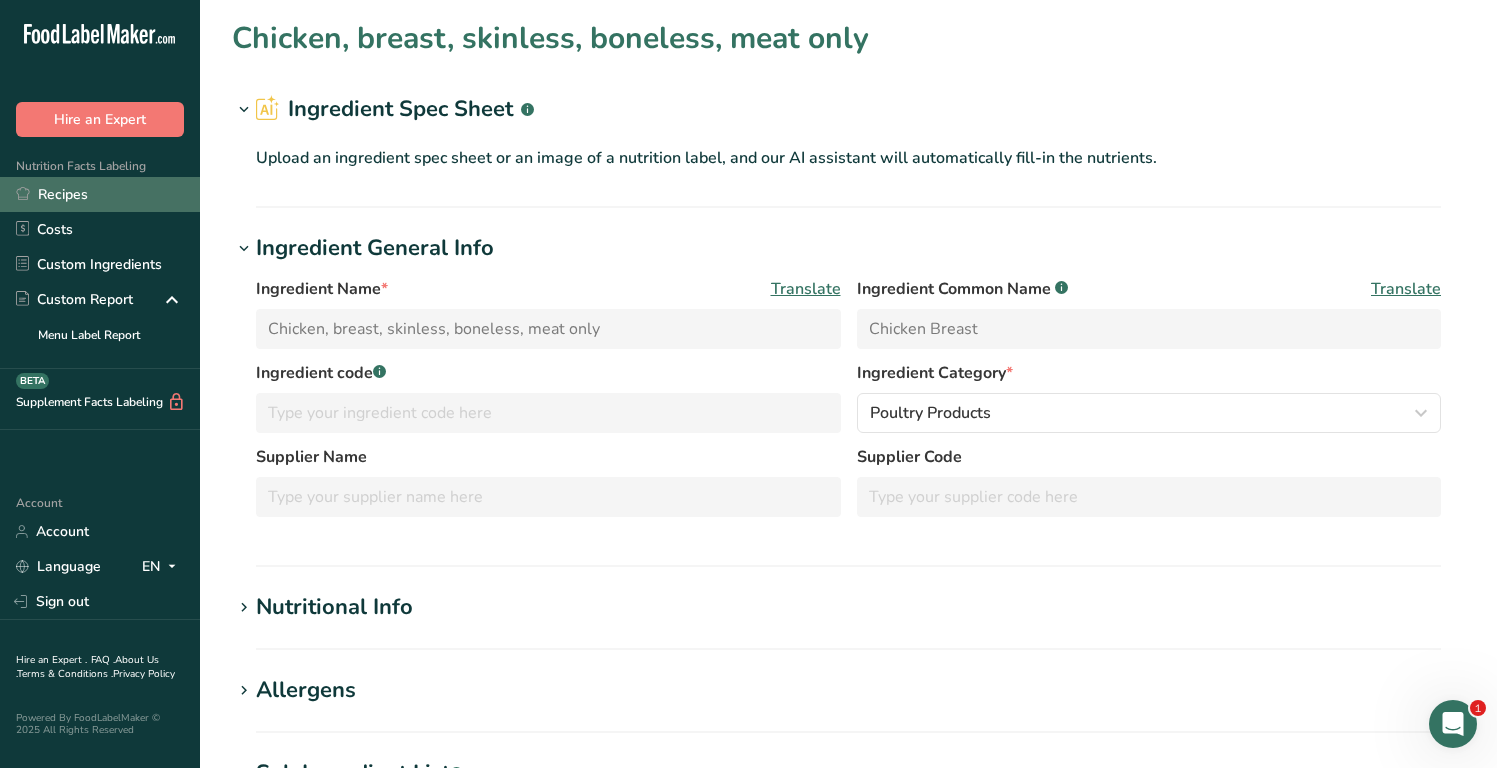 click on "Recipes" at bounding box center [100, 194] 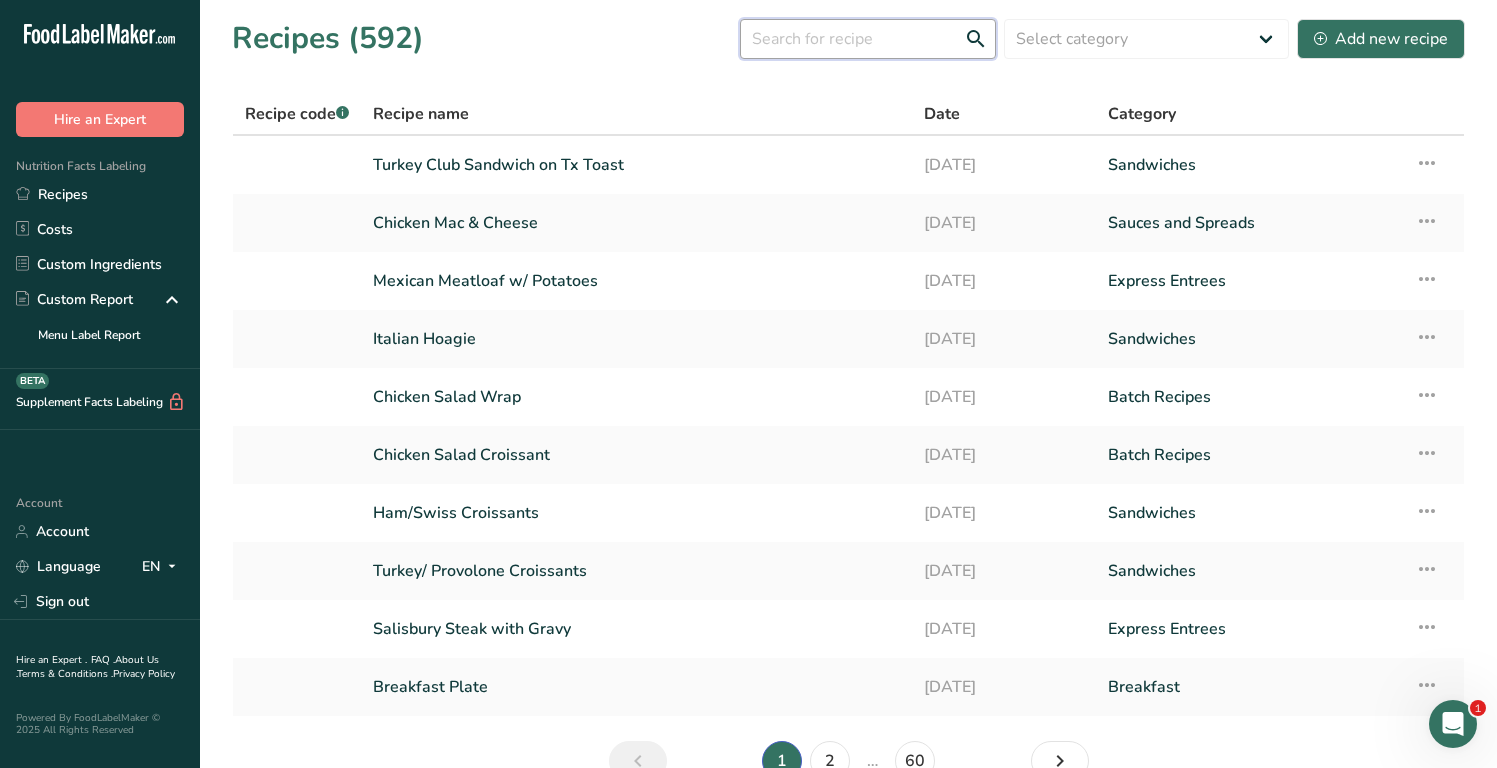 click at bounding box center (868, 39) 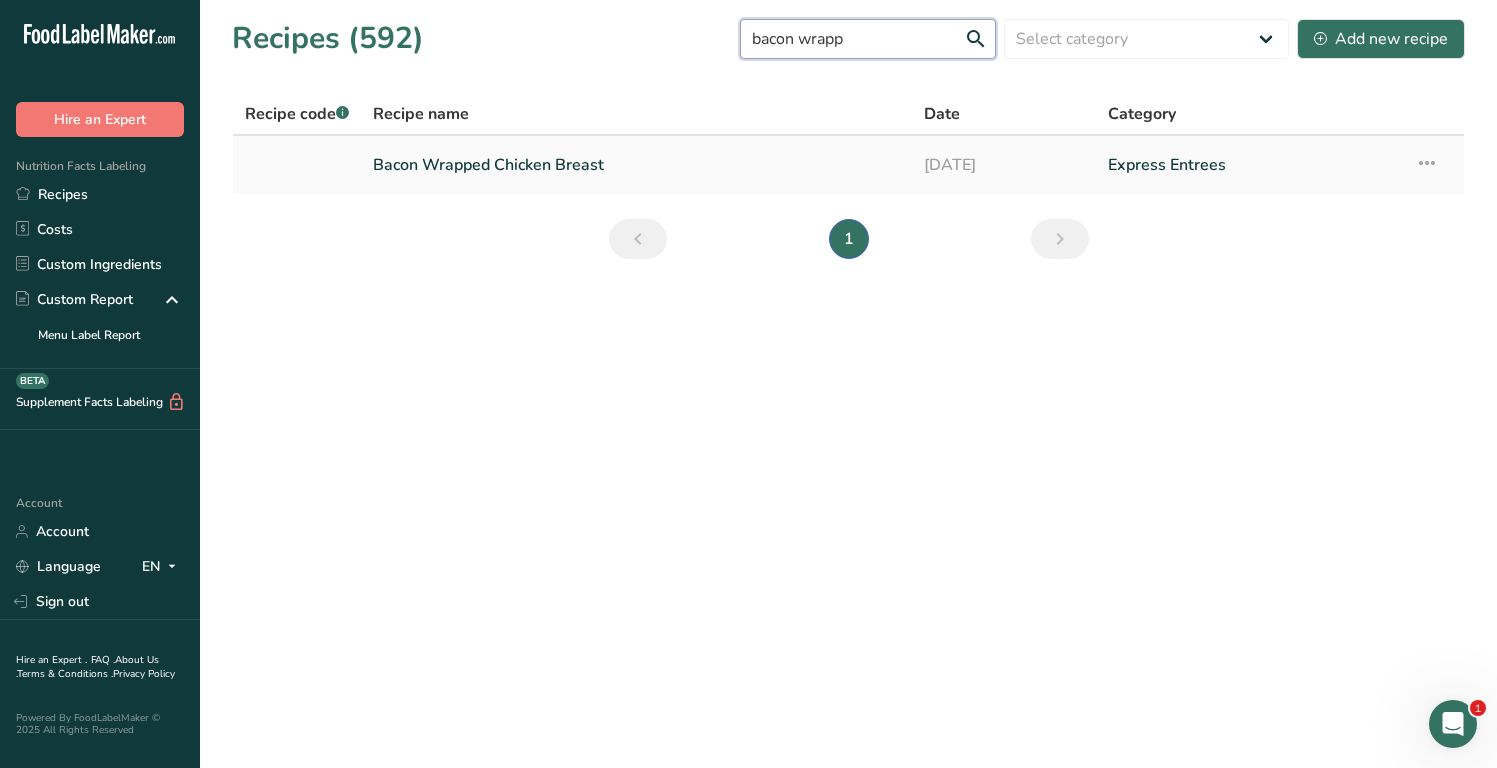 type on "bacon wrapp" 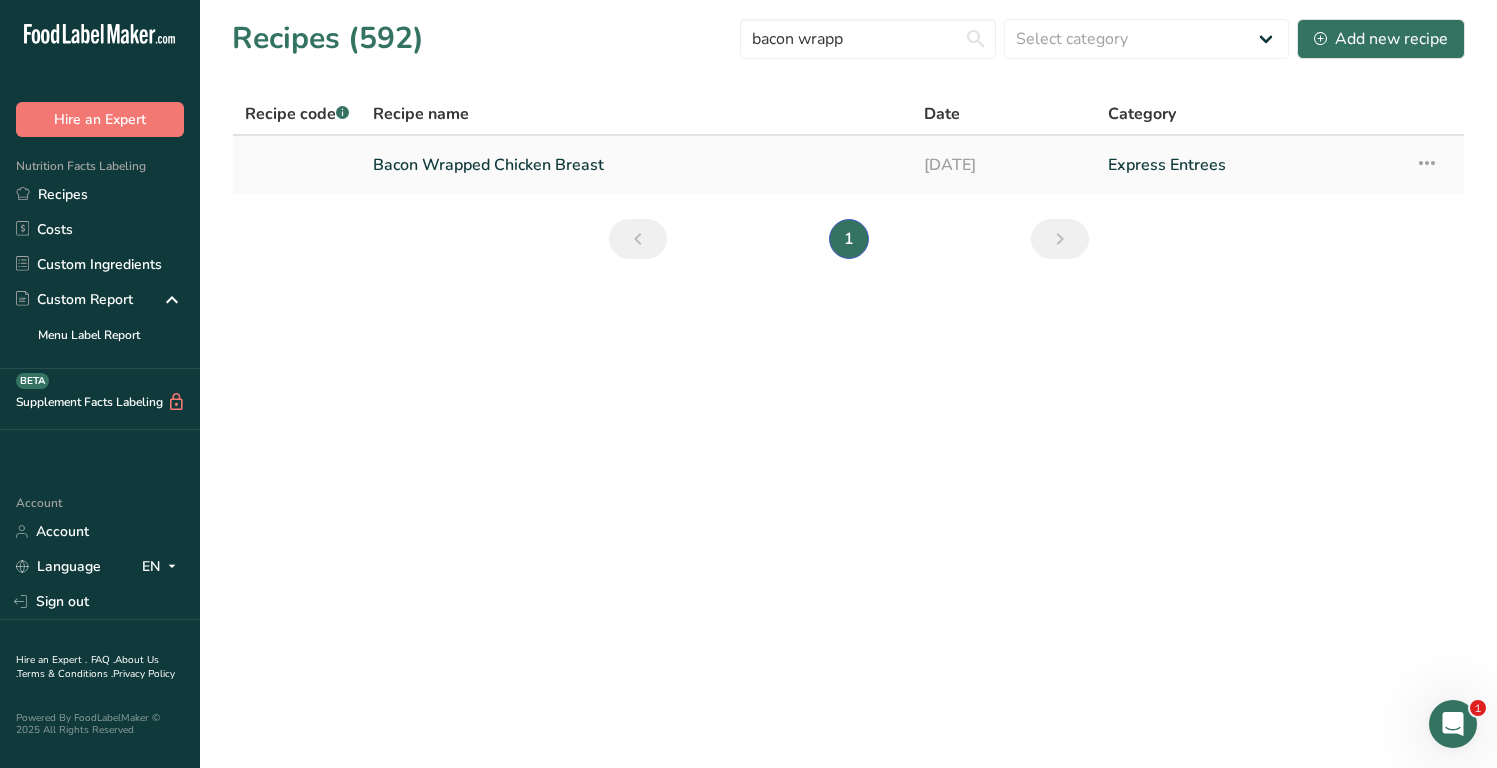 click on "Bacon Wrapped Chicken Breast" at bounding box center (636, 165) 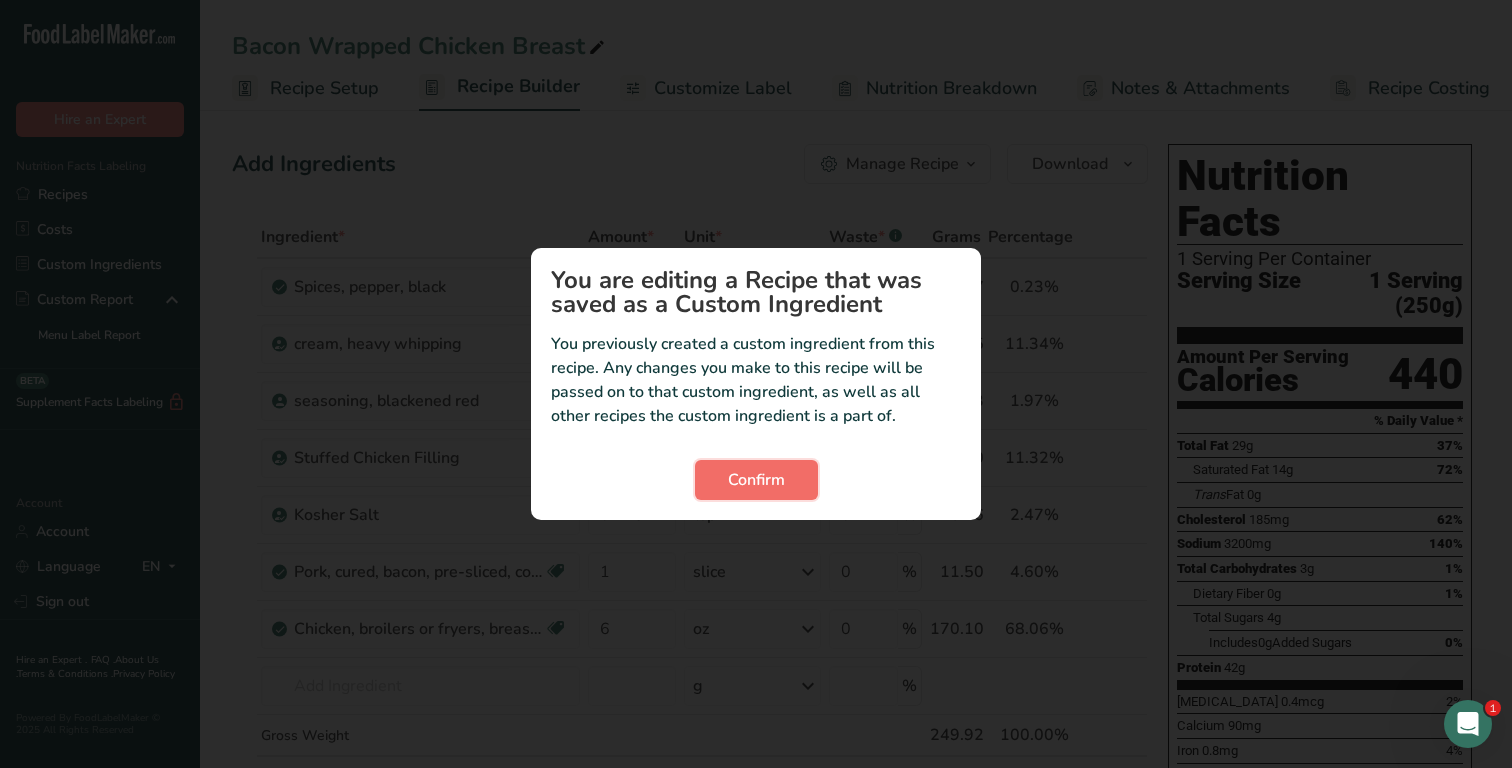 click on "Confirm" at bounding box center [756, 480] 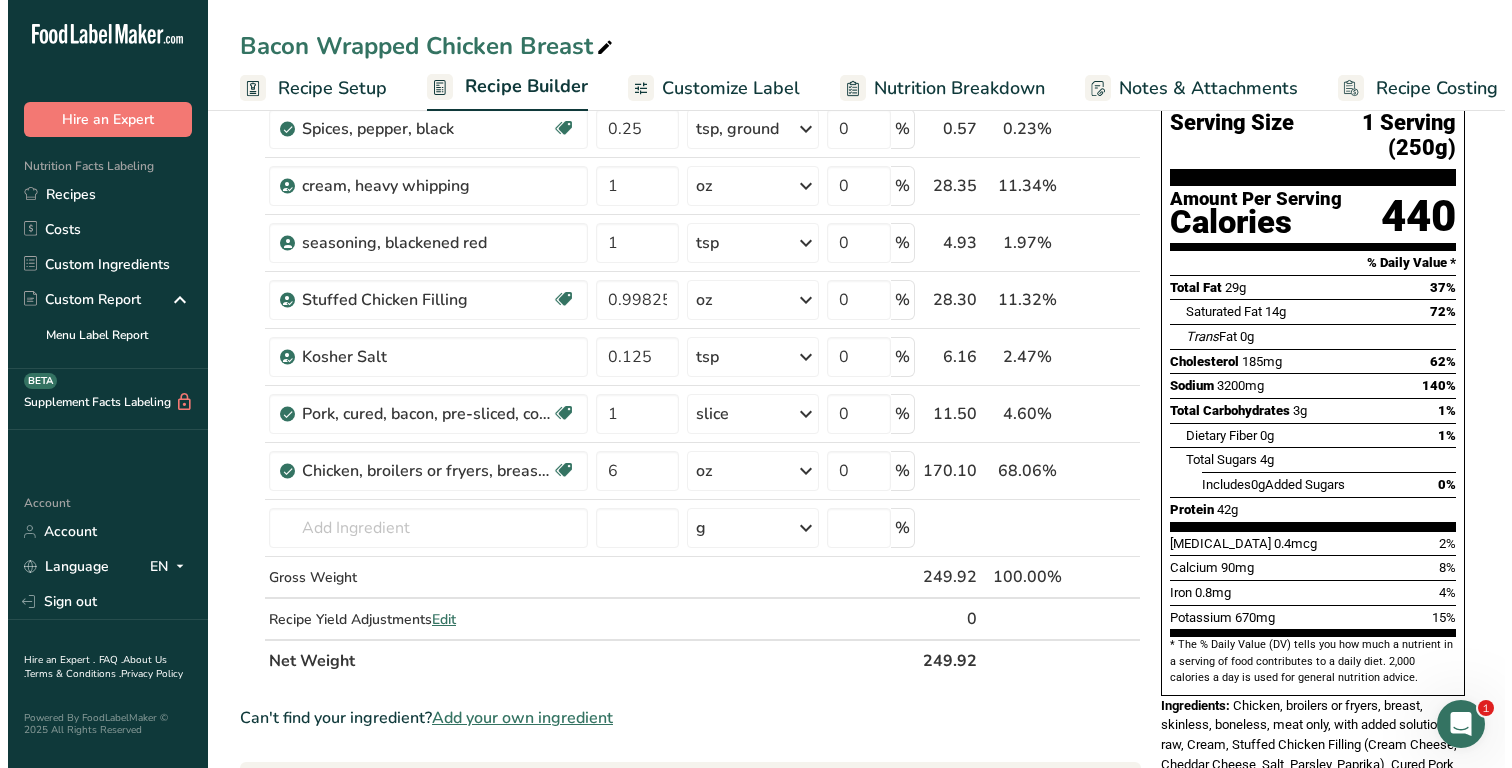 scroll, scrollTop: 160, scrollLeft: 0, axis: vertical 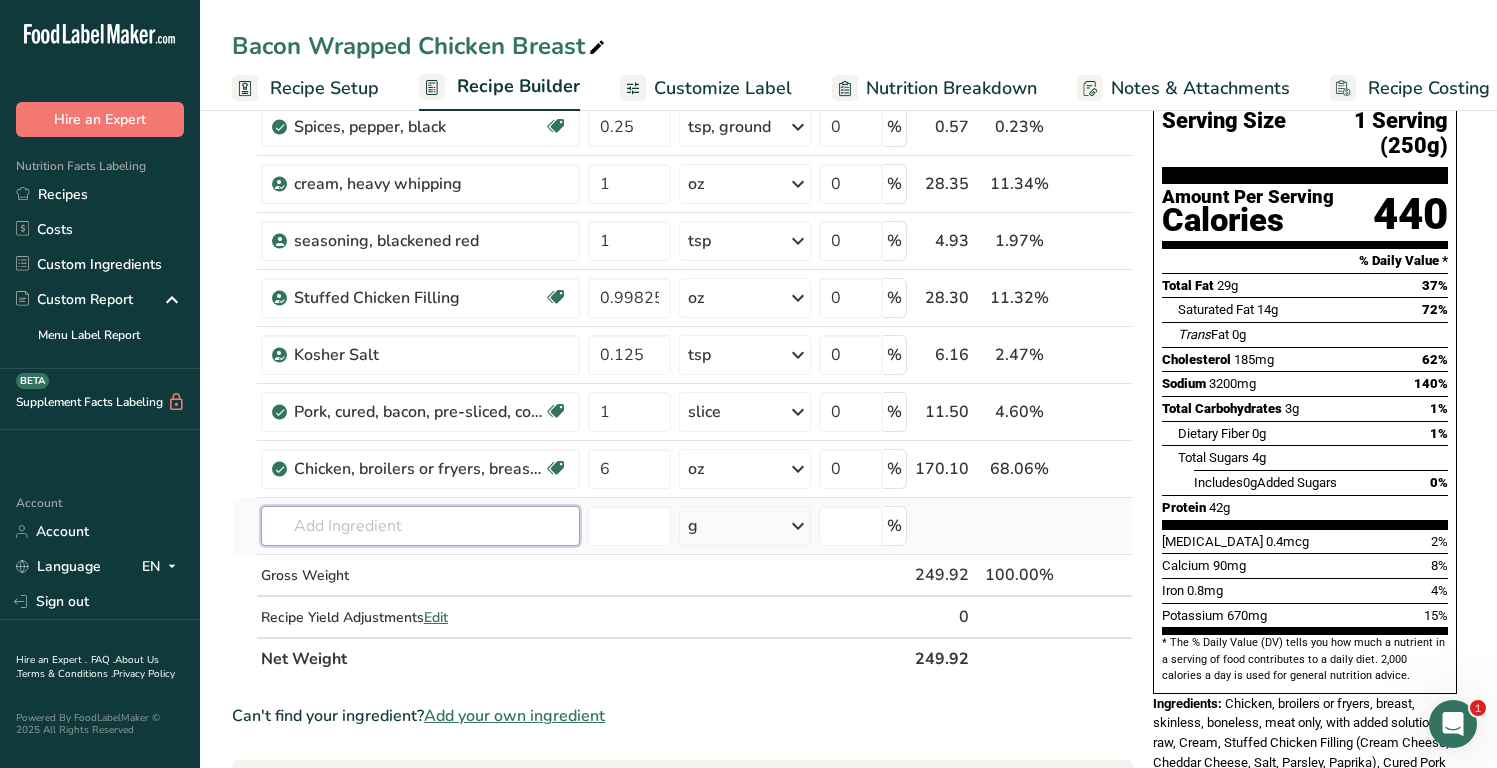click at bounding box center (420, 526) 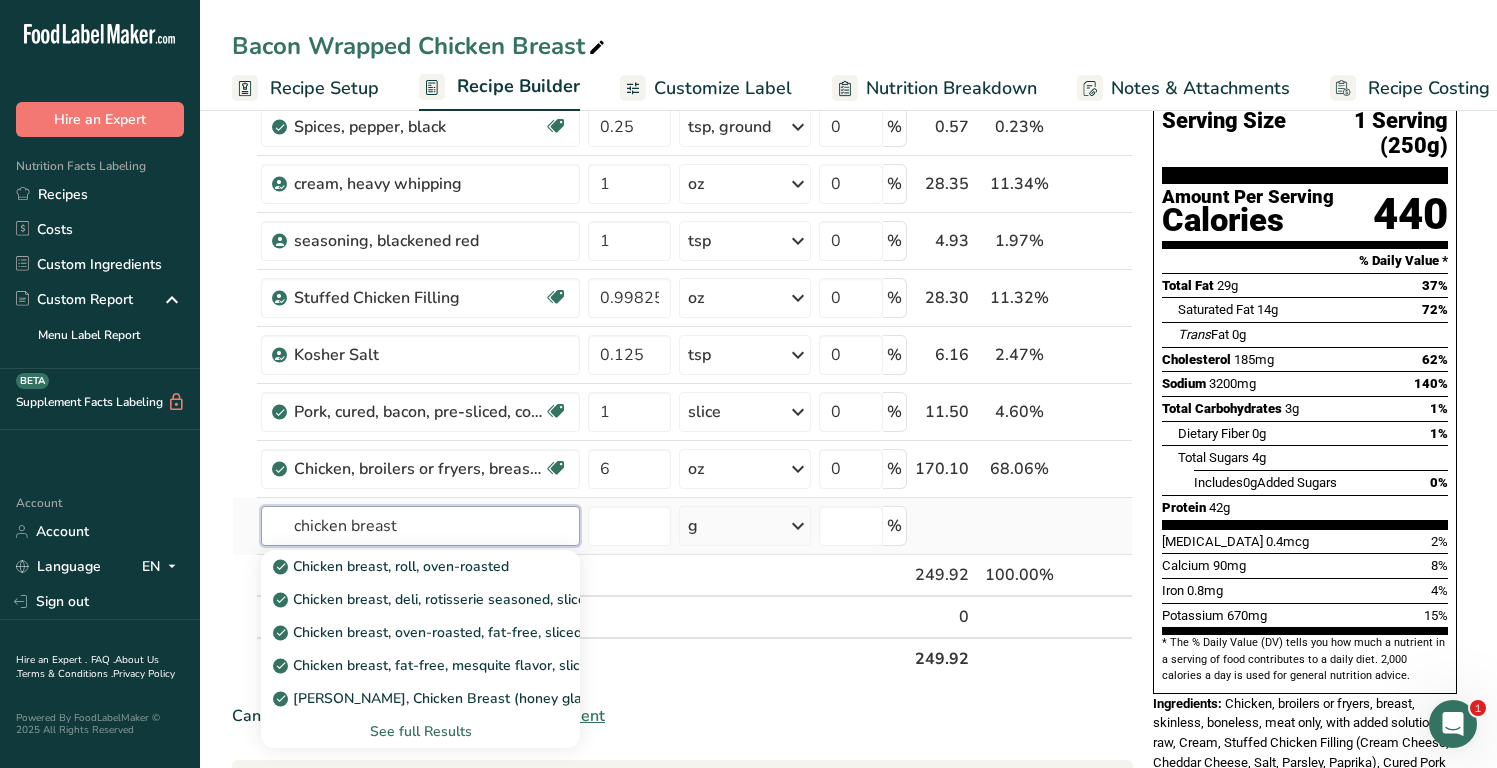 type on "chicken breast" 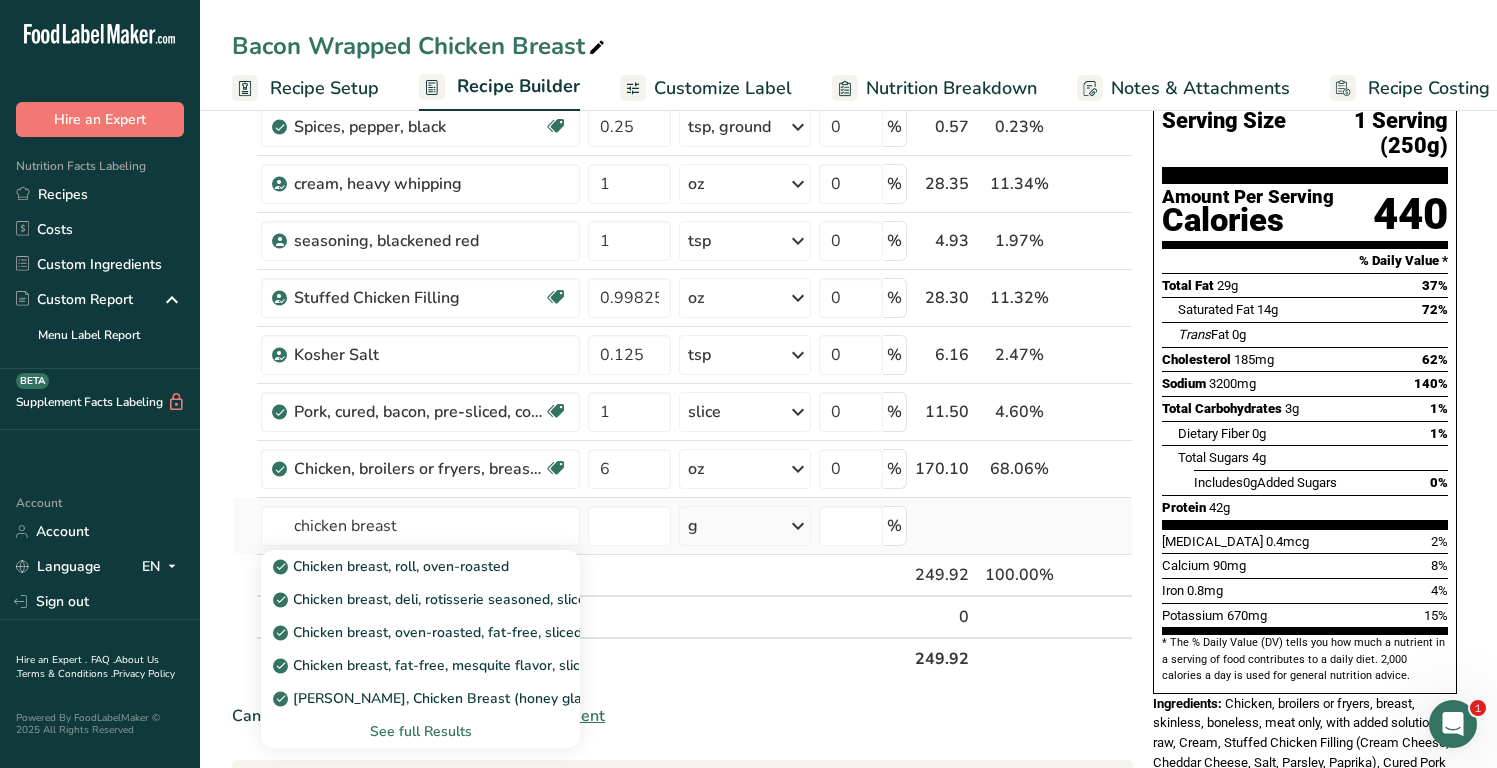 type 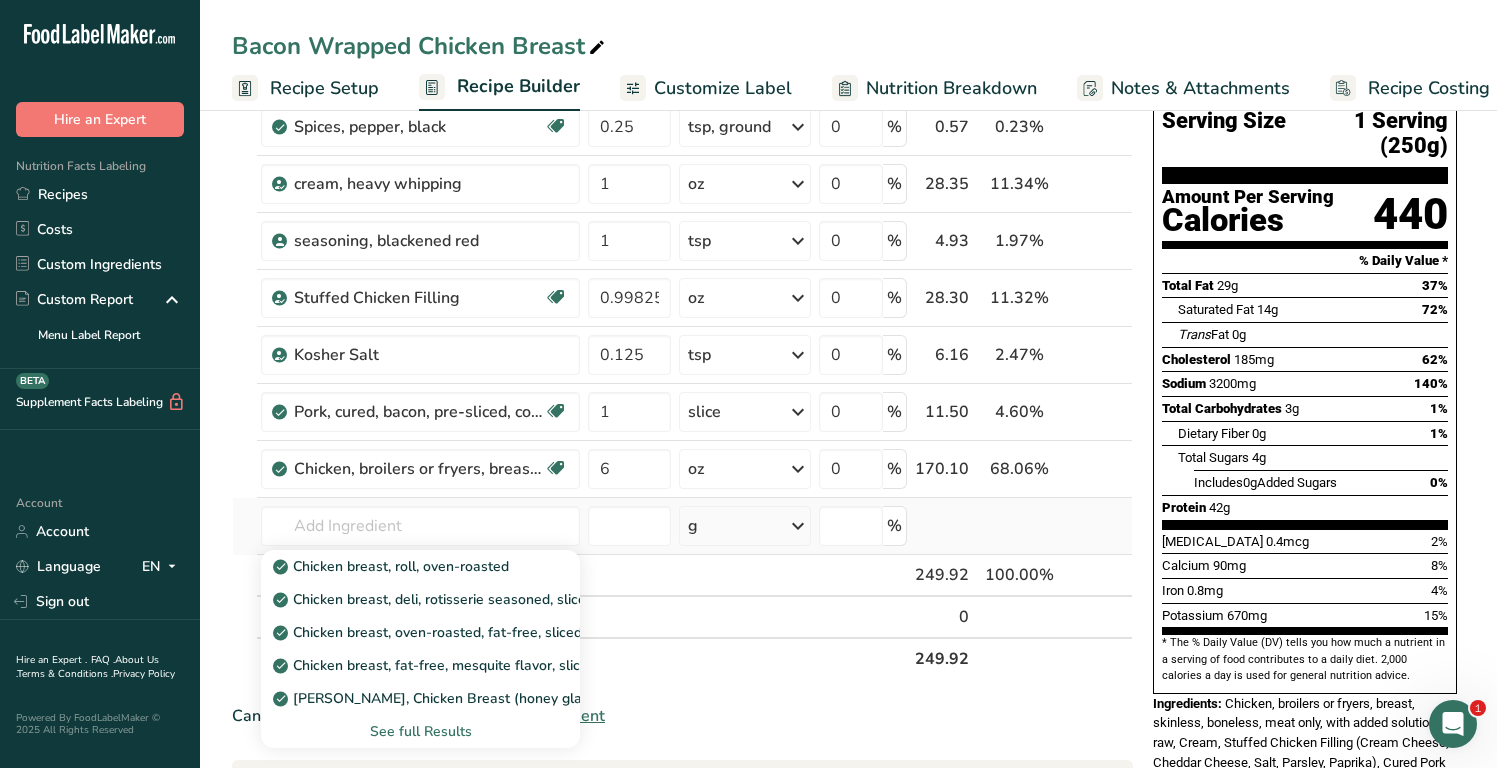 click on "See full Results" at bounding box center (420, 731) 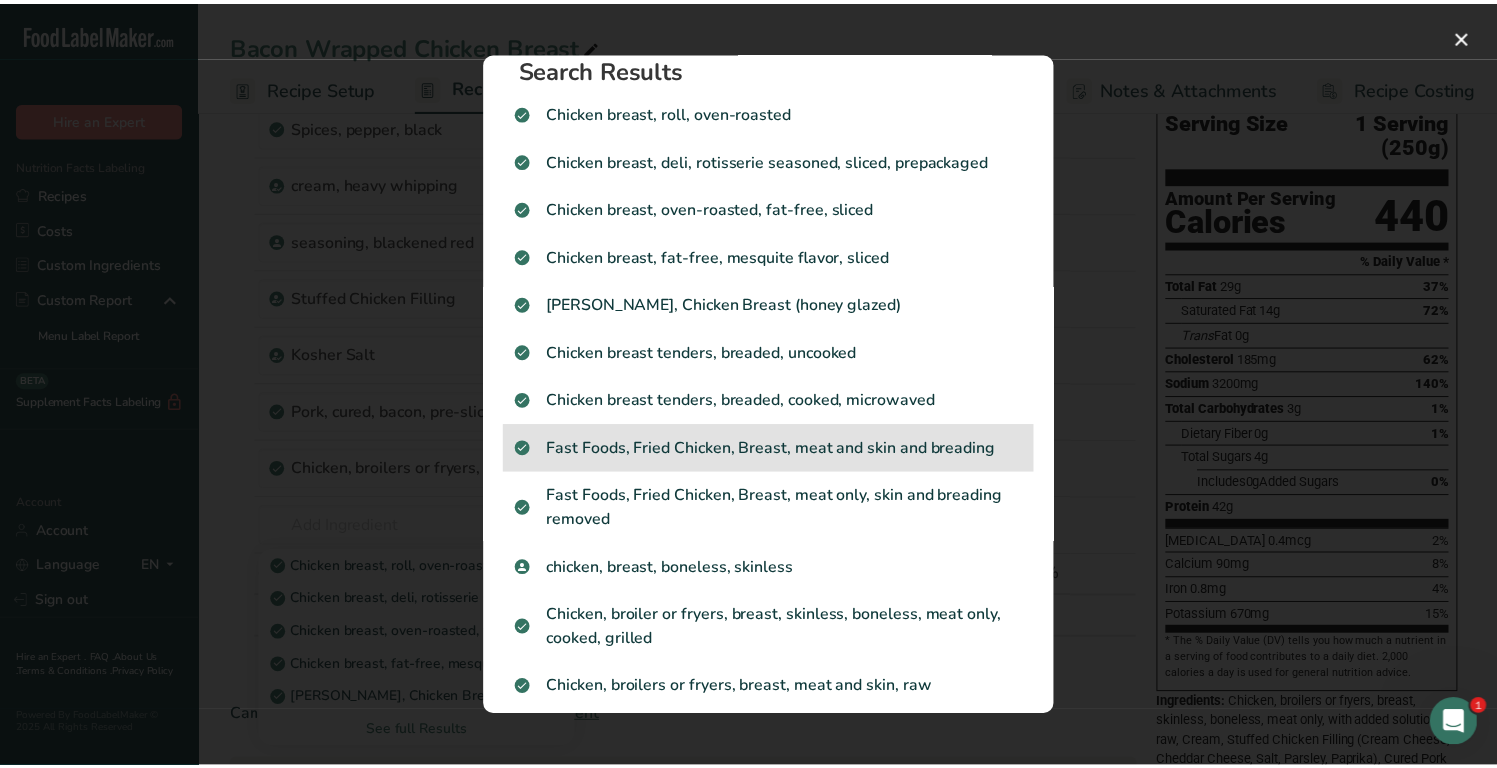 scroll, scrollTop: 37, scrollLeft: 0, axis: vertical 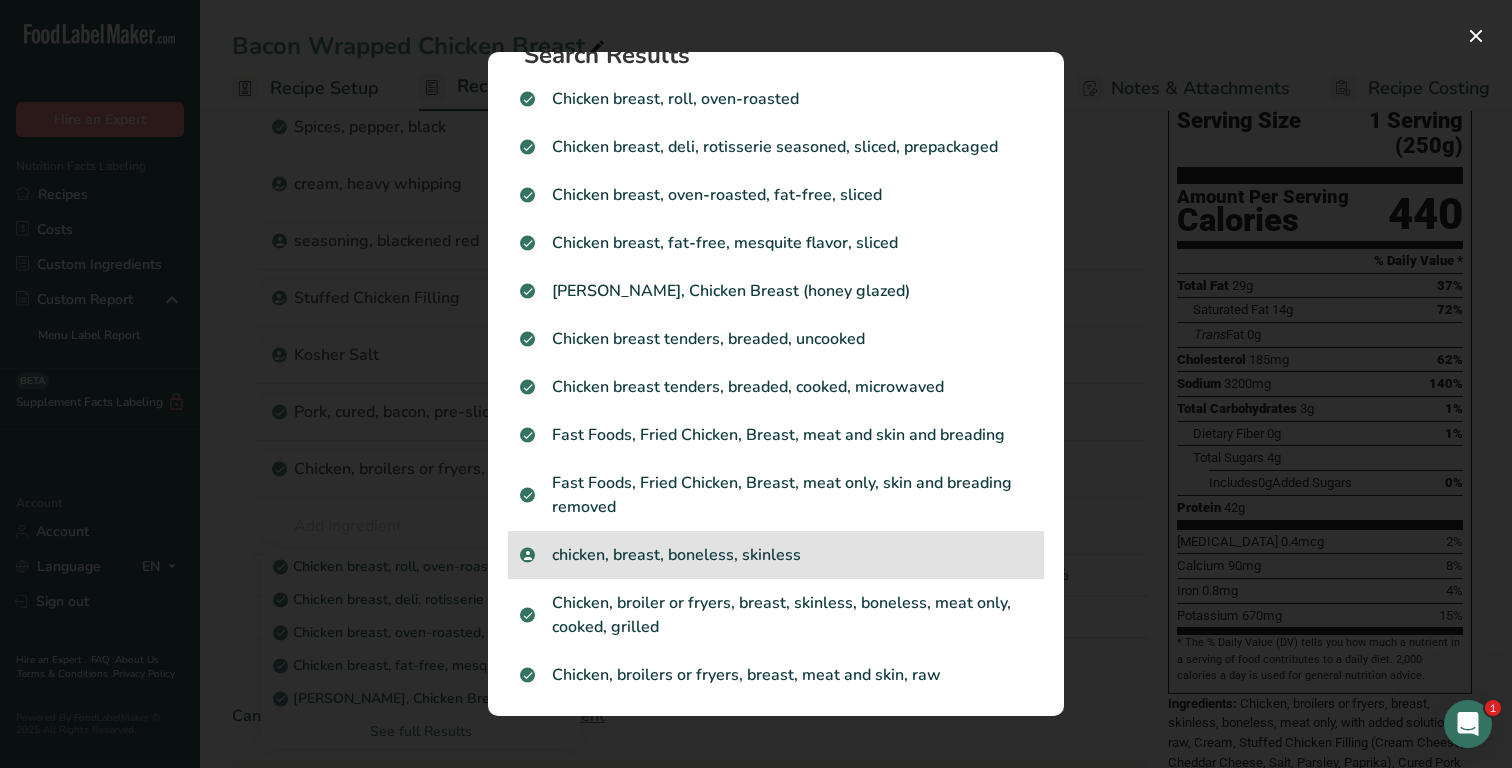 click on "chicken, breast, boneless, skinless" at bounding box center (776, 555) 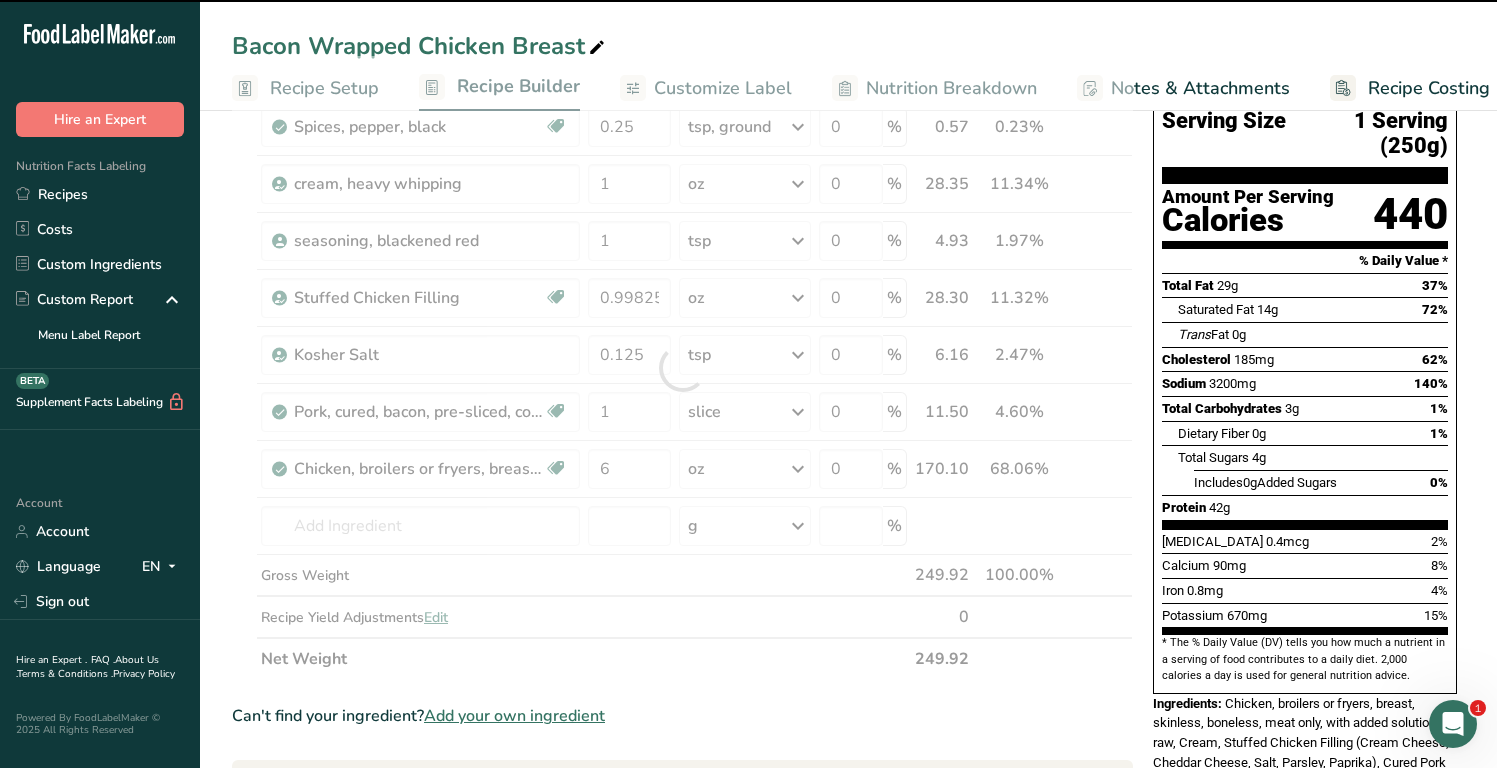 type on "0" 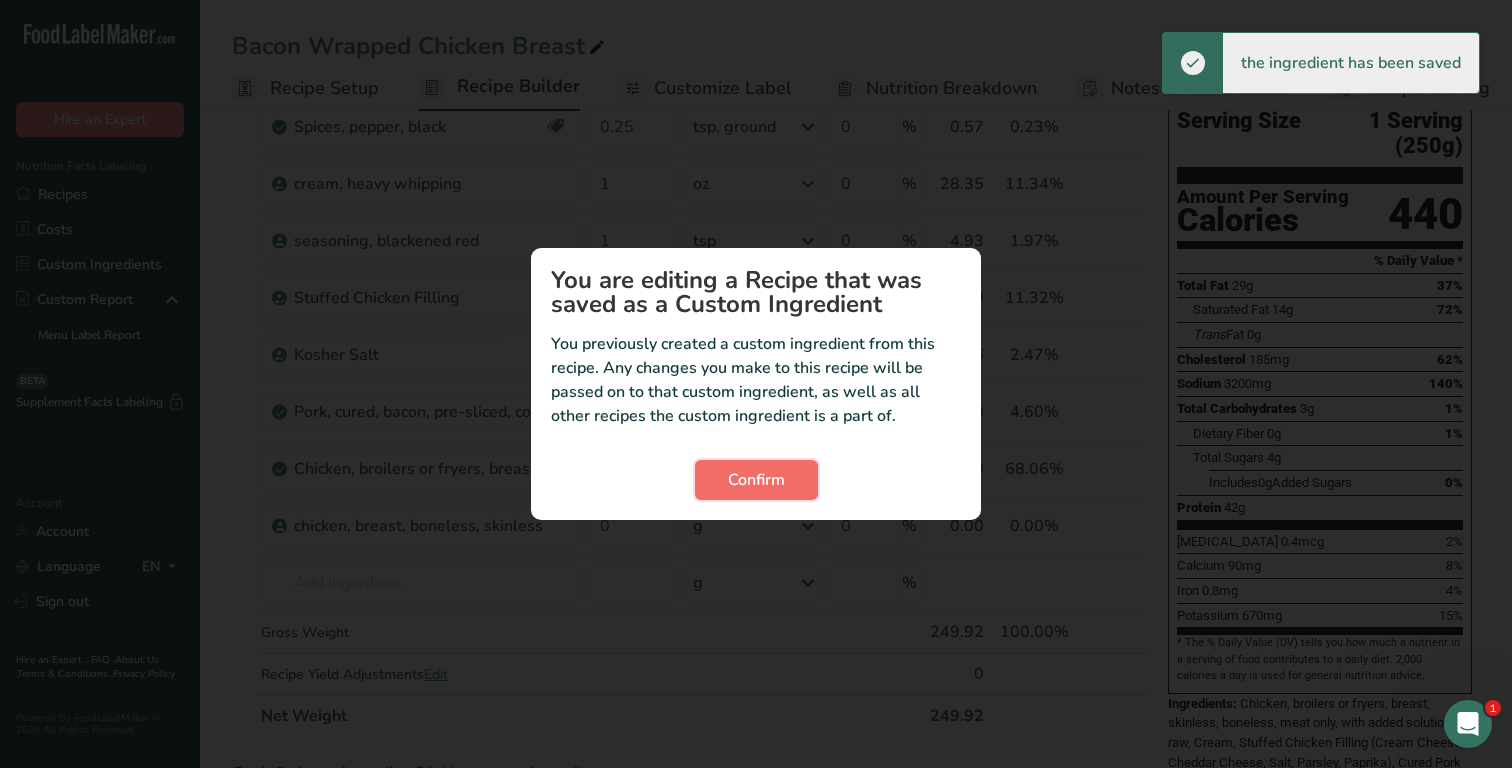 click on "Confirm" at bounding box center (756, 480) 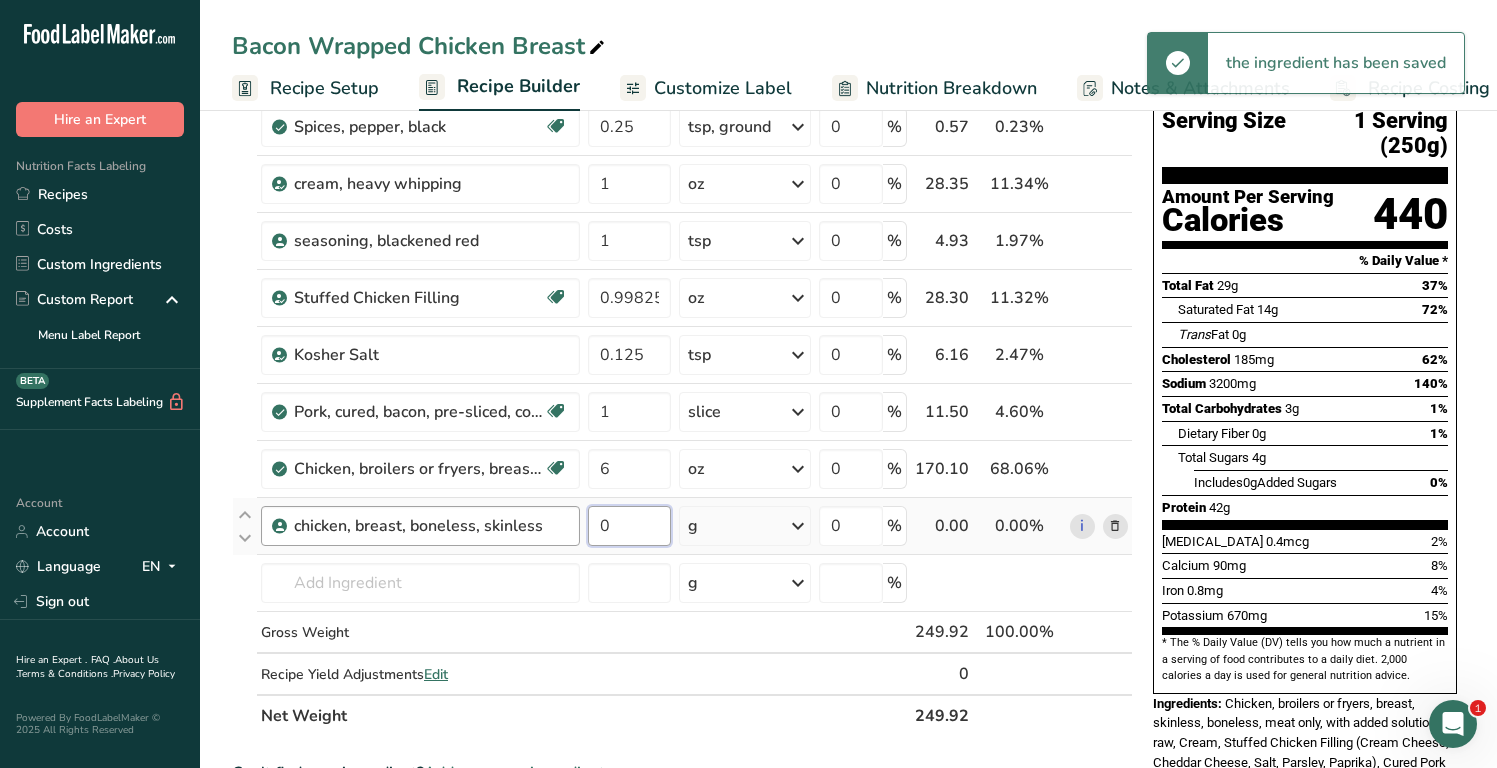 drag, startPoint x: 617, startPoint y: 528, endPoint x: 579, endPoint y: 528, distance: 38 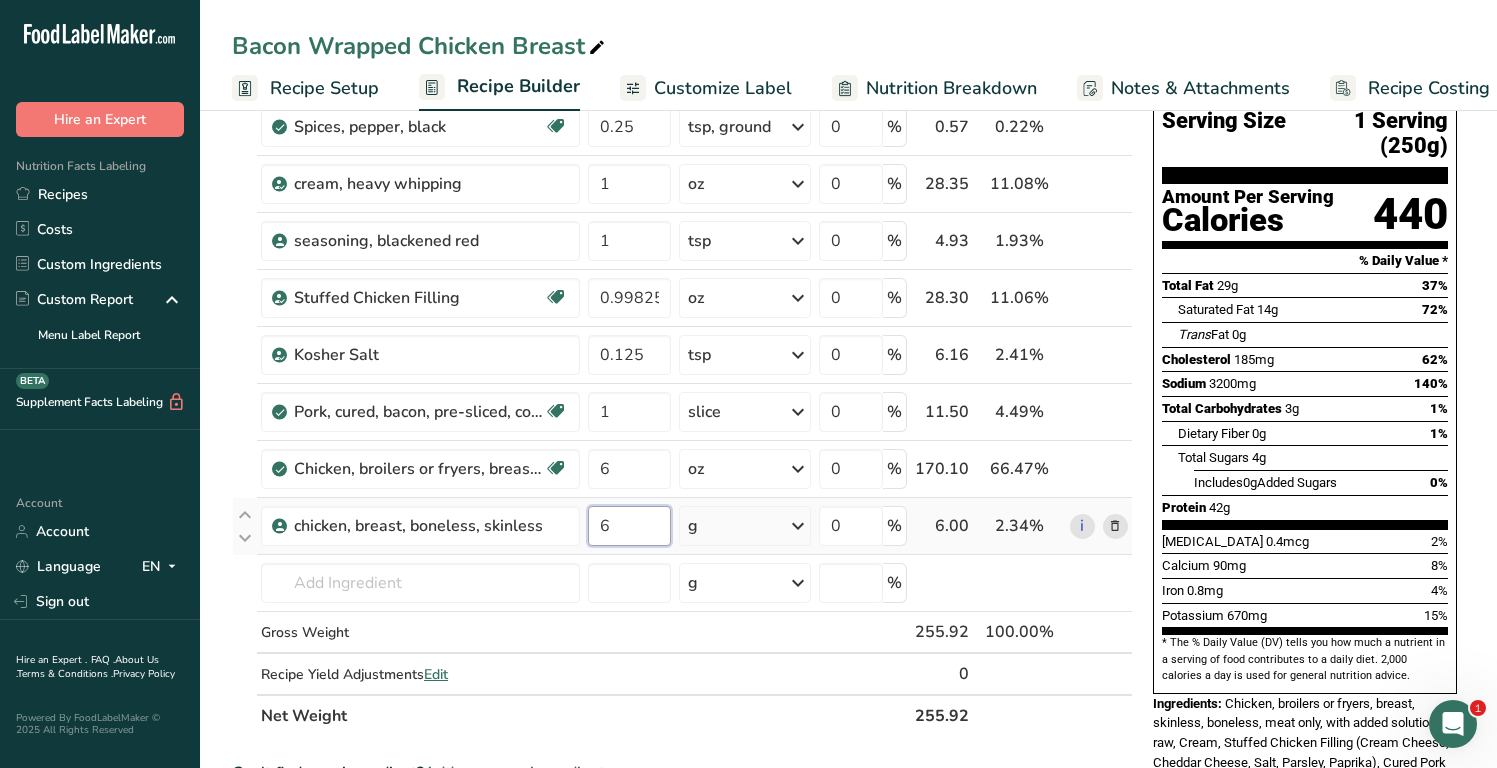 type on "6" 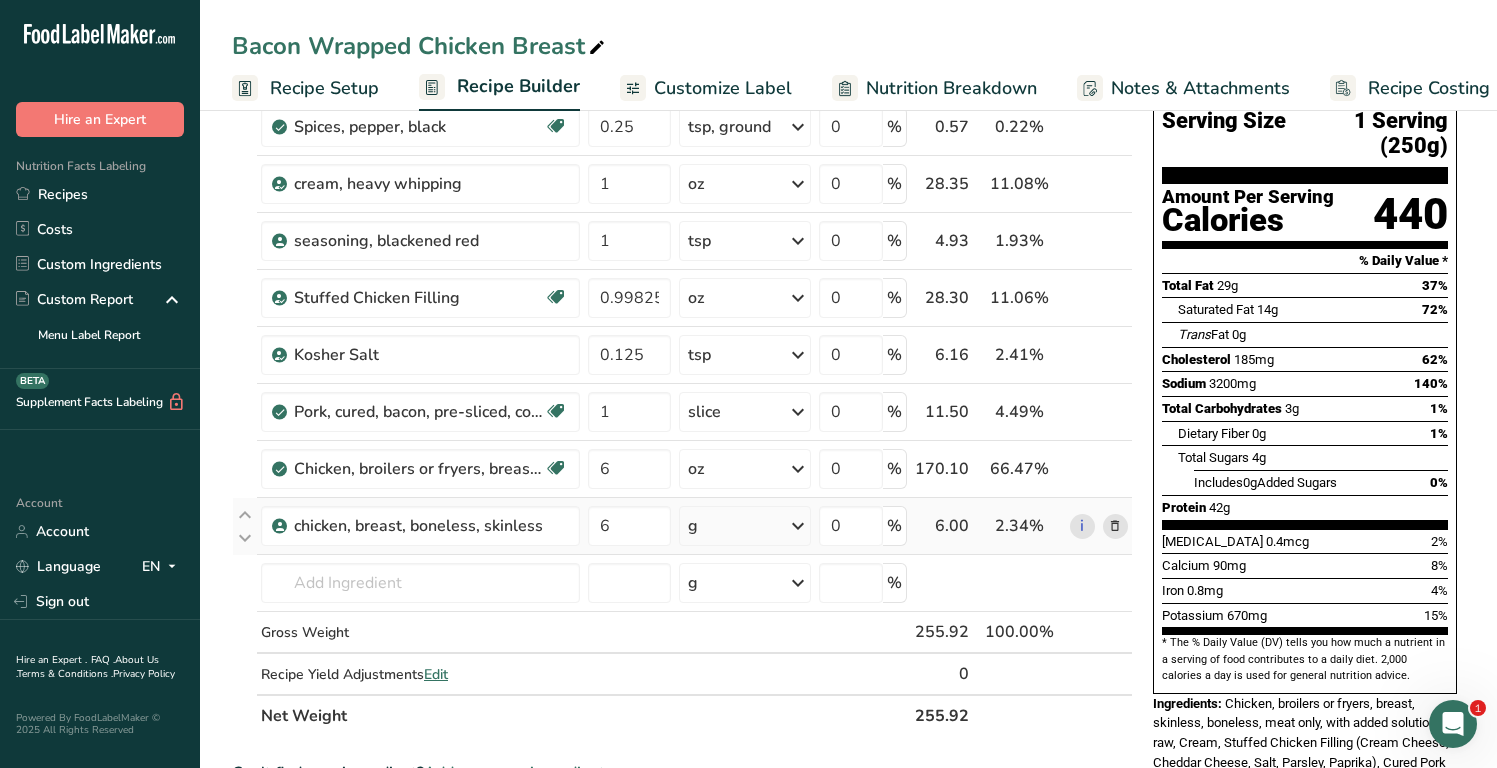 click on "Ingredient *
Amount *
Unit *
Waste *   .a-a{fill:#347362;}.b-a{fill:#fff;}          Grams
Percentage
Spices, pepper, black
Source of Antioxidants
Dairy free
Gluten free
Vegan
Vegetarian
Soy free
0.25
tsp, ground
Portions
1 tsp, ground
1 tbsp, ground
1 tsp, whole
See more
Weight Units
g
kg
mg
See more
Volume Units
l
Volume units require a density conversion. If you know your ingredient's density enter it below. Otherwise, click on "RIA" our AI Regulatory bot - she will be able to help you
lb/ft3
g/cm3" at bounding box center (682, 396) 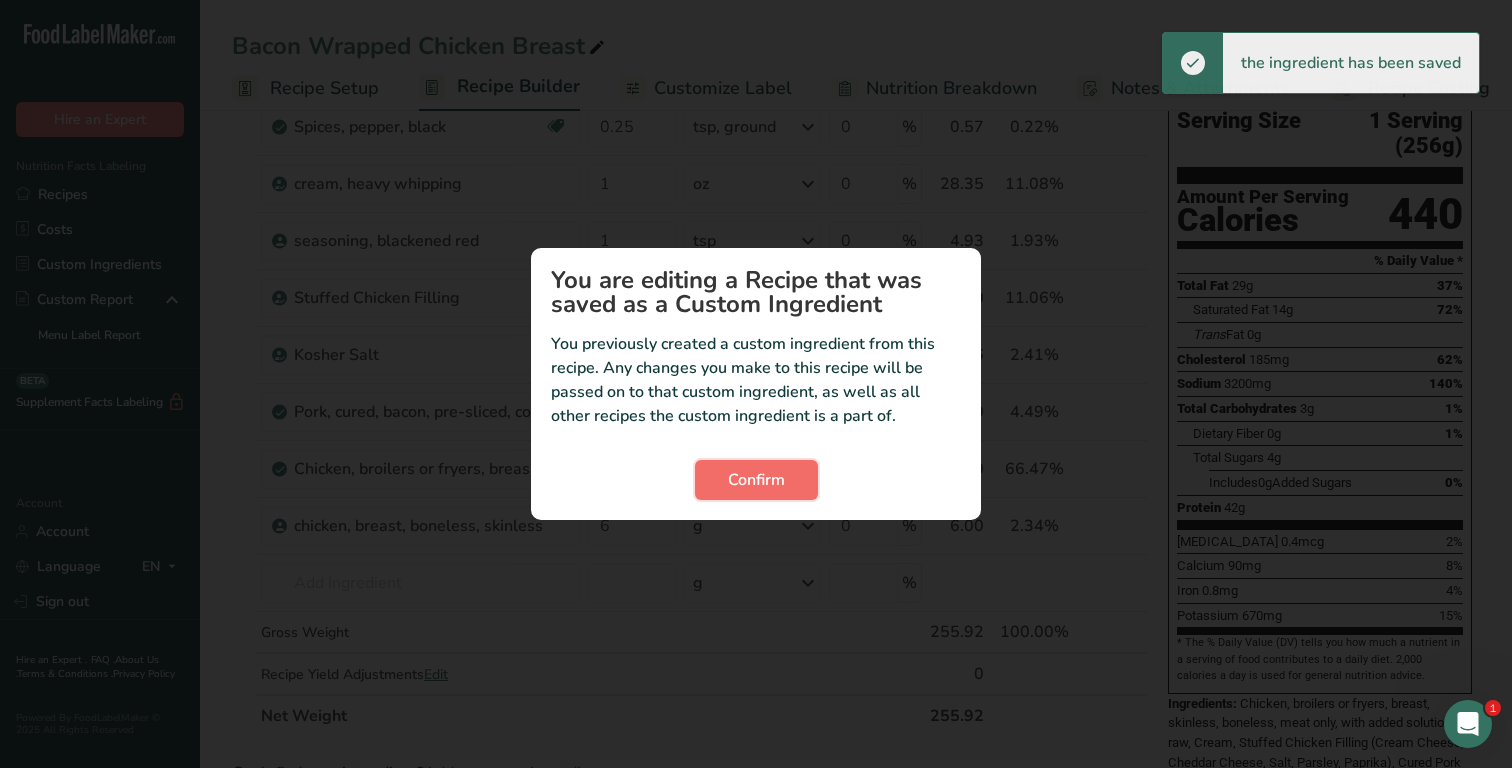 click on "Confirm" at bounding box center [756, 480] 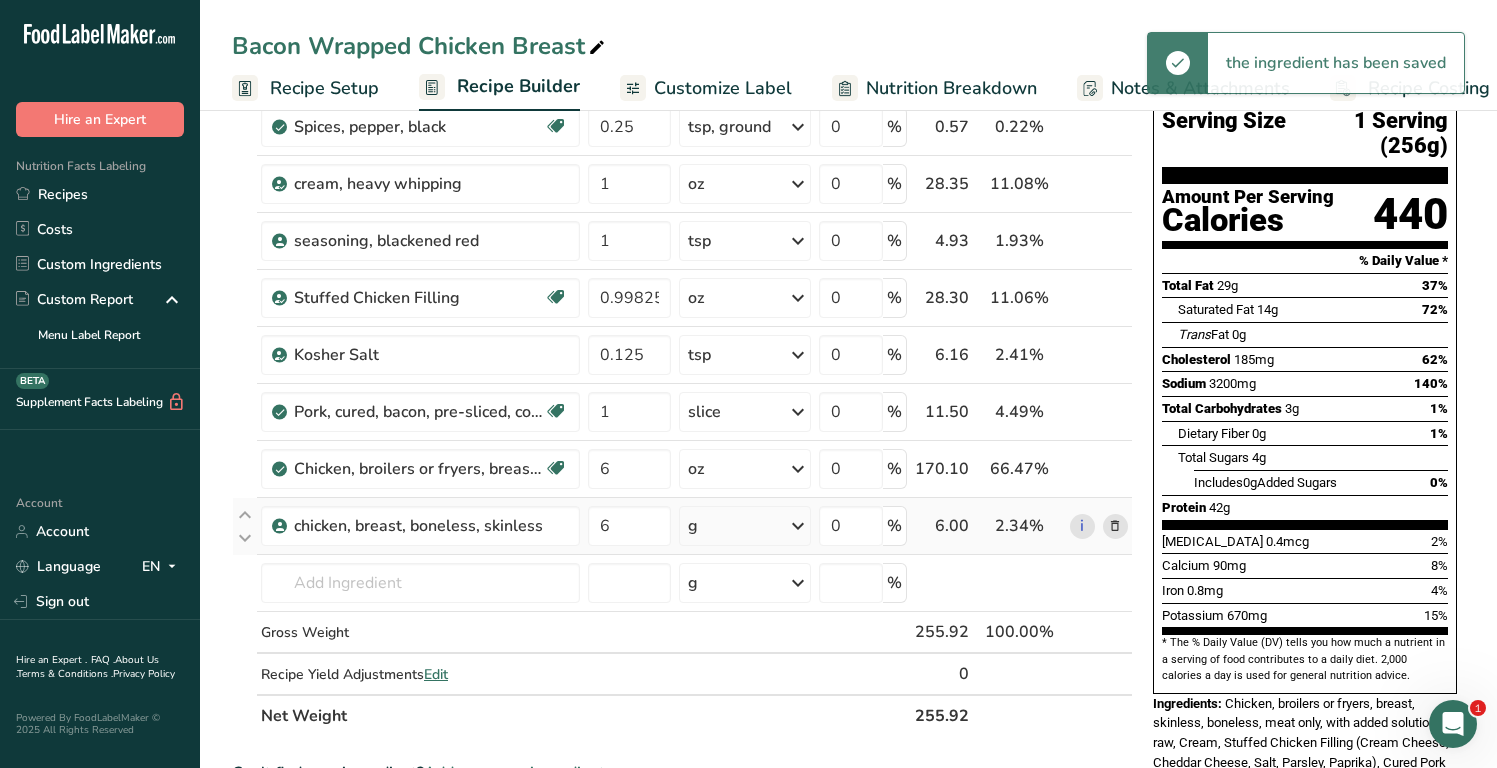 click on "g" at bounding box center [745, 526] 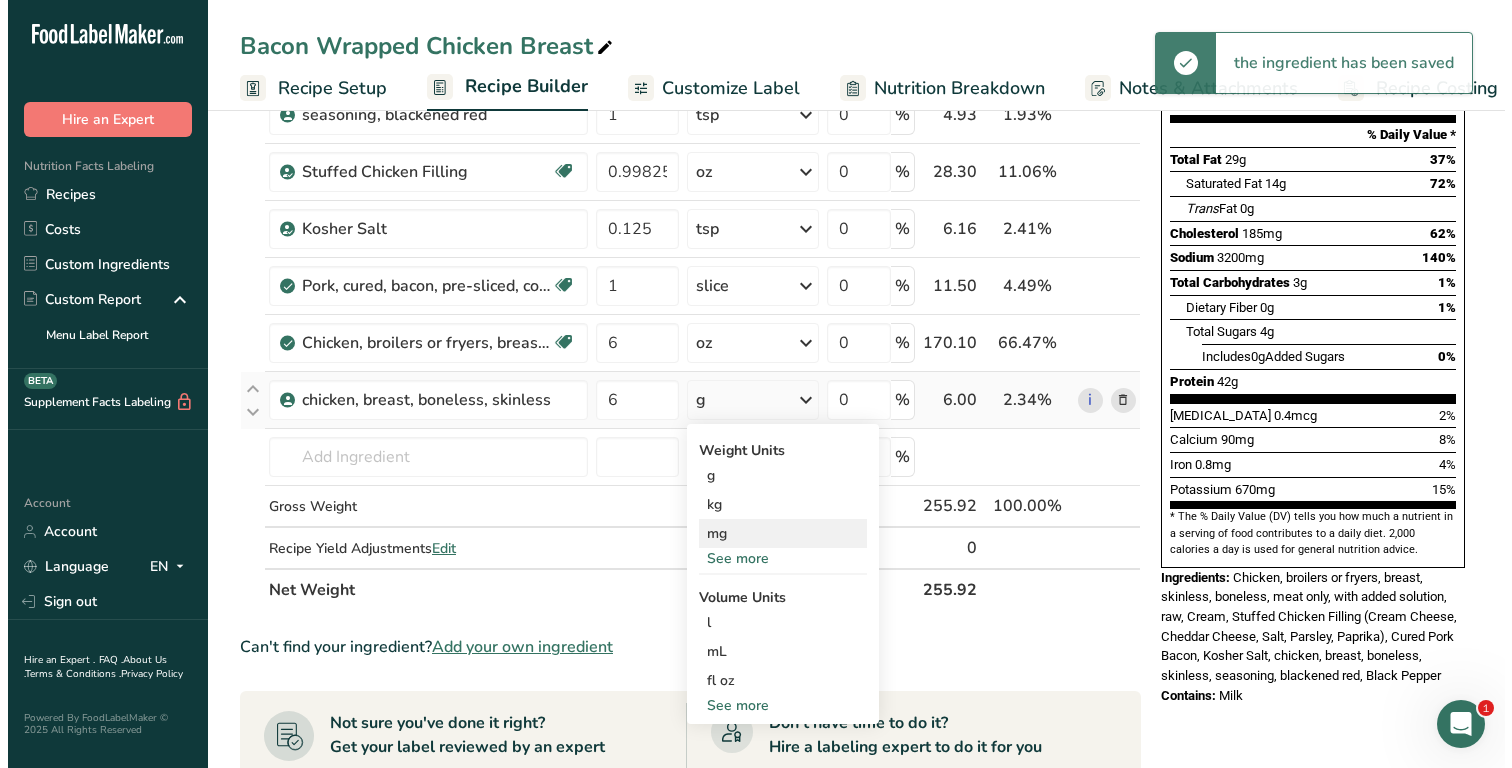 scroll, scrollTop: 356, scrollLeft: 0, axis: vertical 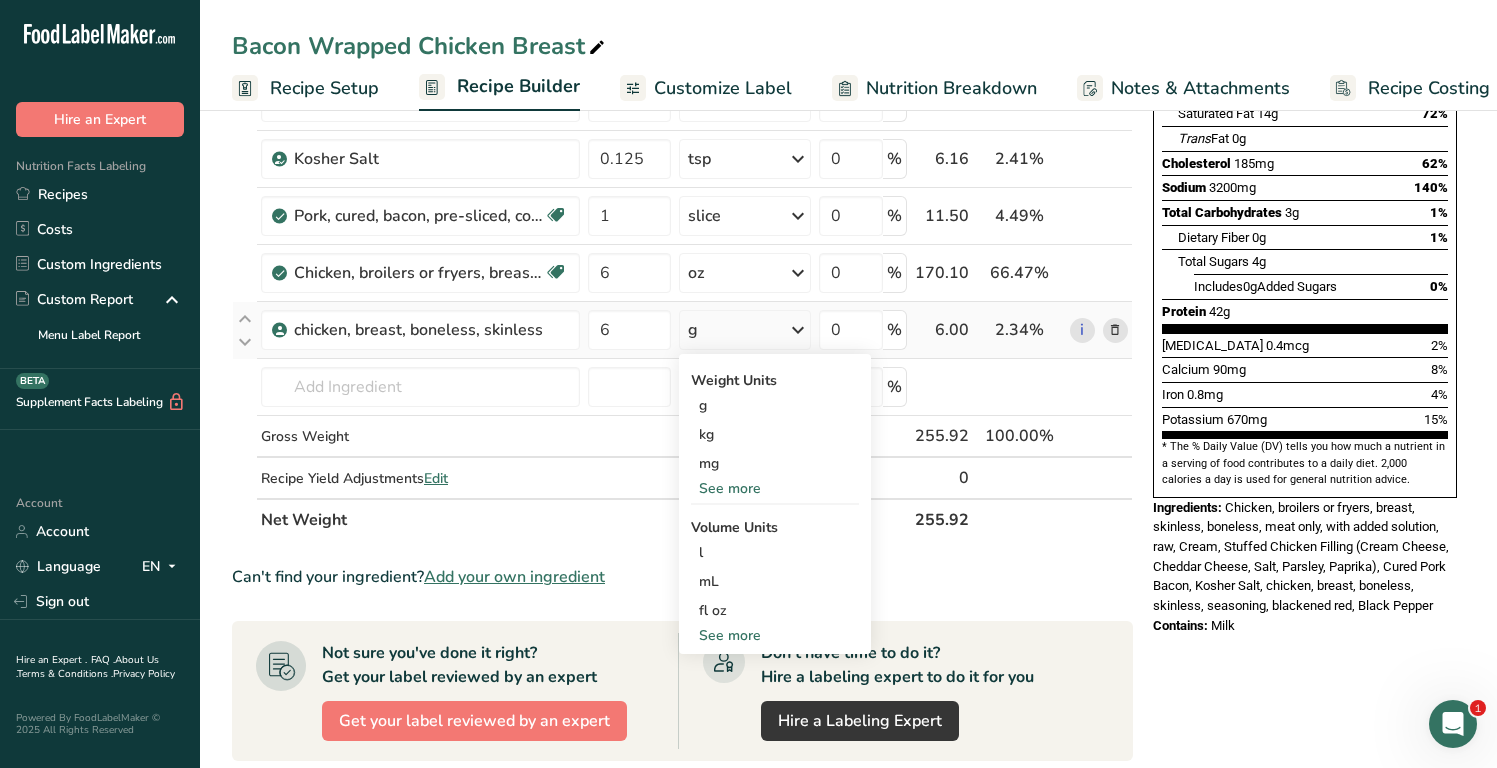 click on "See more" at bounding box center (775, 488) 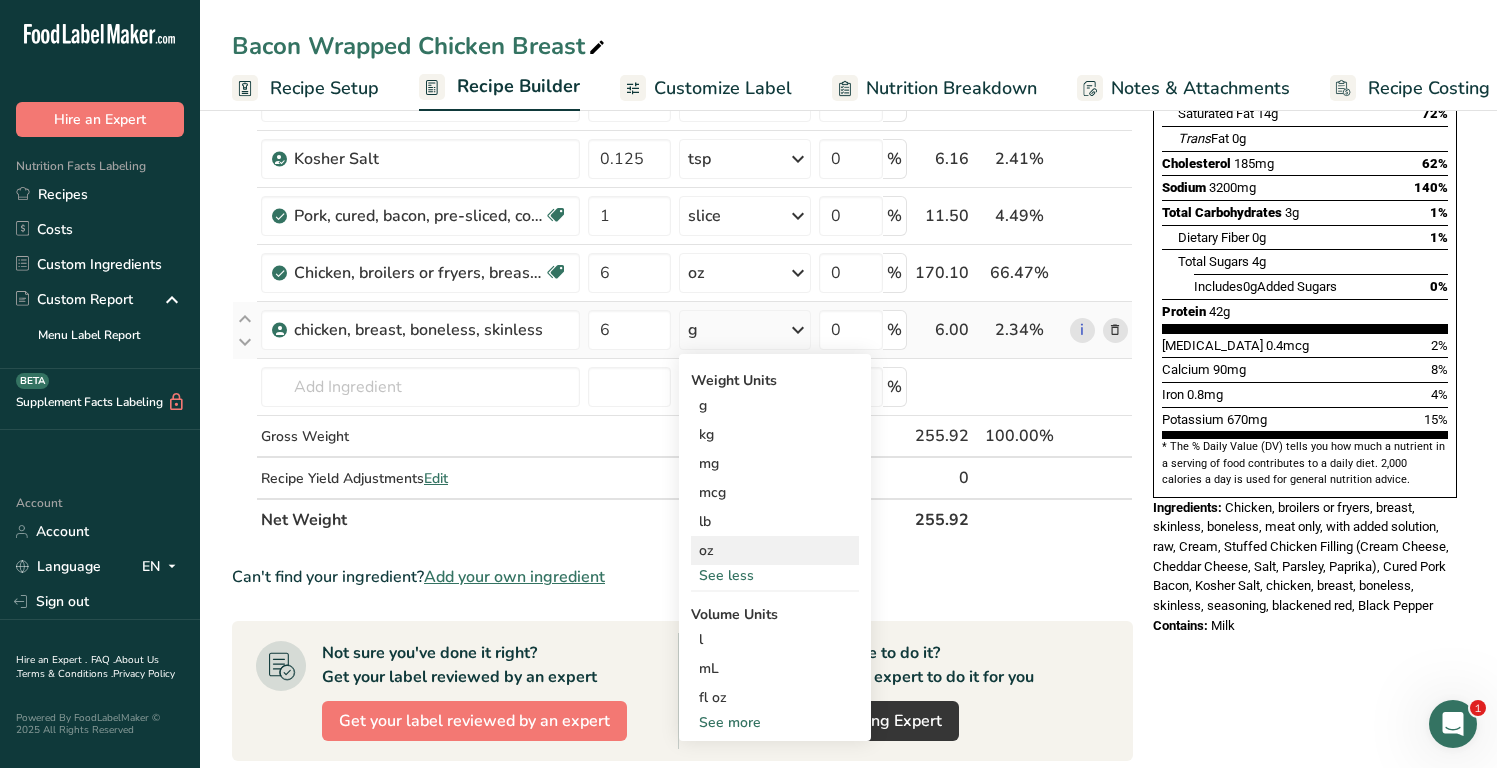 click on "oz" at bounding box center (775, 550) 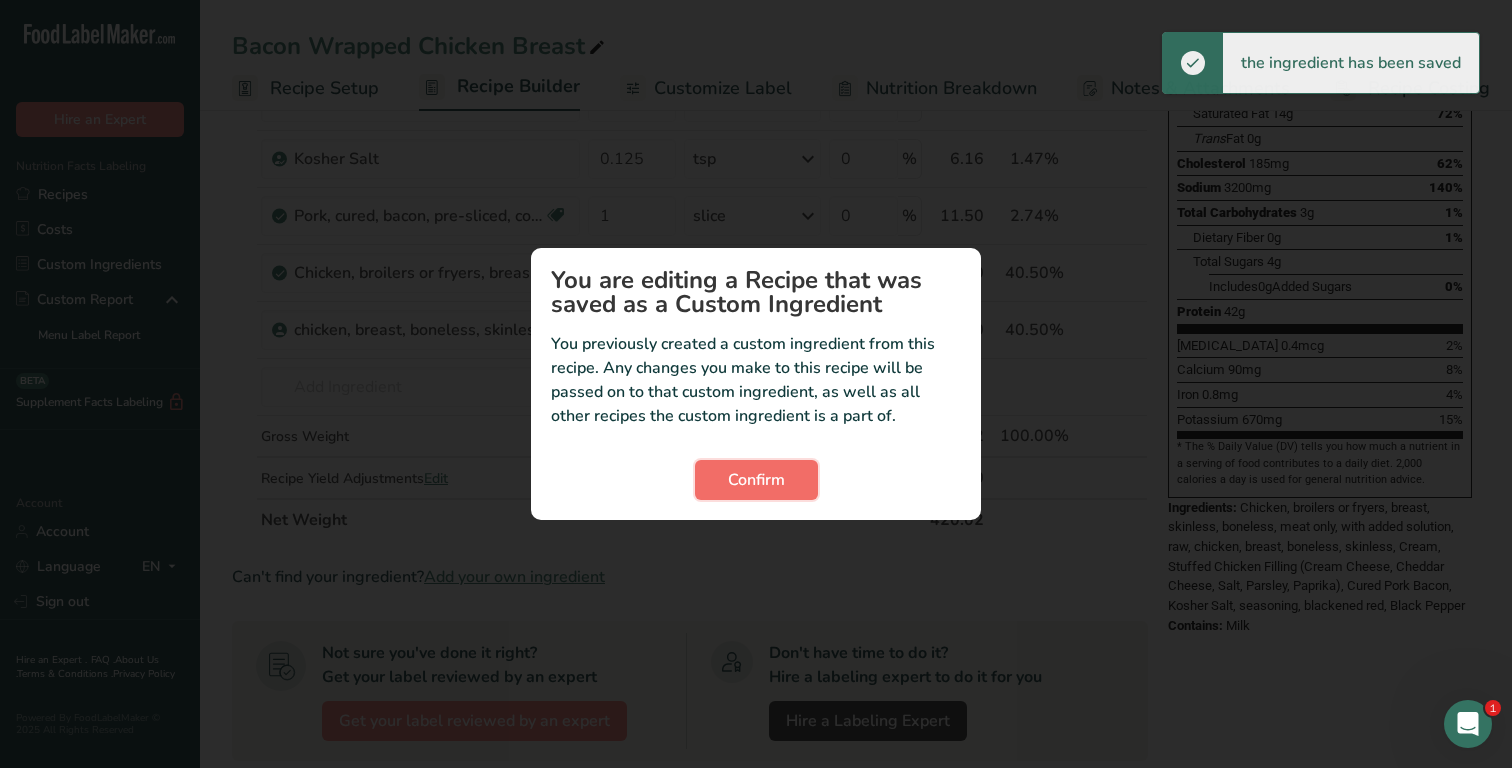 click on "Confirm" at bounding box center [756, 480] 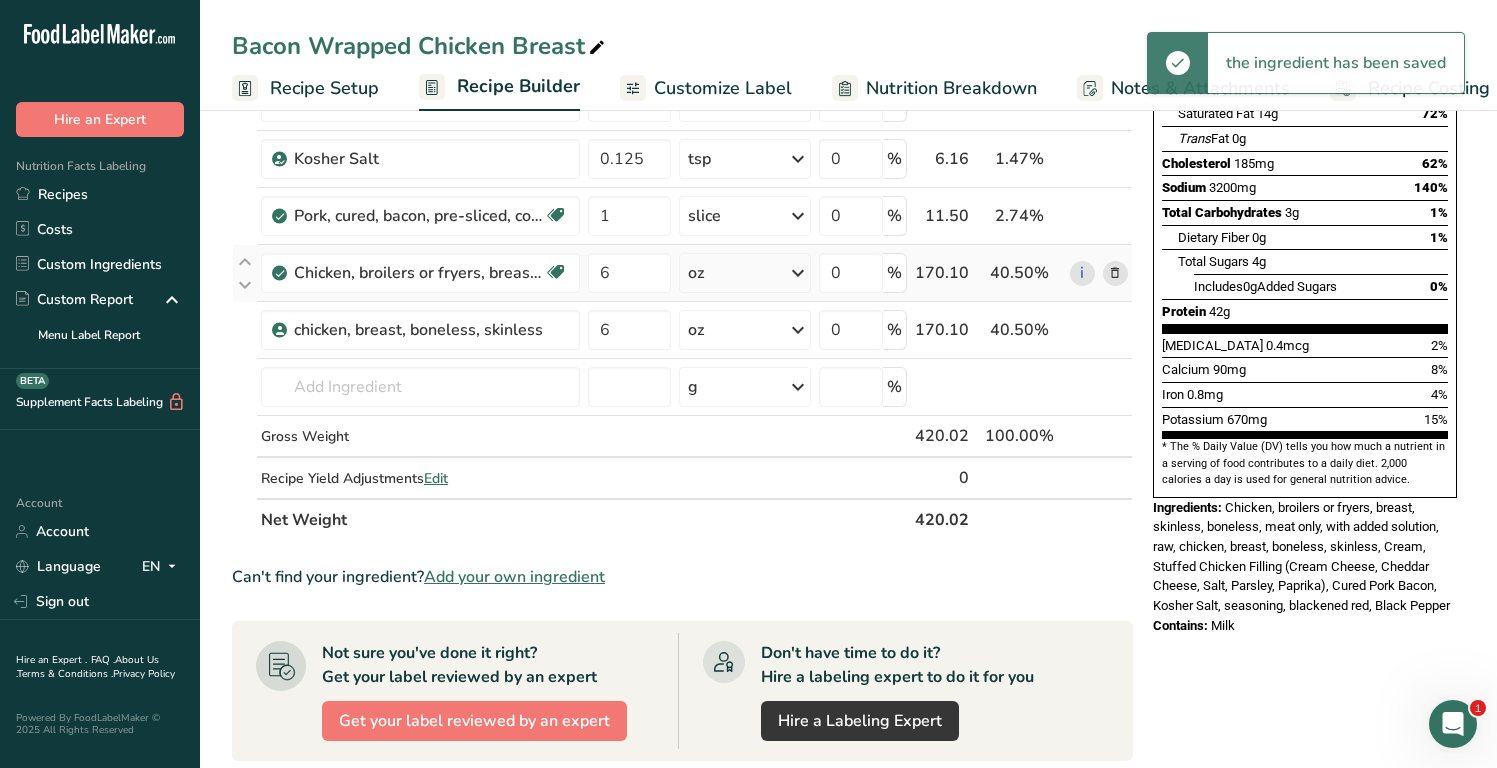 click at bounding box center (1115, 273) 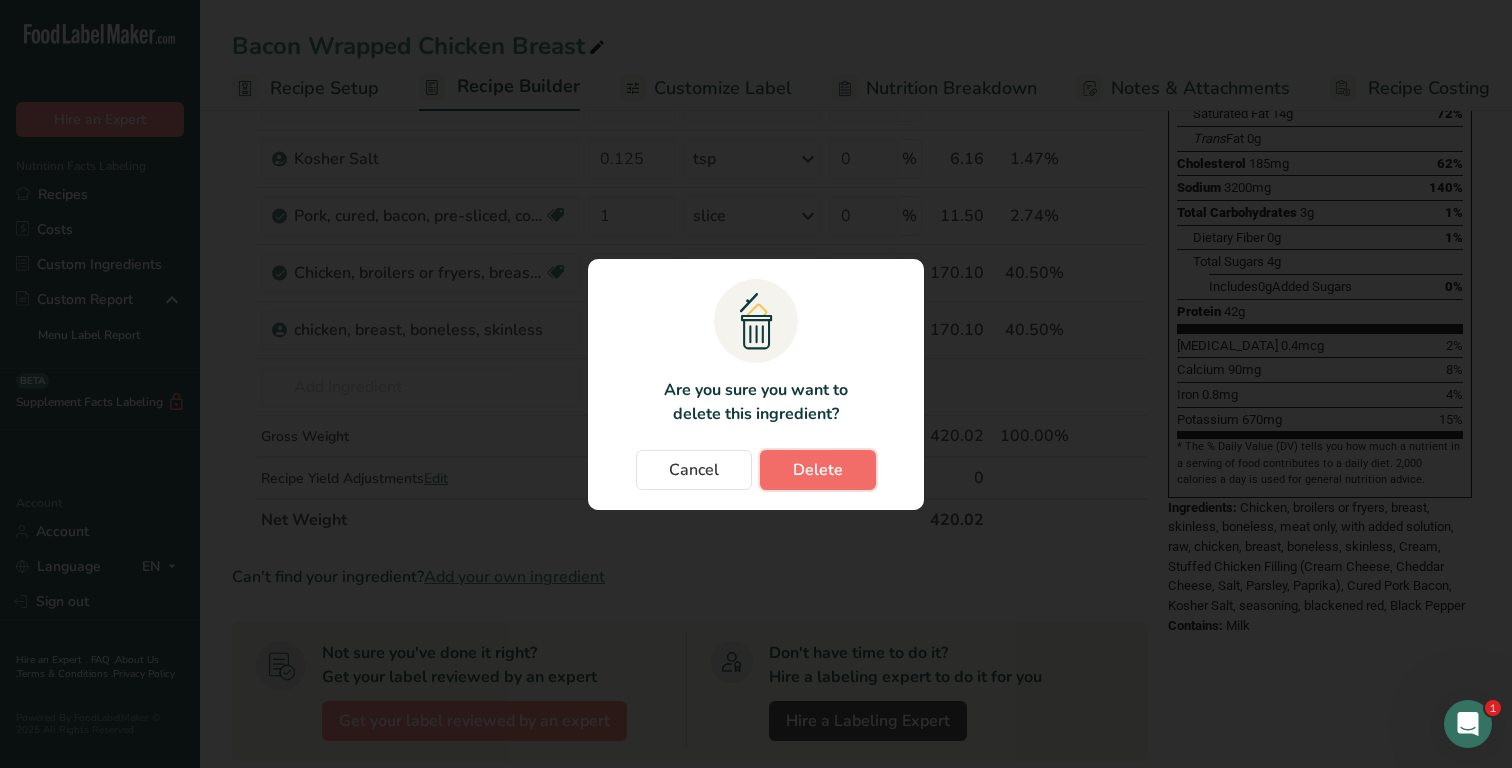 click on "Delete" at bounding box center [818, 470] 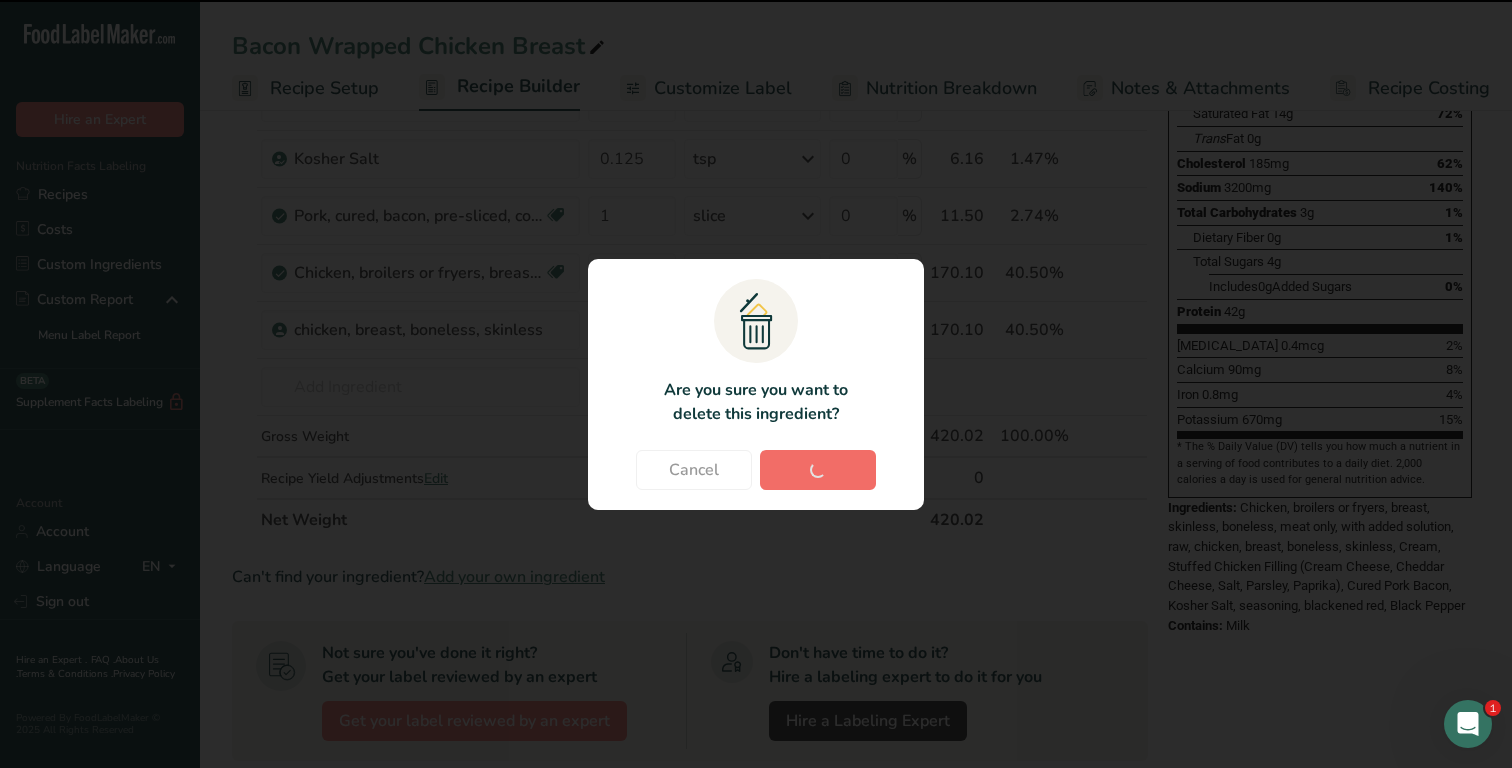 type 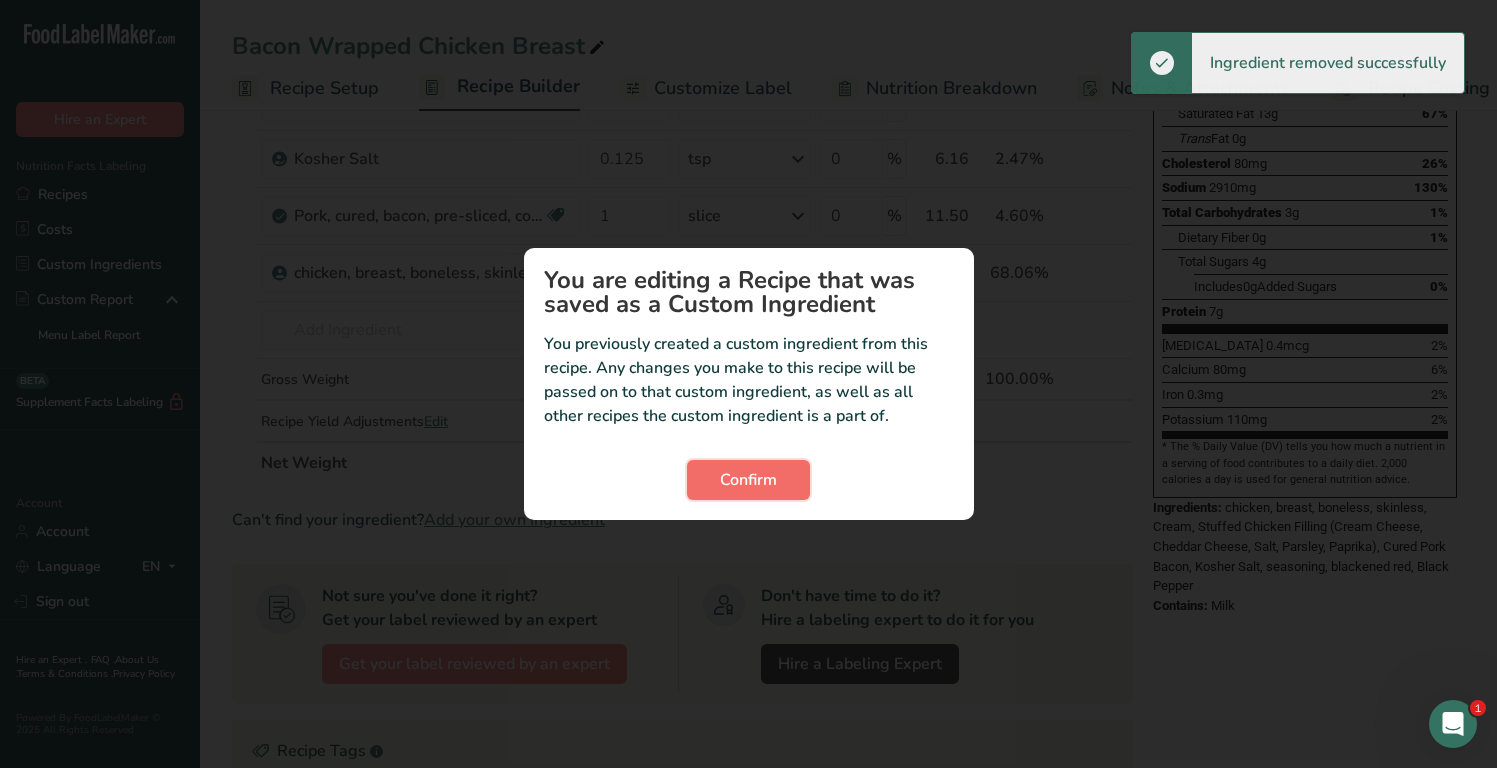 click on "Confirm" at bounding box center [748, 480] 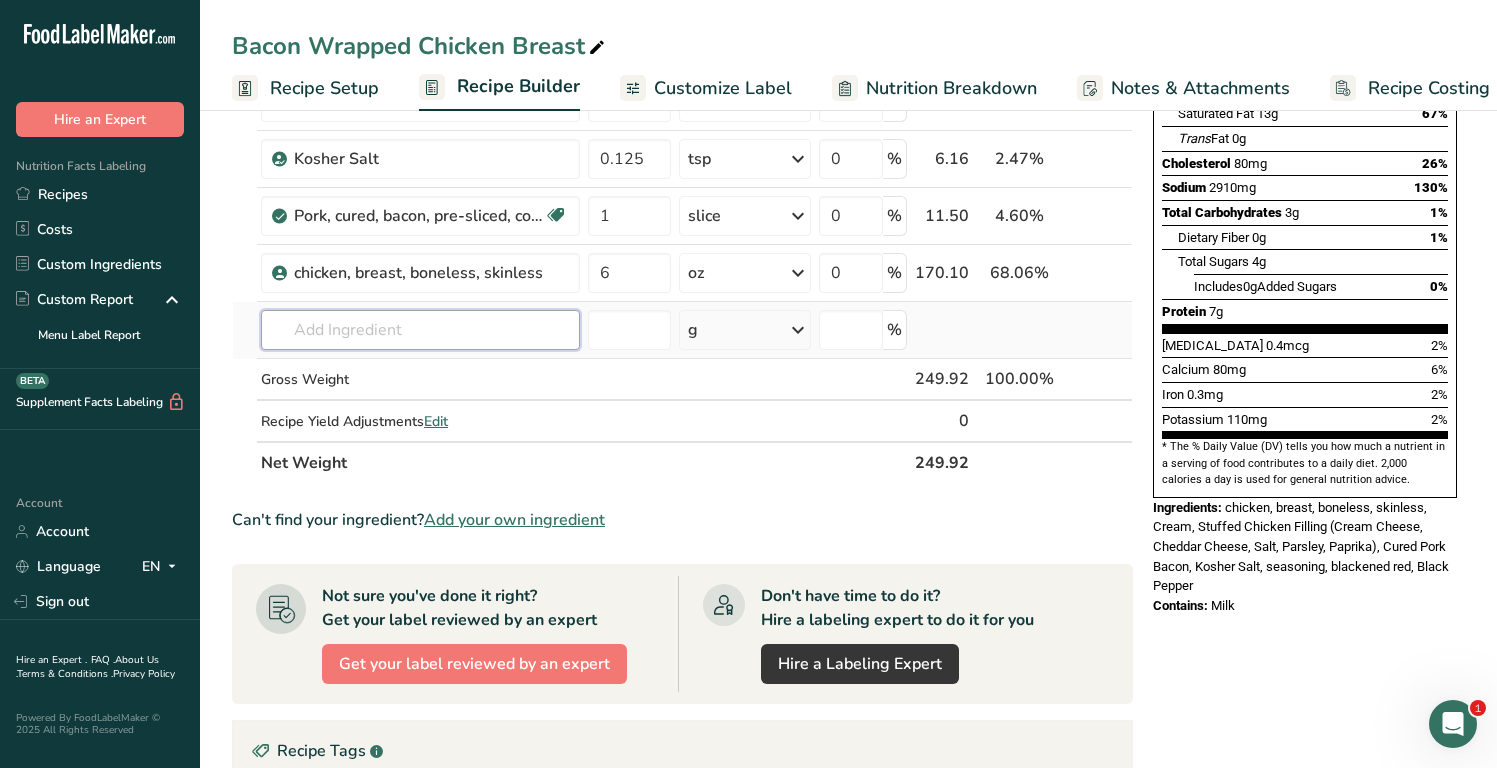 click at bounding box center (420, 330) 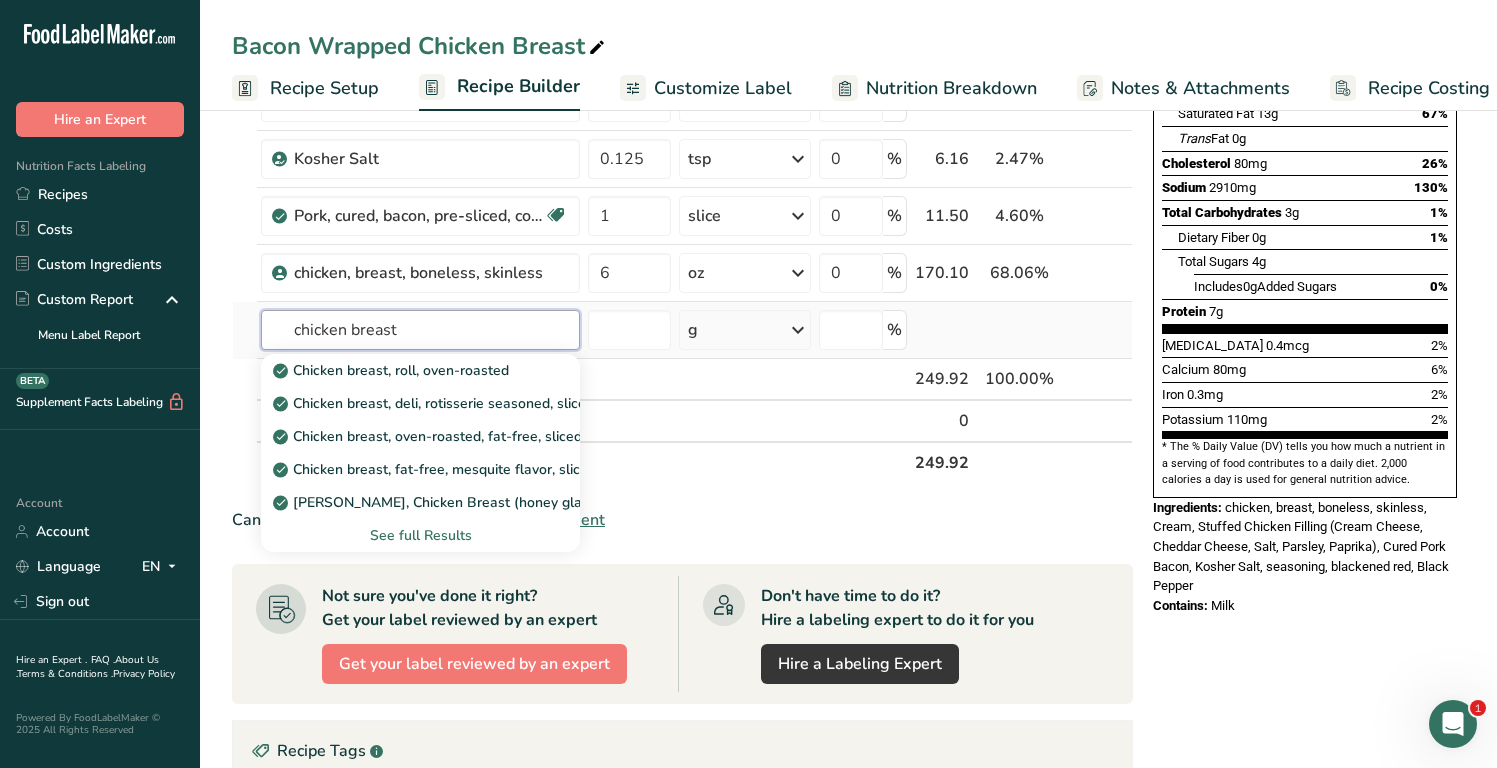 type on "chicken breast" 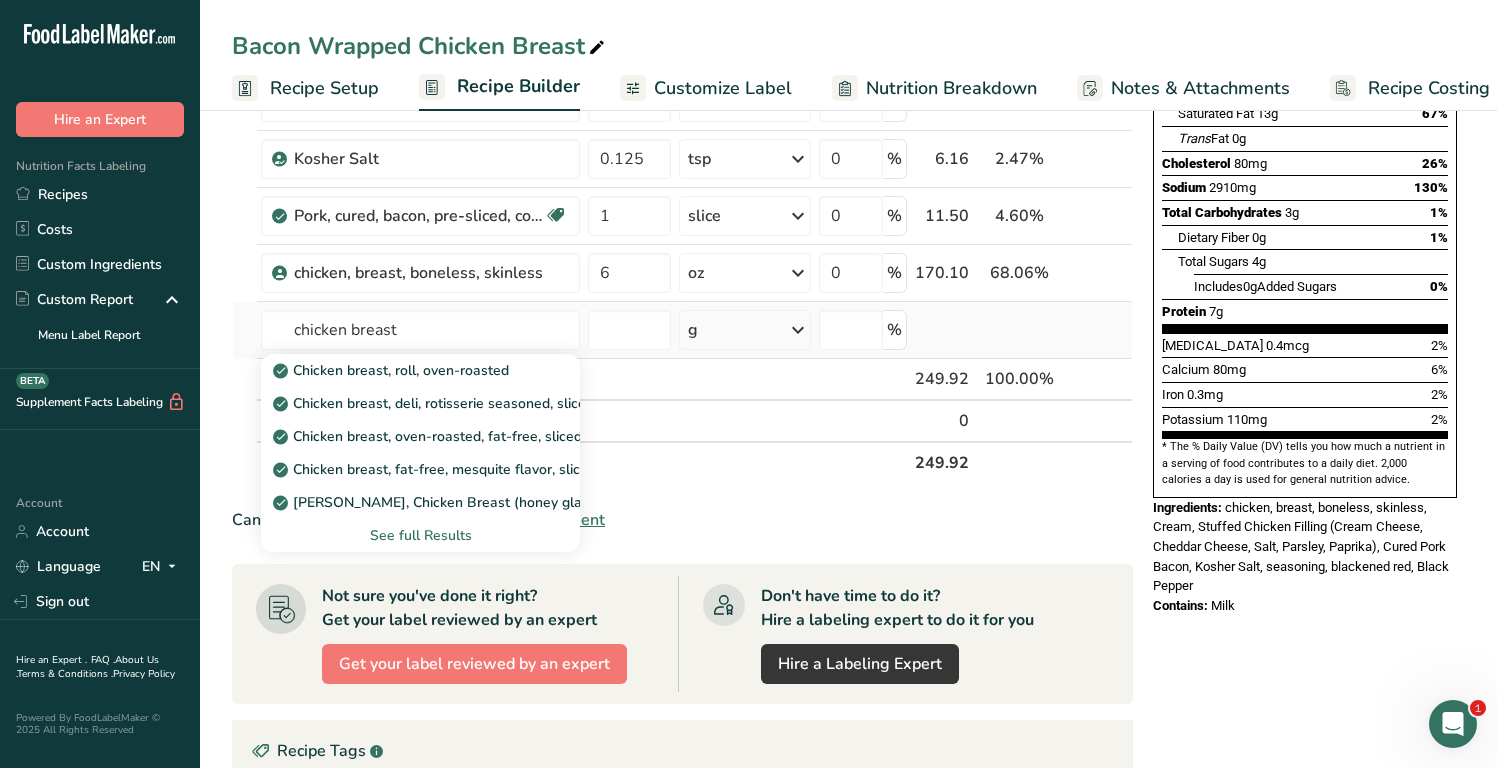 type 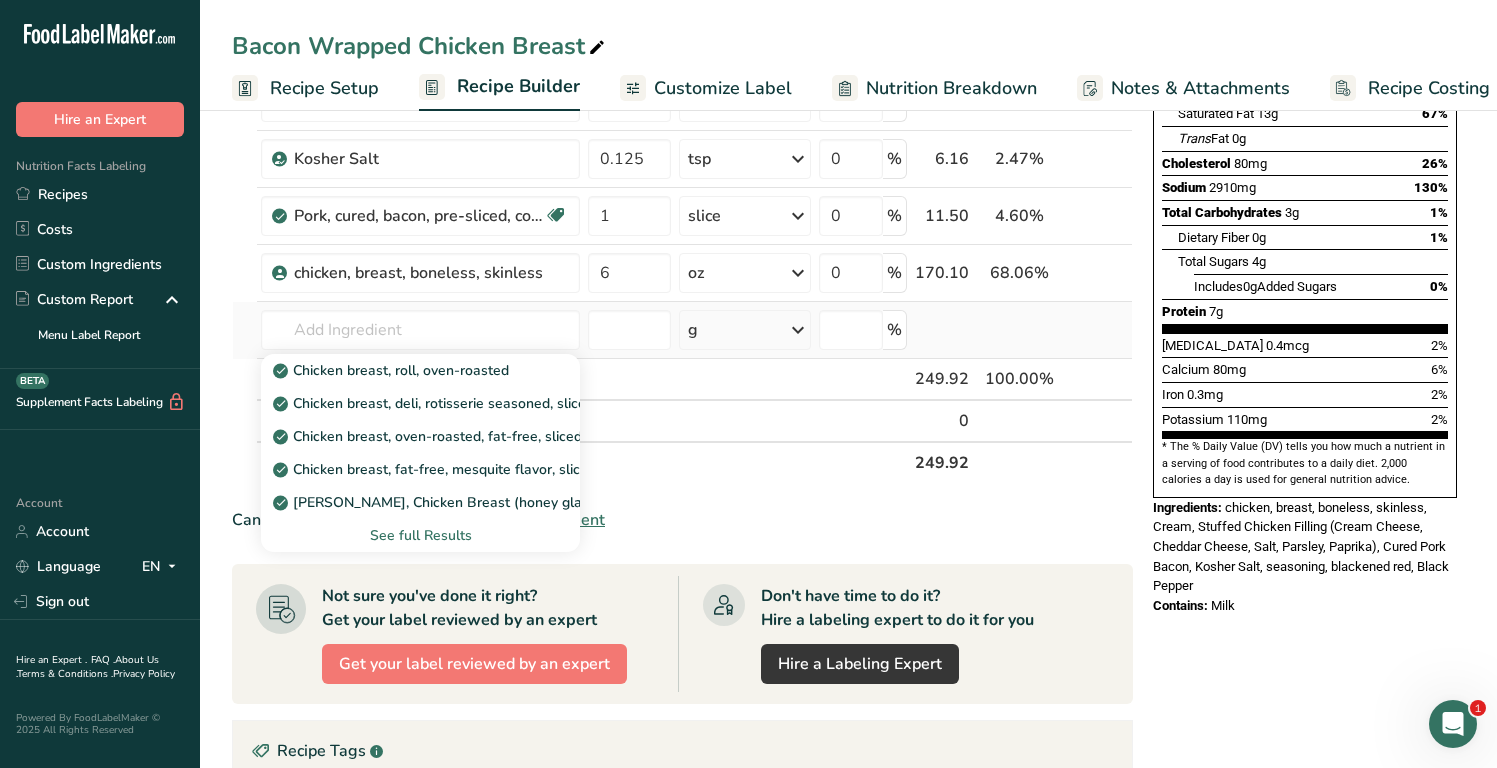 click on "See full Results" at bounding box center [420, 535] 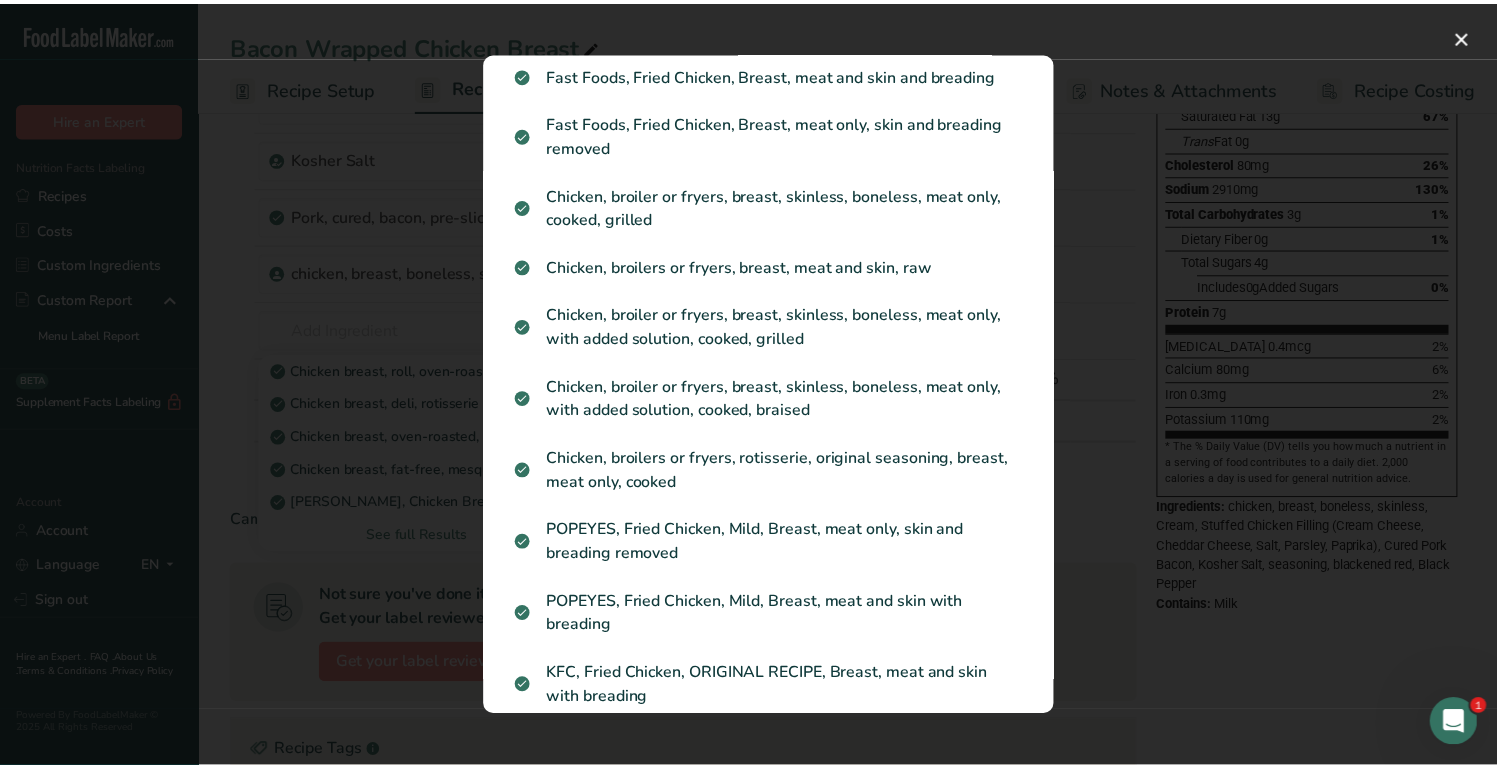 scroll, scrollTop: 398, scrollLeft: 0, axis: vertical 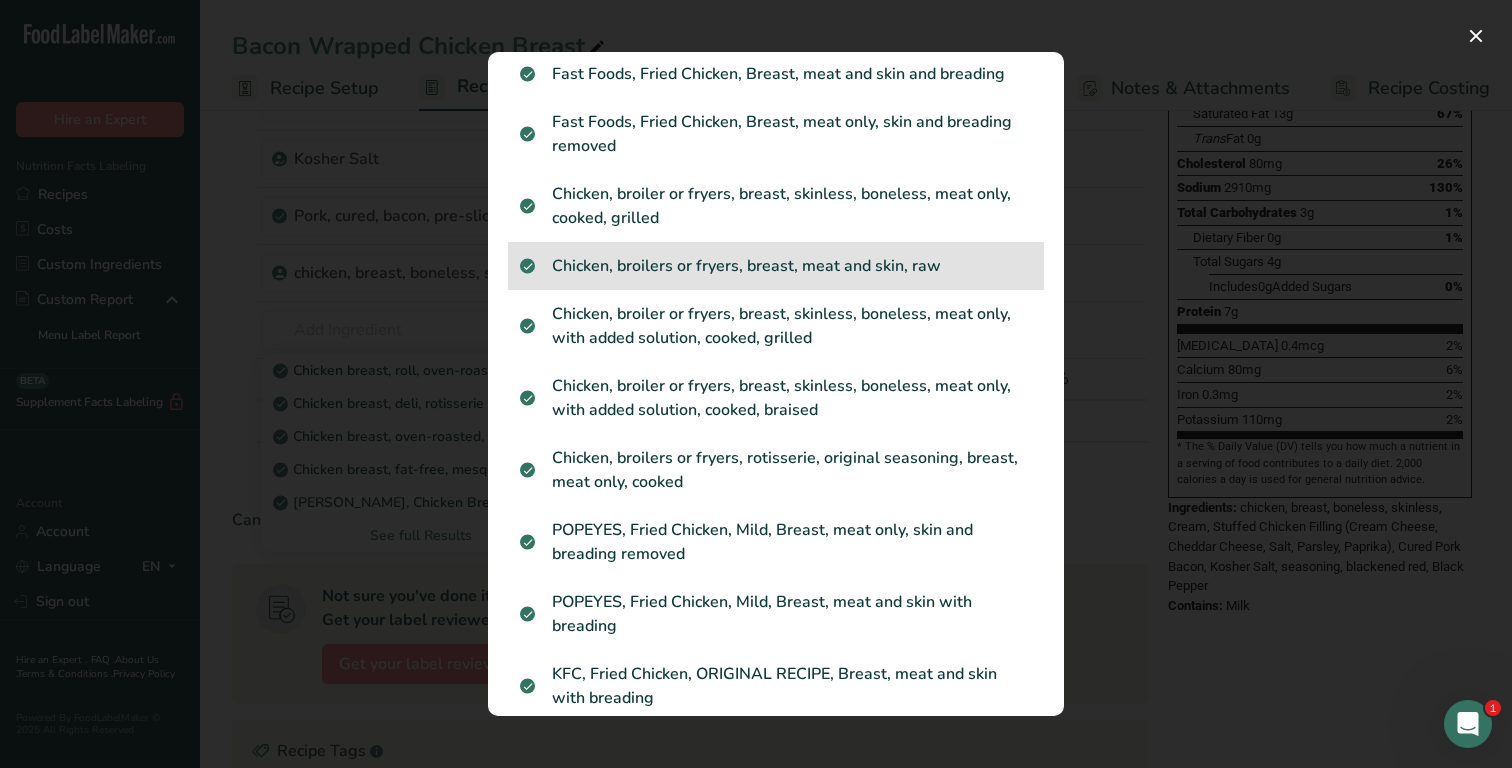 click on "Chicken, broilers or fryers, breast, meat and skin, raw" at bounding box center [776, 266] 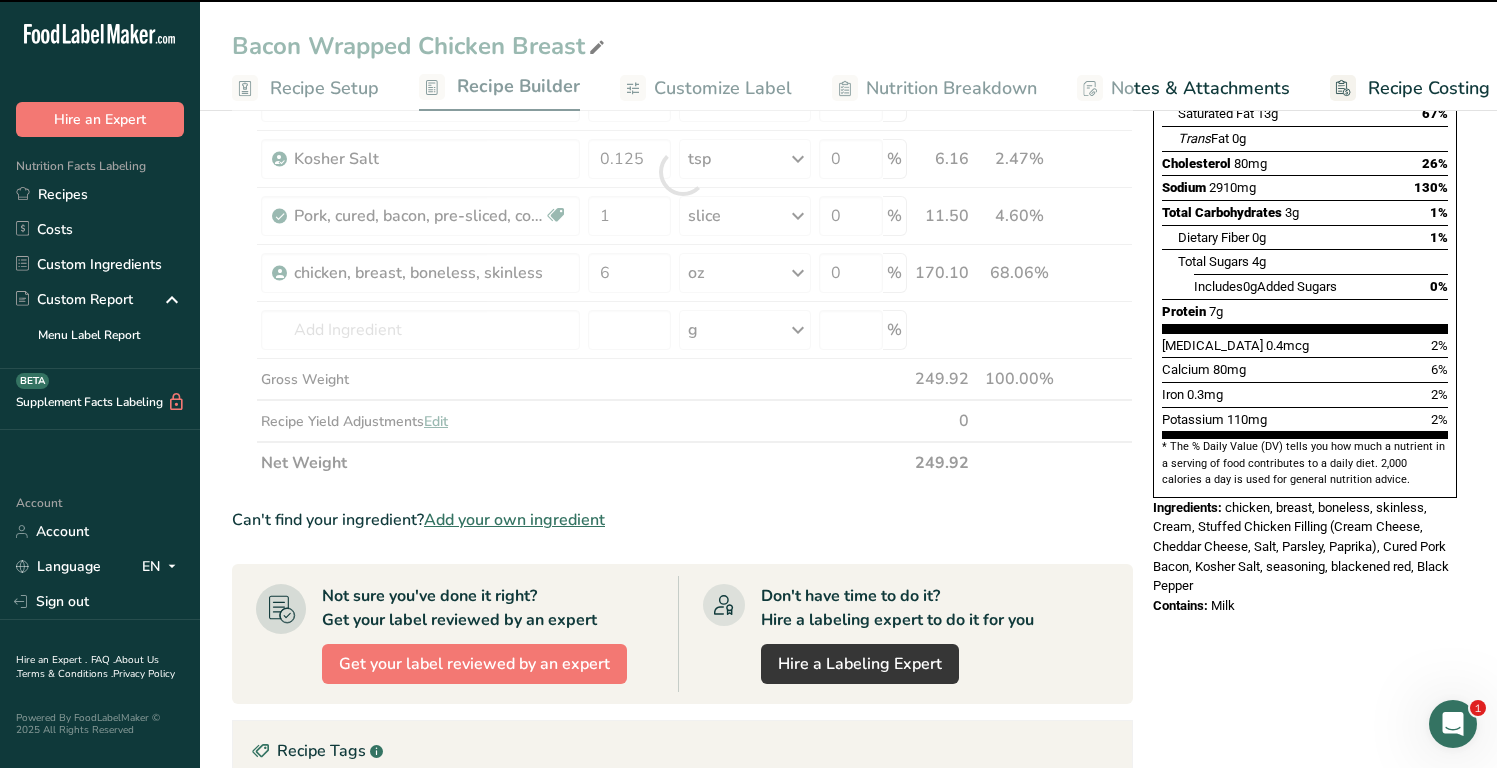 type on "0" 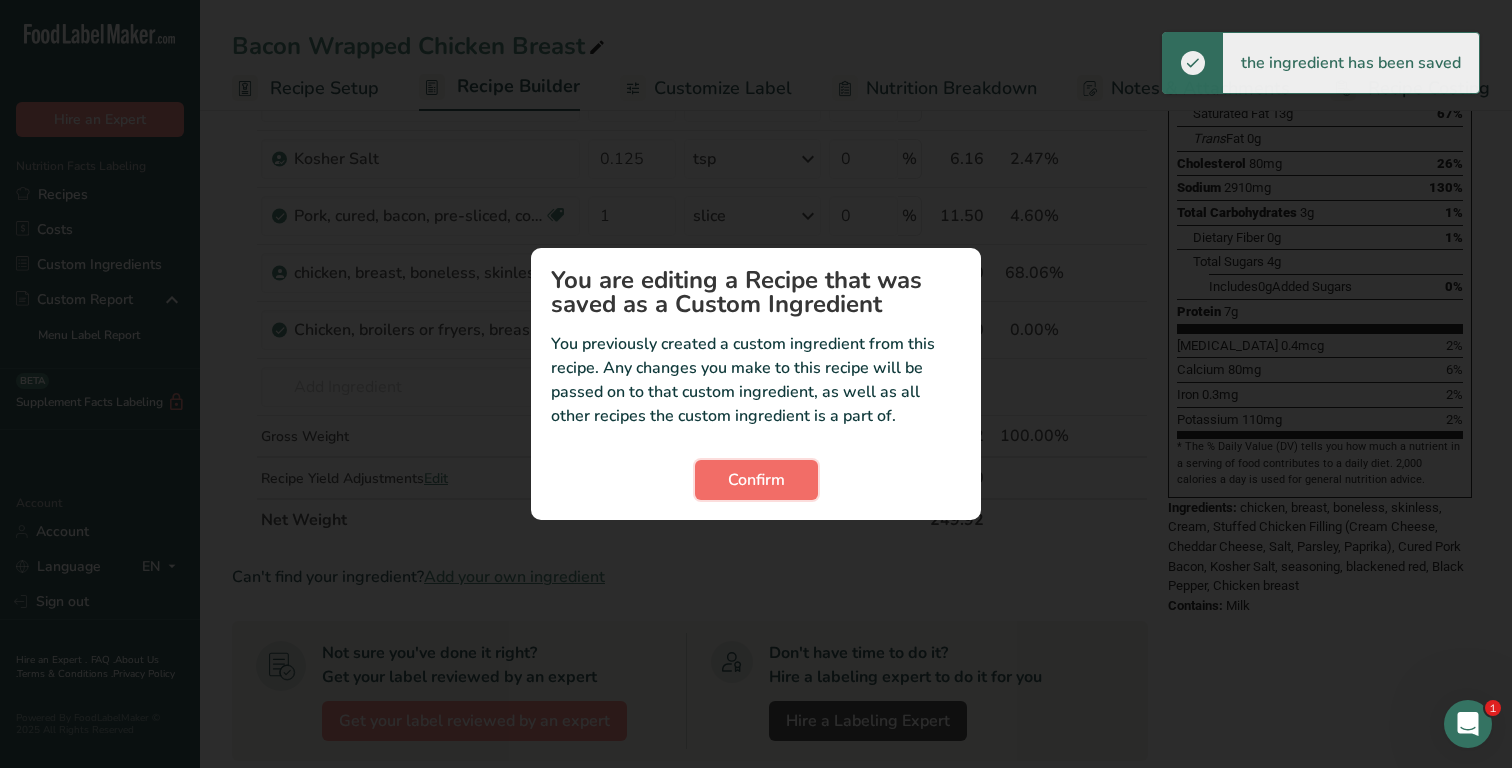 click on "Confirm" at bounding box center (756, 480) 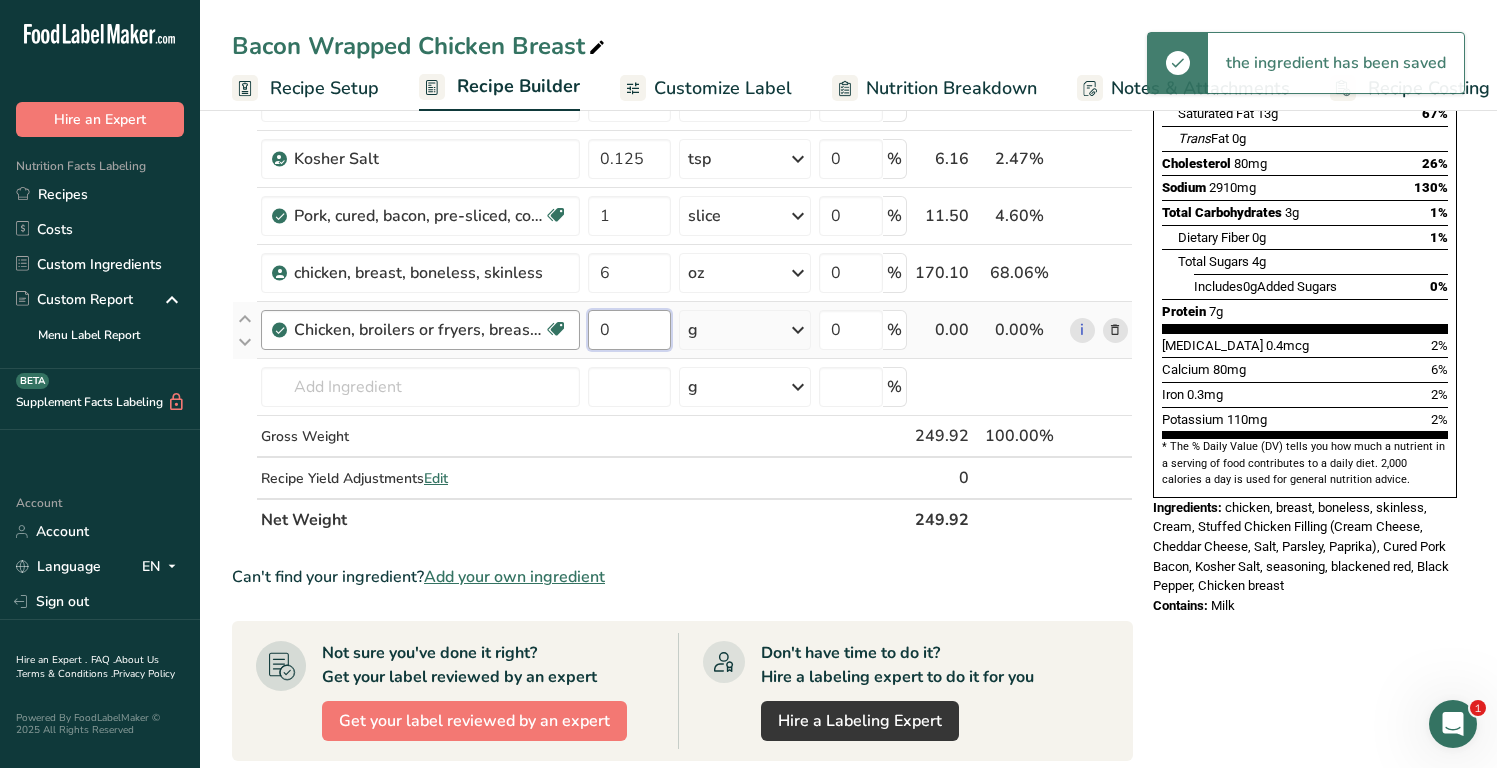 drag, startPoint x: 618, startPoint y: 332, endPoint x: 579, endPoint y: 330, distance: 39.051247 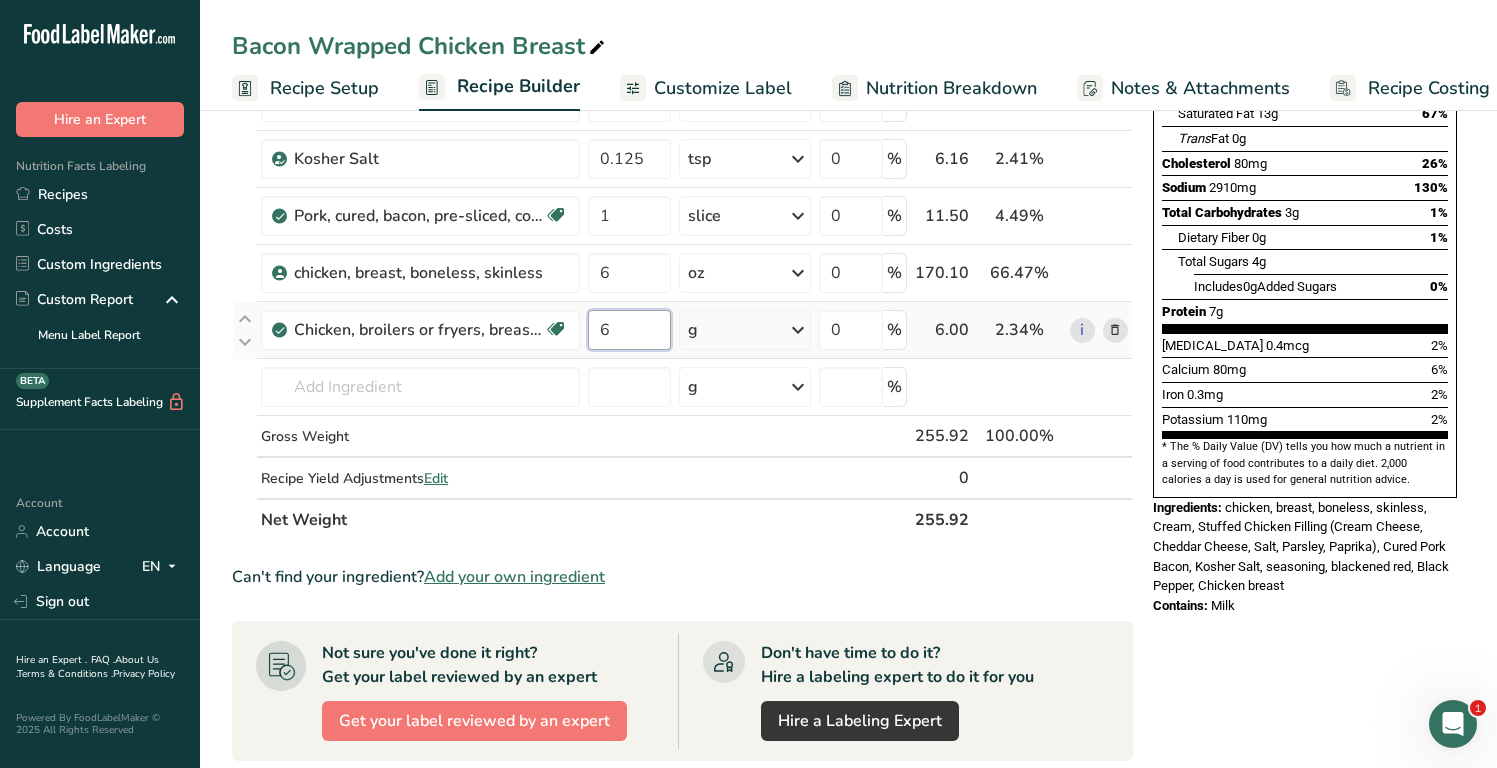 type on "6" 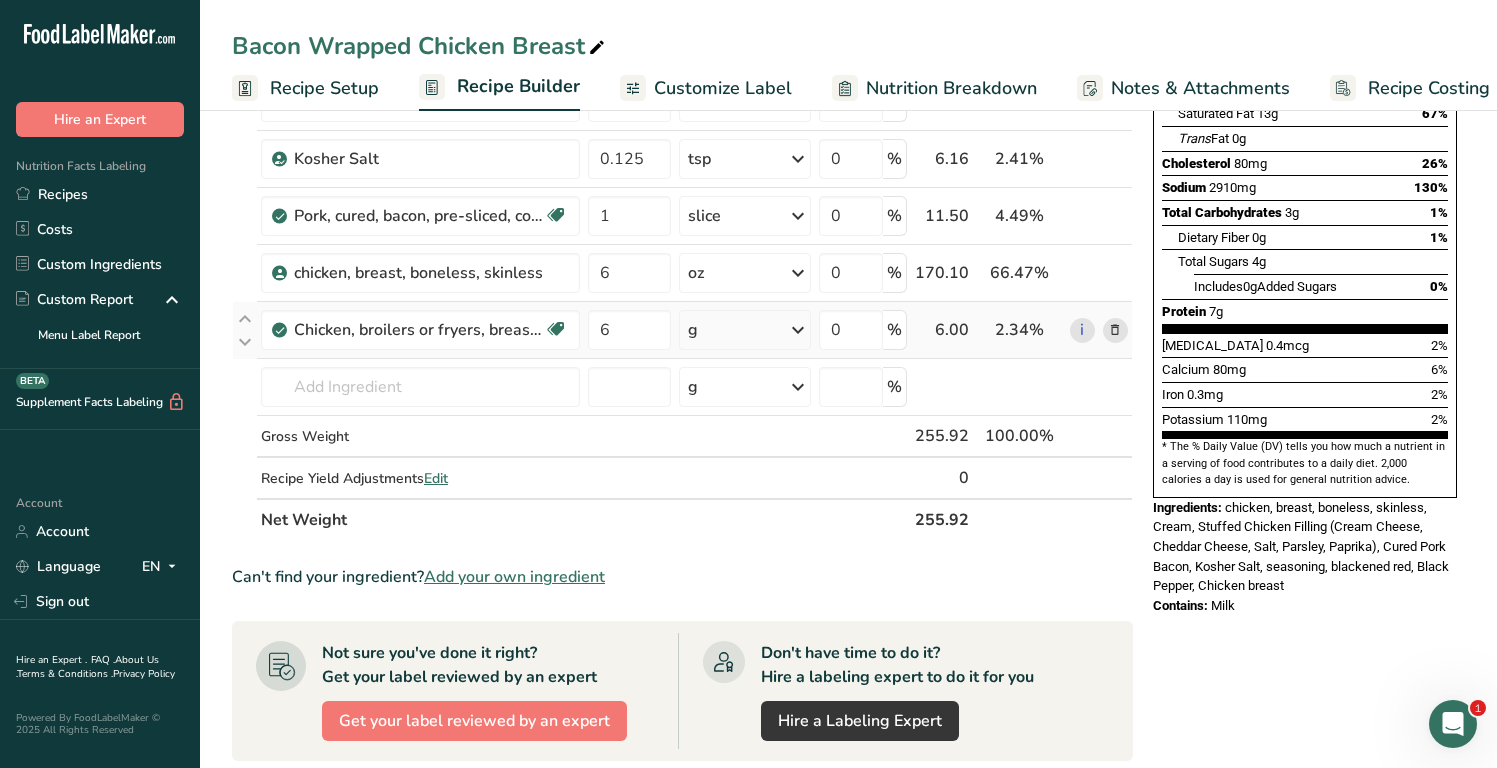click on "Ingredient *
Amount *
Unit *
Waste *   .a-a{fill:#347362;}.b-a{fill:#fff;}          Grams
Percentage
Spices, pepper, black
Source of Antioxidants
Dairy free
Gluten free
Vegan
Vegetarian
Soy free
0.25
tsp, ground
Portions
1 tsp, ground
1 tbsp, ground
1 tsp, whole
See more
Weight Units
g
kg
mg
See more
Volume Units
l
Volume units require a density conversion. If you know your ingredient's density enter it below. Otherwise, click on "RIA" our AI Regulatory bot - she will be able to help you
lb/ft3
g/cm3" at bounding box center (682, 200) 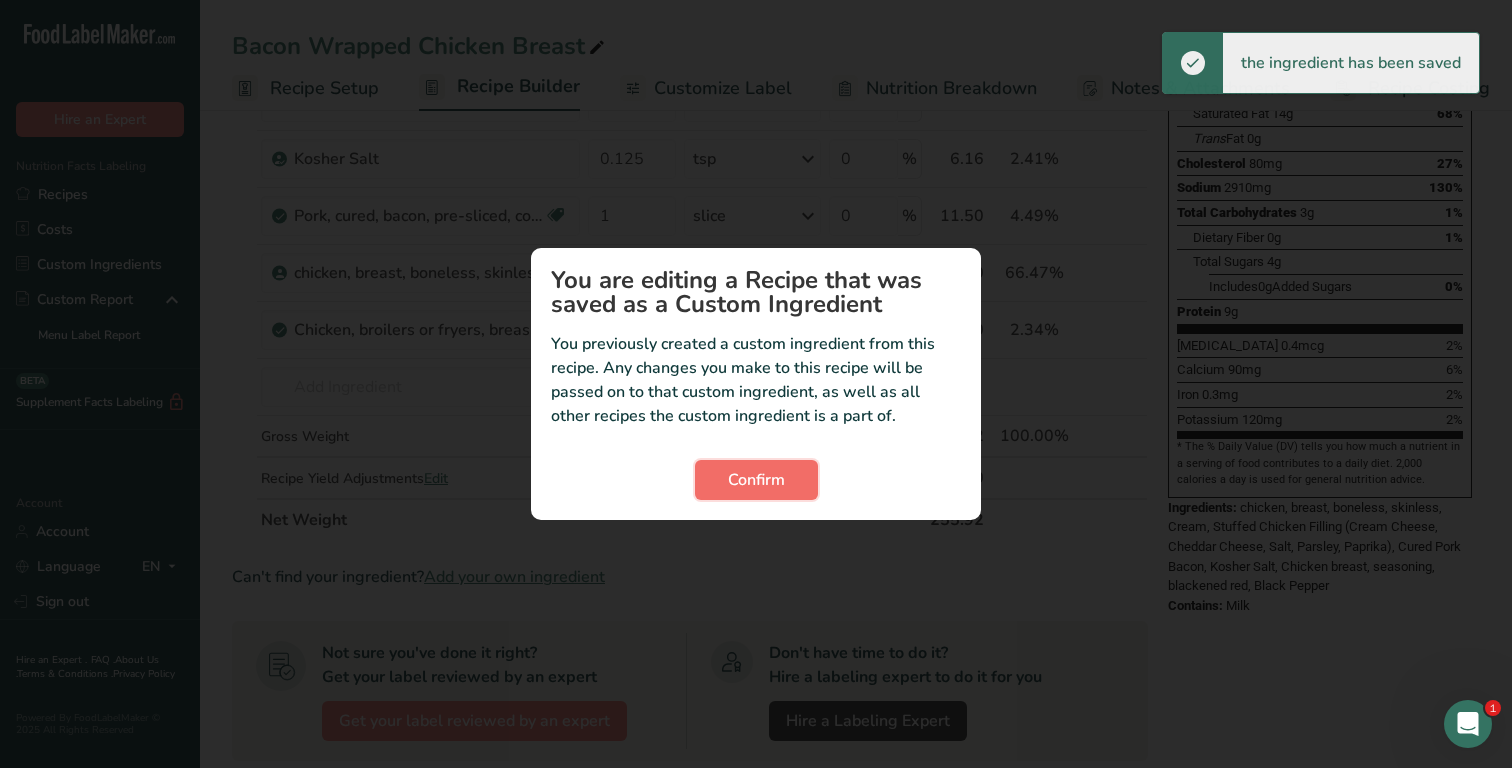 click on "Confirm" at bounding box center (756, 480) 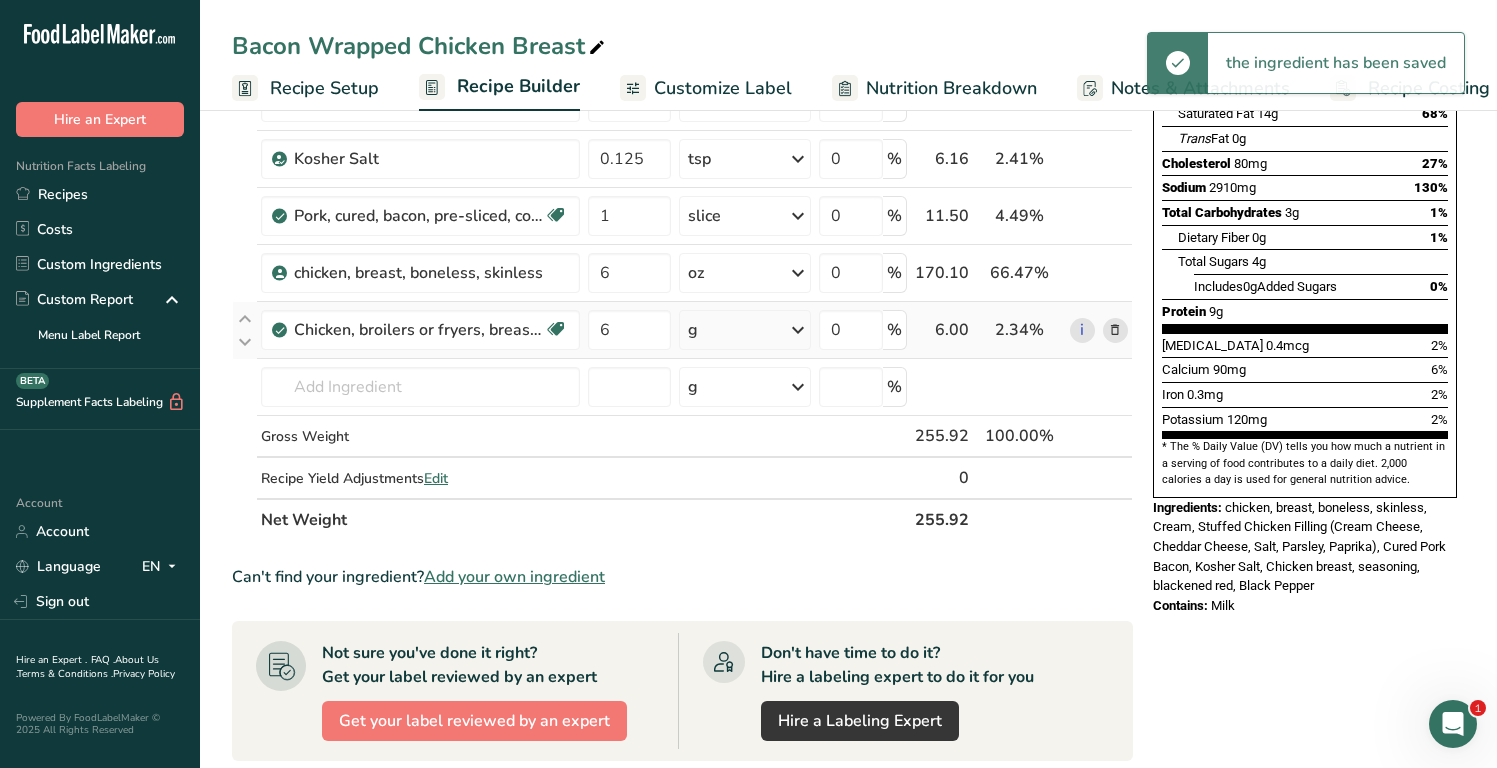 click at bounding box center [798, 330] 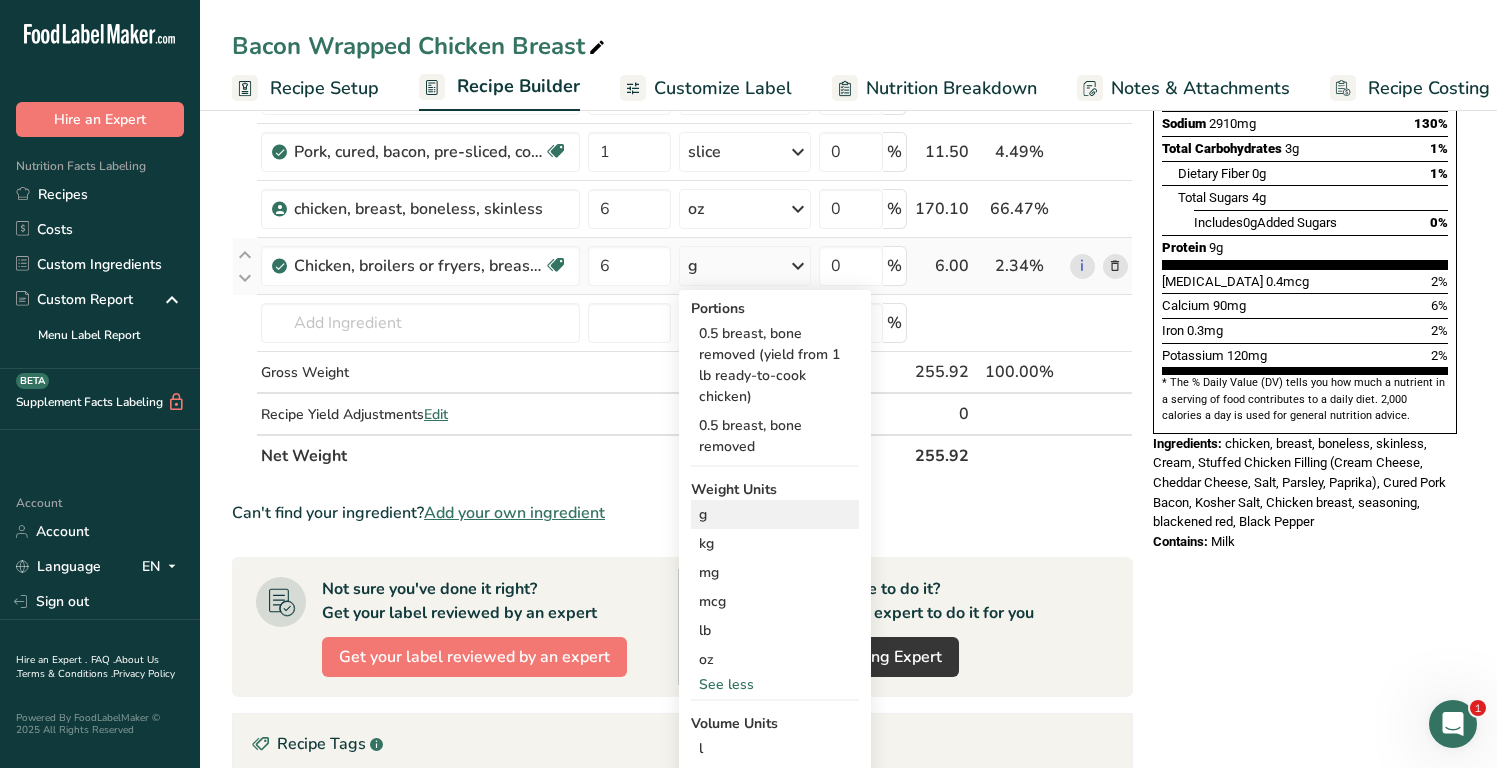 scroll, scrollTop: 440, scrollLeft: 0, axis: vertical 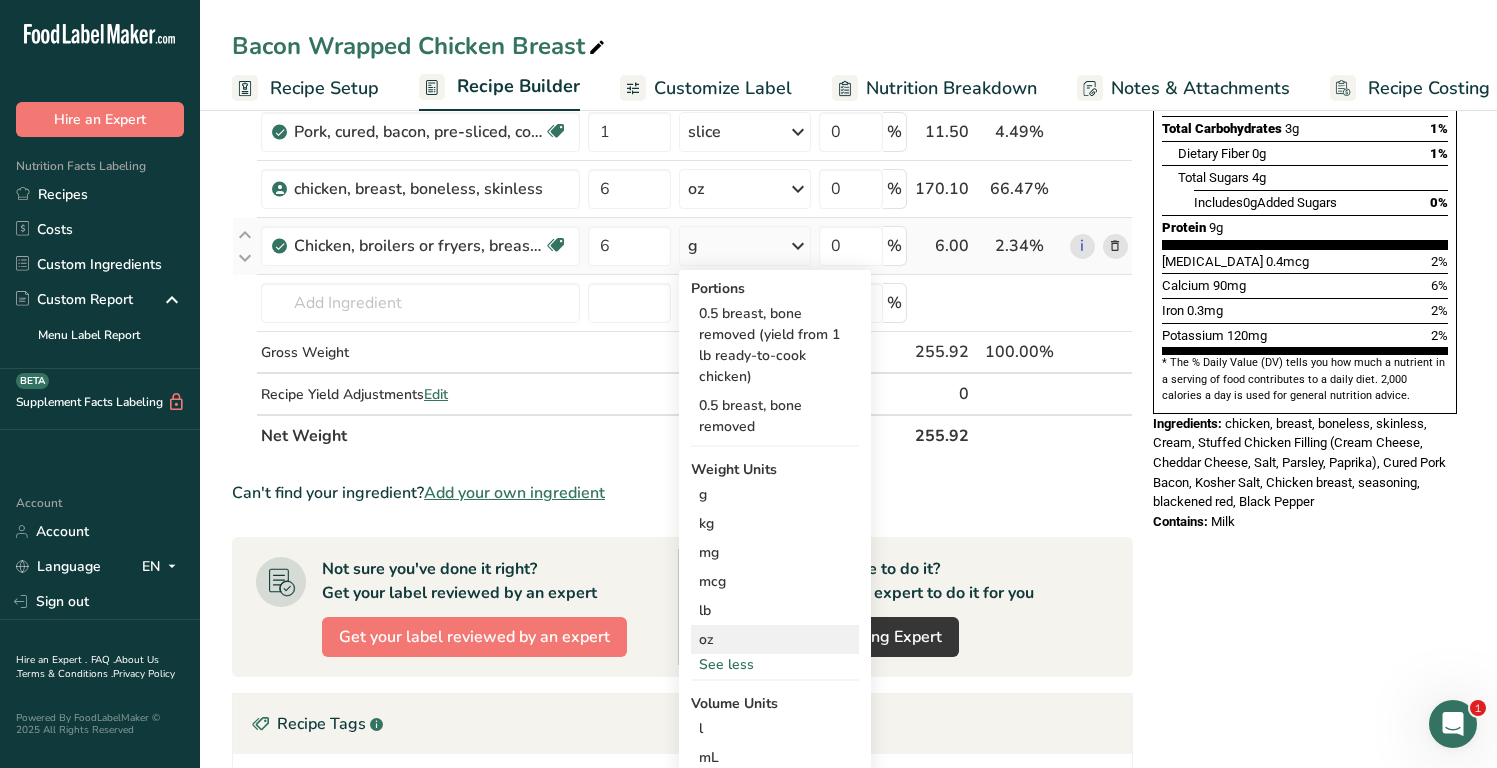 click on "oz" at bounding box center (775, 639) 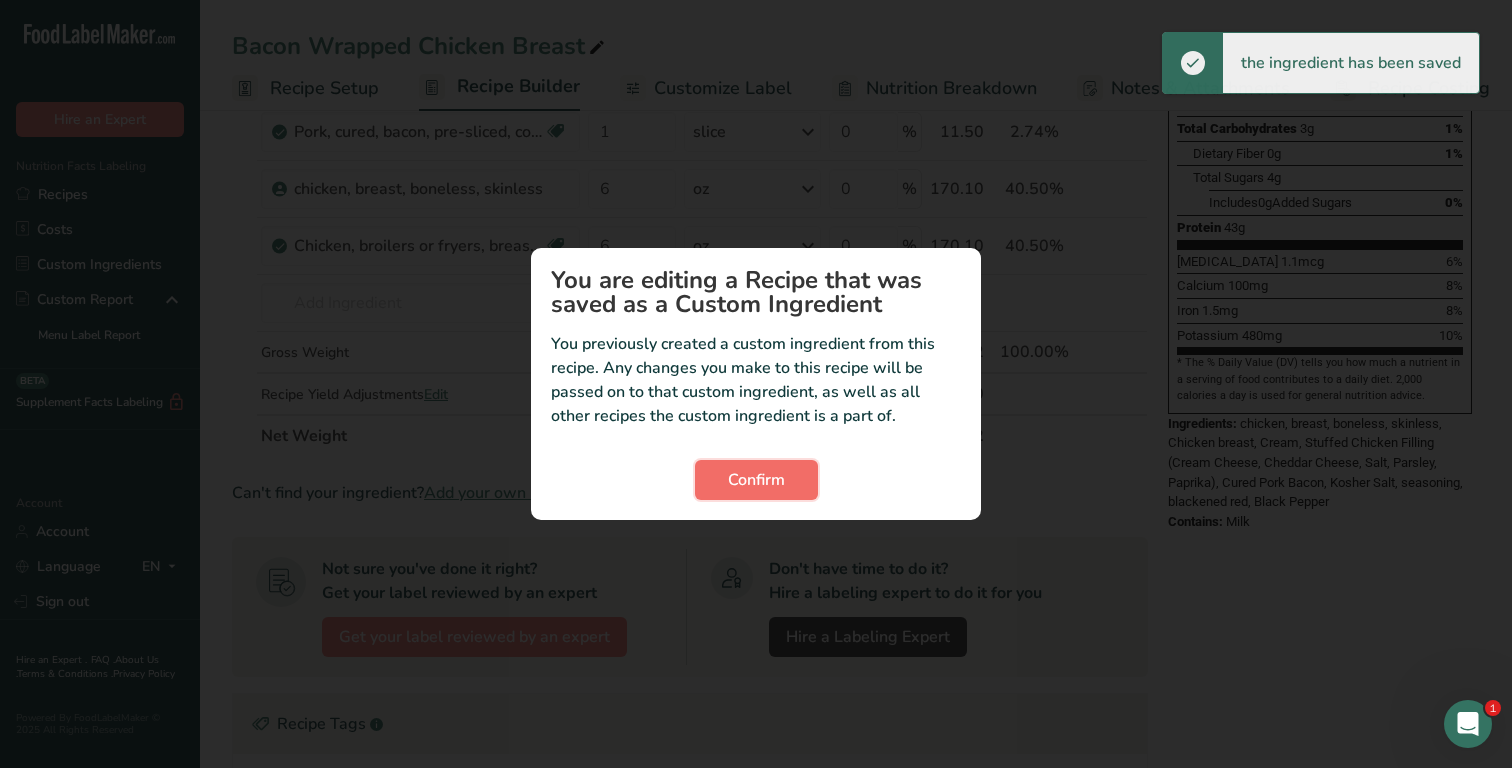 click on "Confirm" at bounding box center (756, 480) 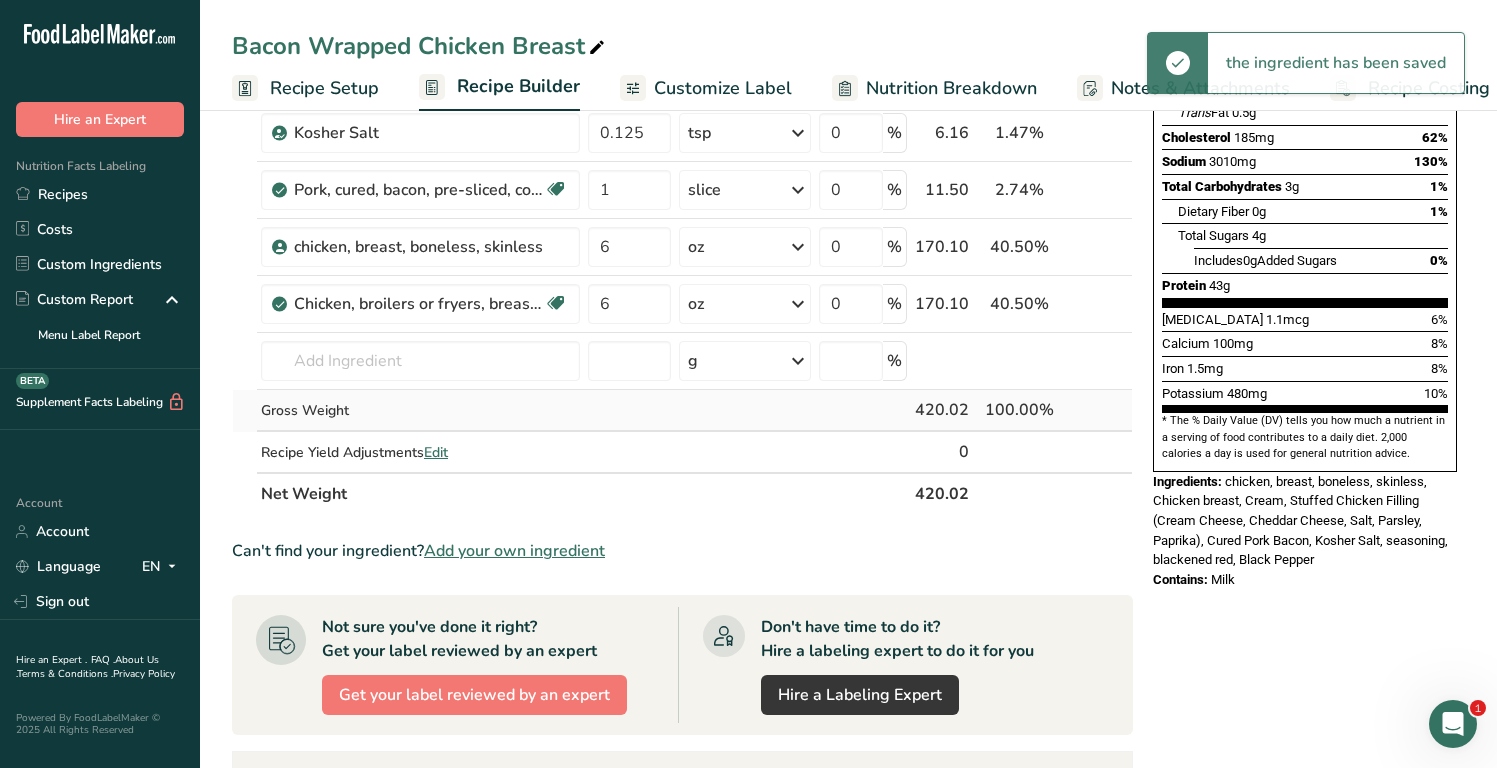 scroll, scrollTop: 324, scrollLeft: 0, axis: vertical 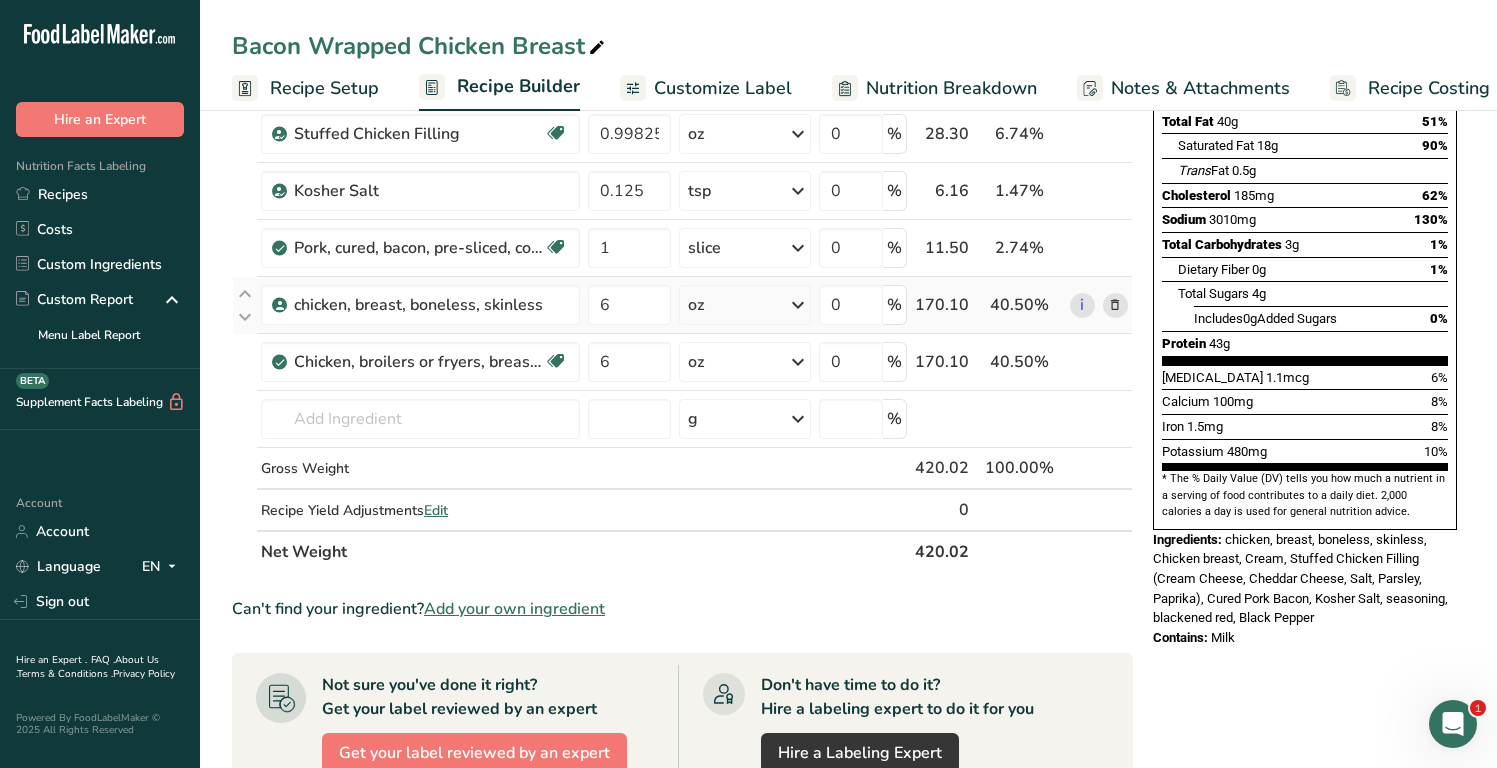 click at bounding box center (1115, 305) 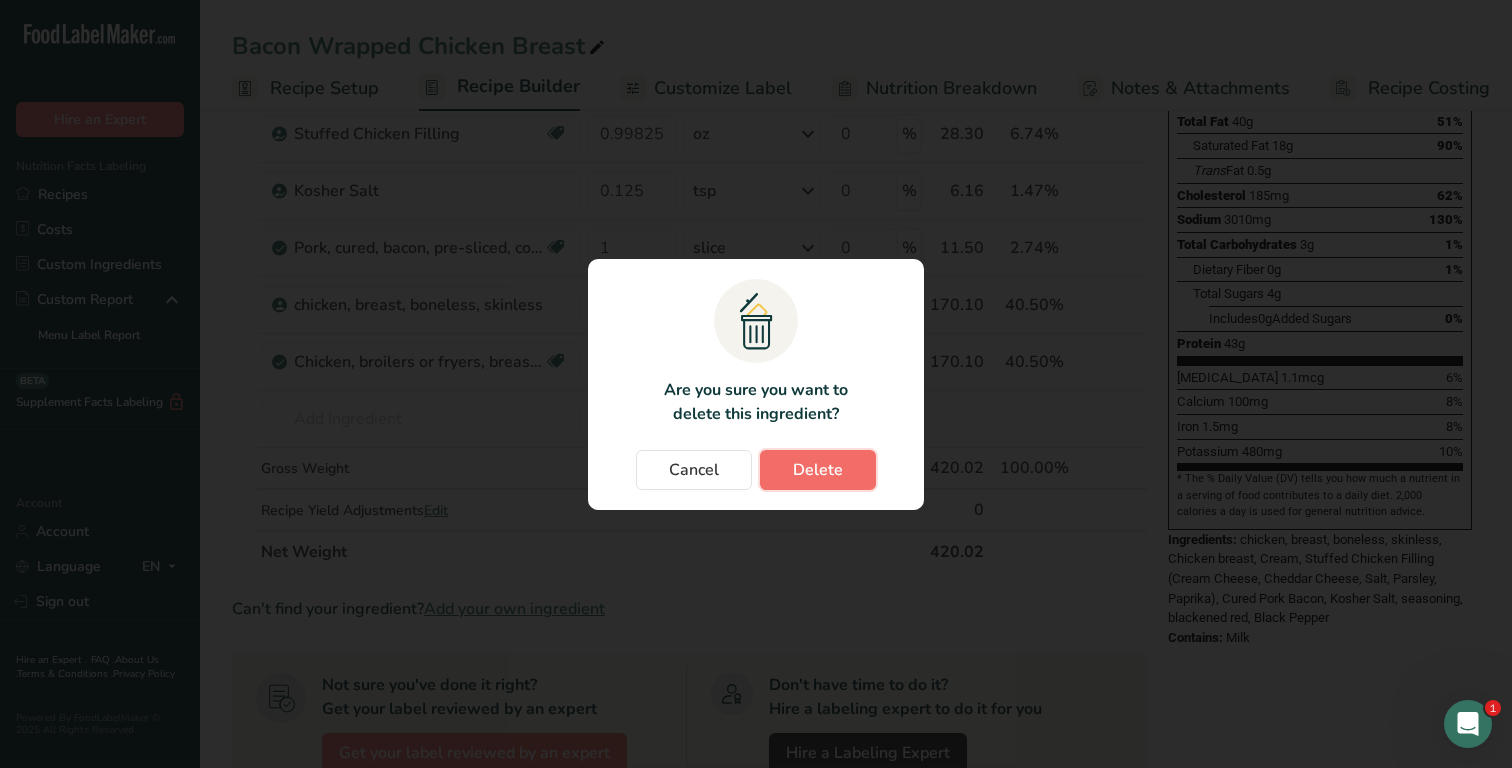 click on "Delete" at bounding box center (818, 470) 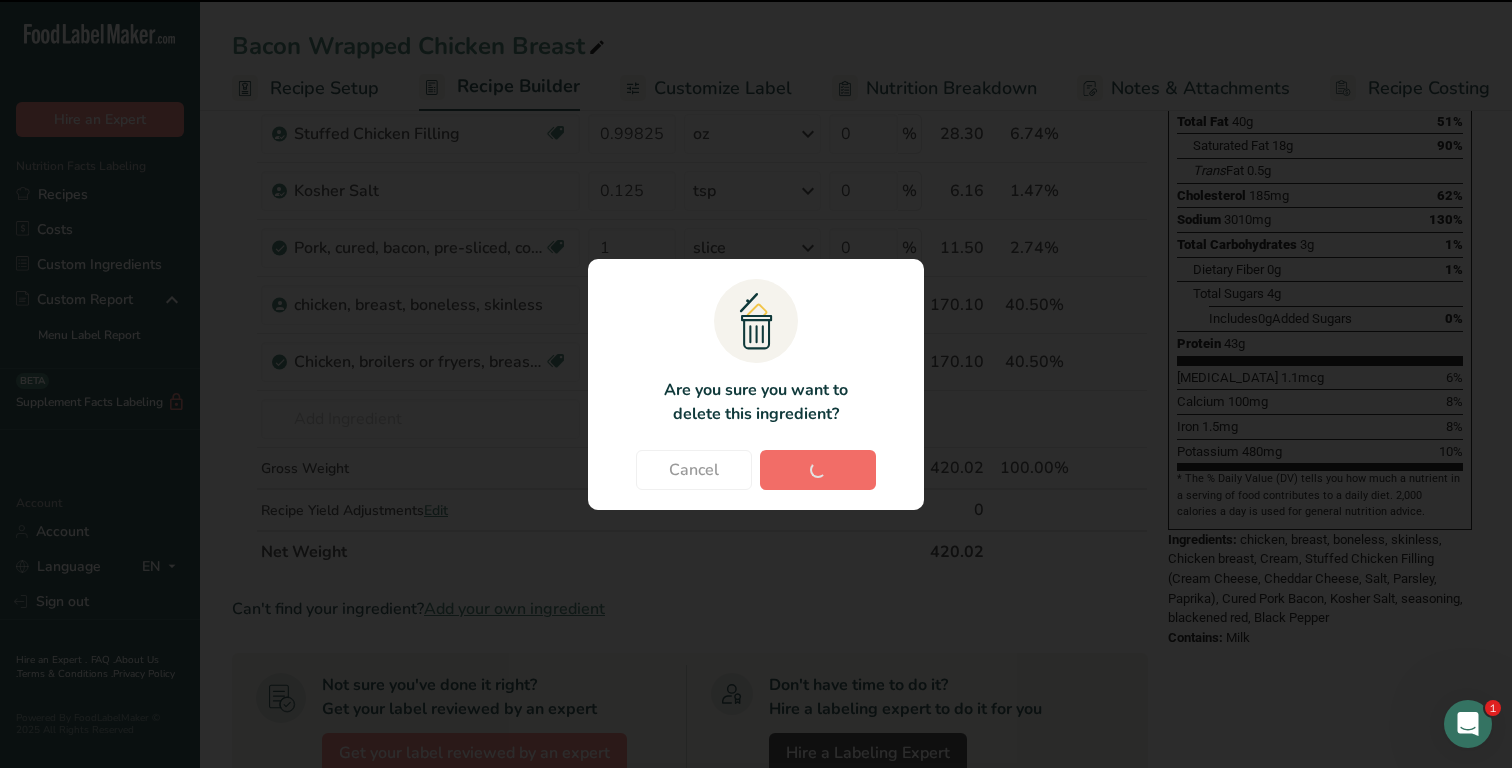 type 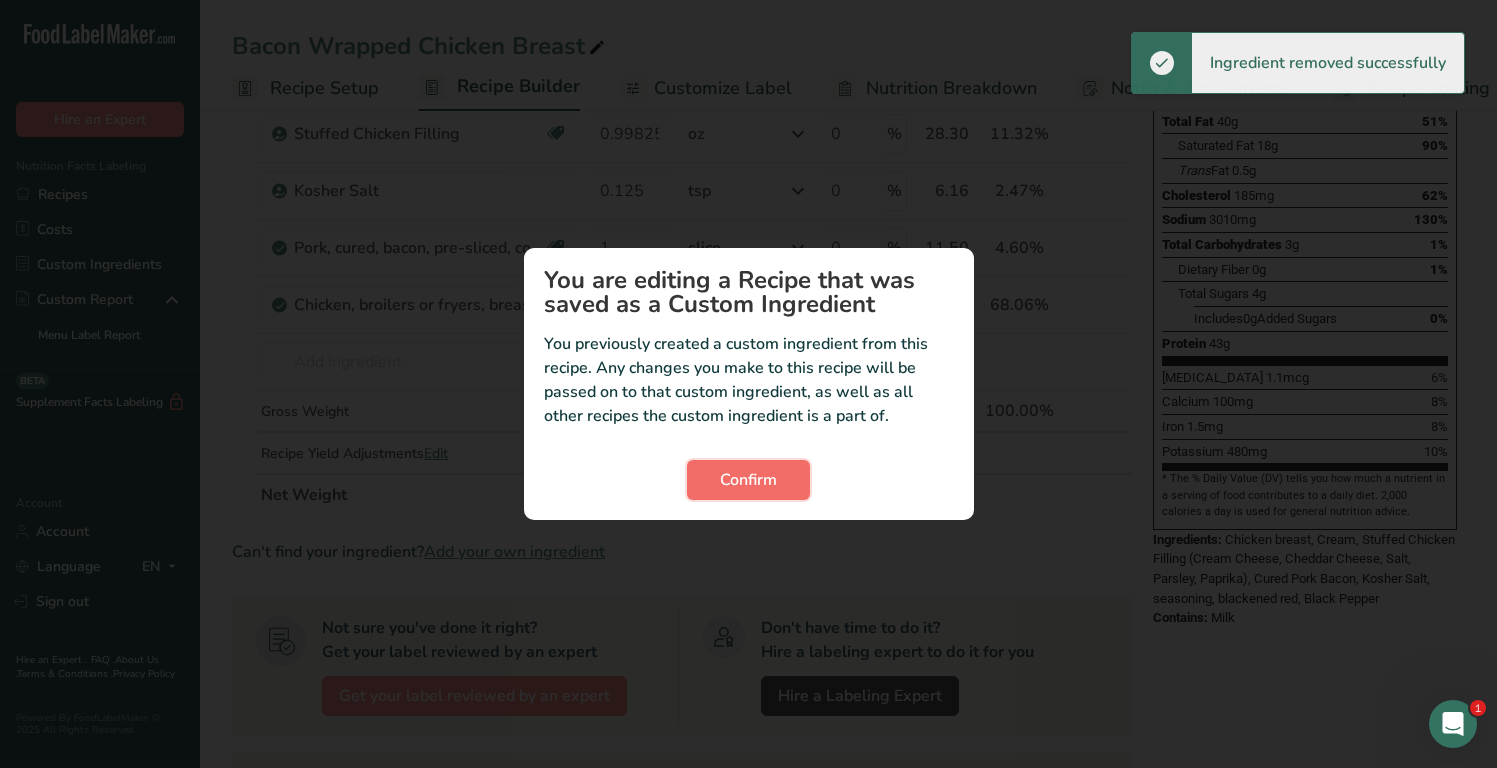 click on "Confirm" at bounding box center (748, 480) 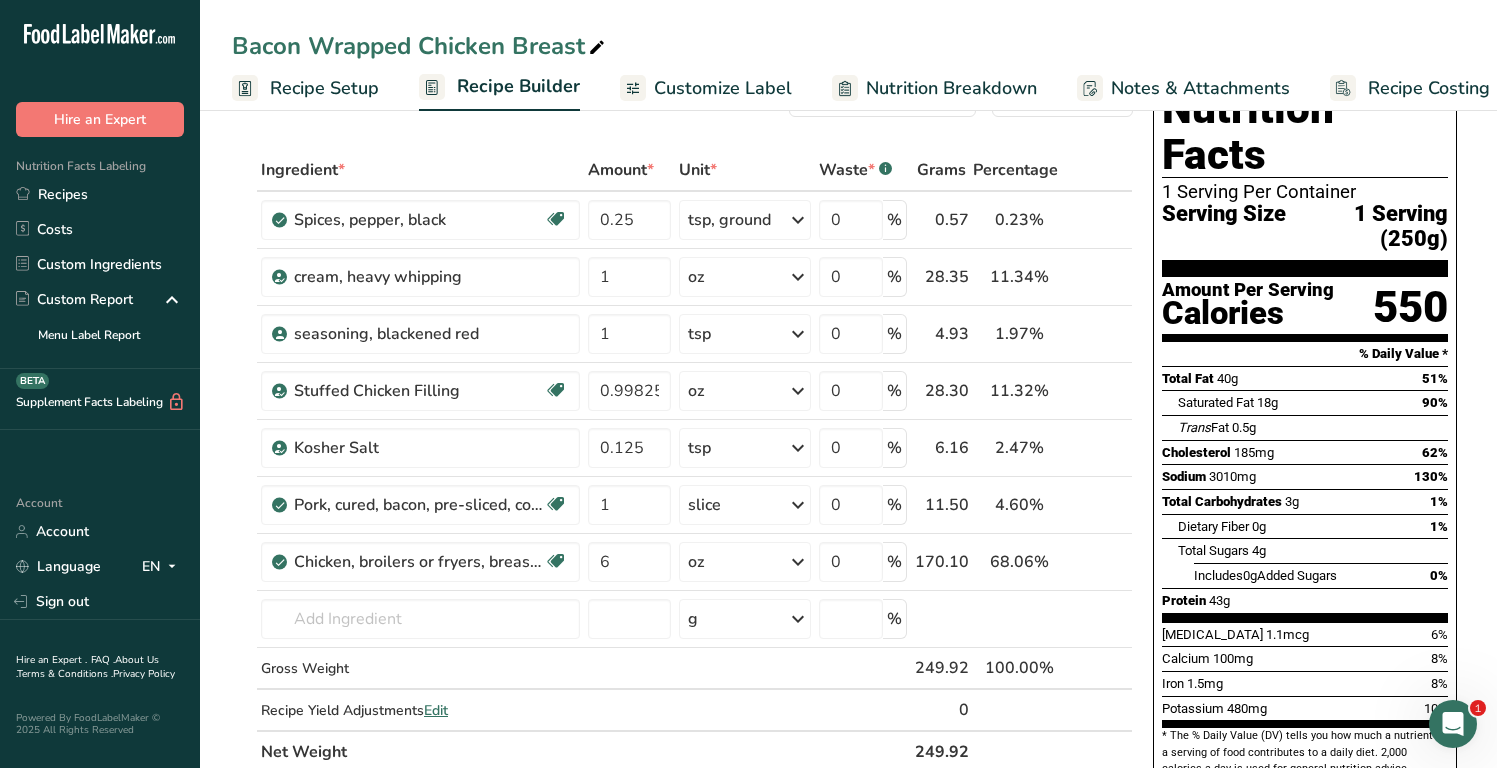 scroll, scrollTop: 0, scrollLeft: 0, axis: both 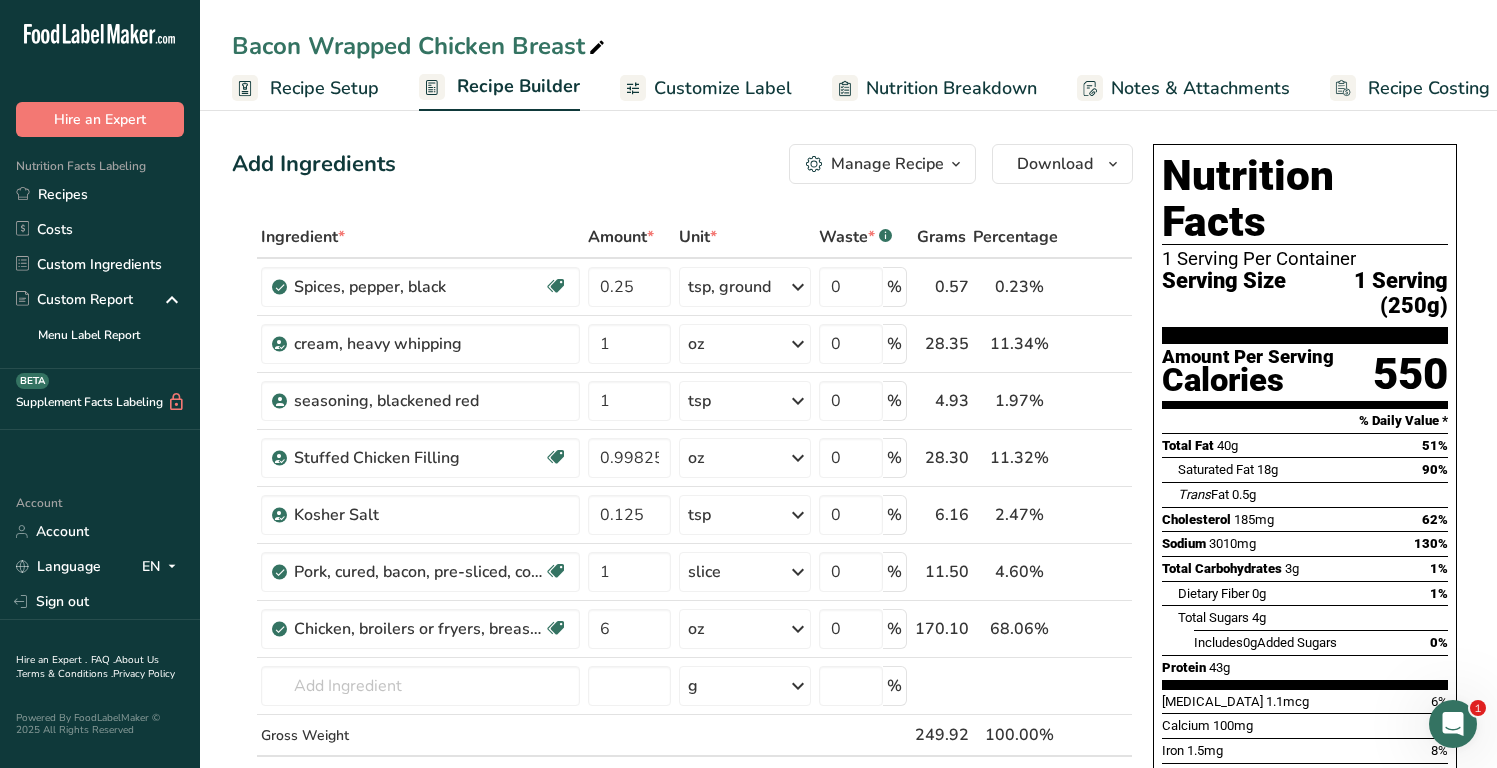 click on "Customize Label" at bounding box center [723, 88] 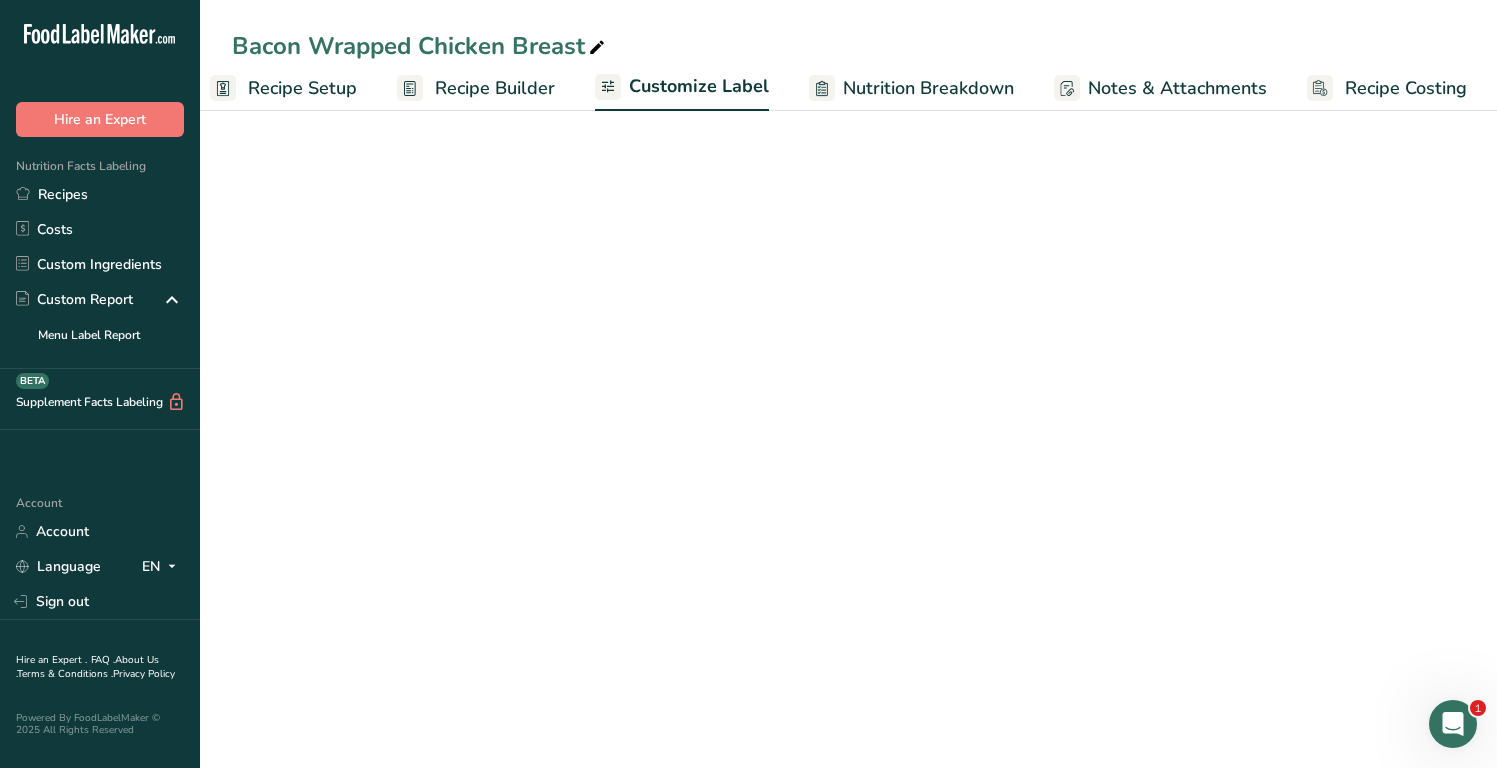 scroll, scrollTop: 0, scrollLeft: 24, axis: horizontal 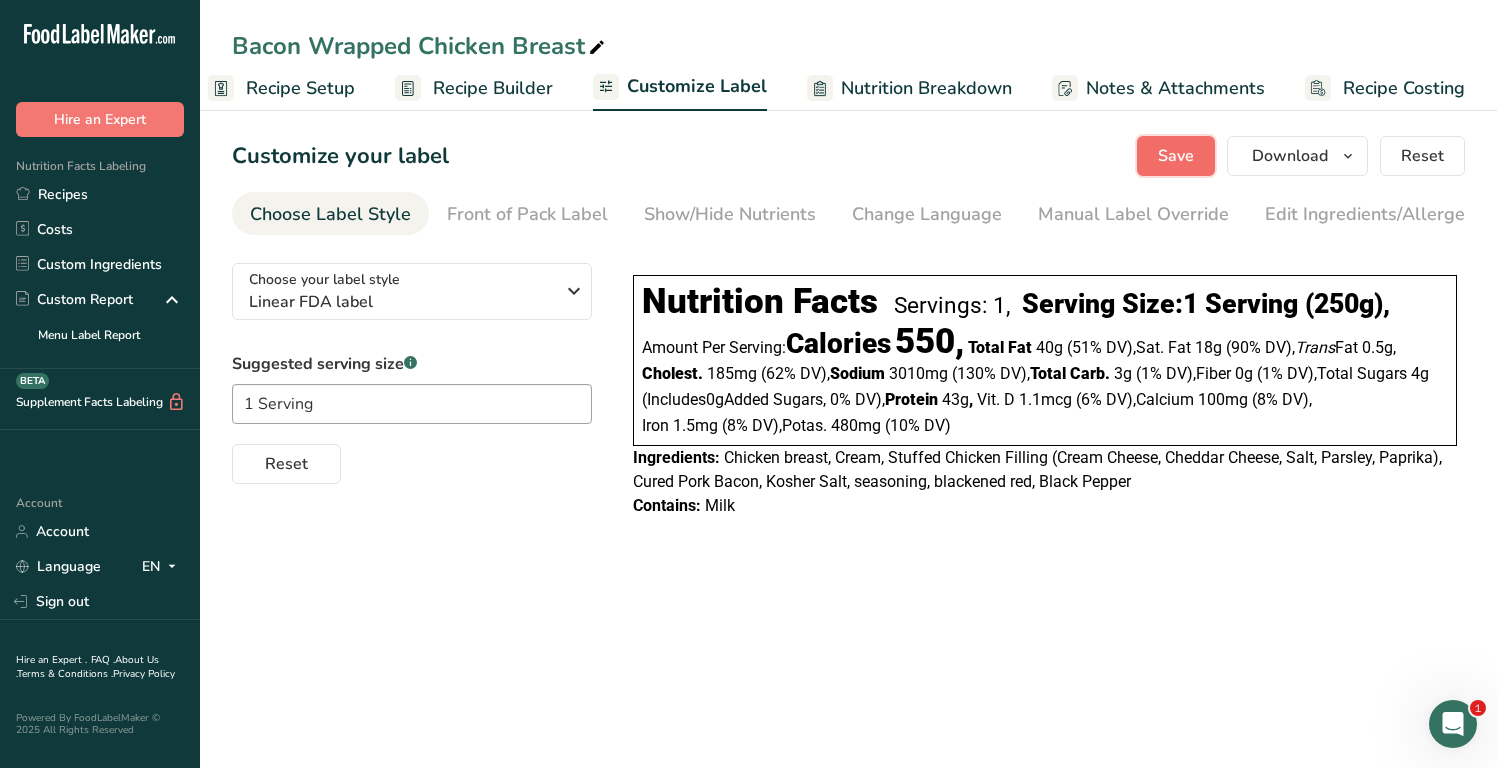 click on "Save" at bounding box center [1176, 156] 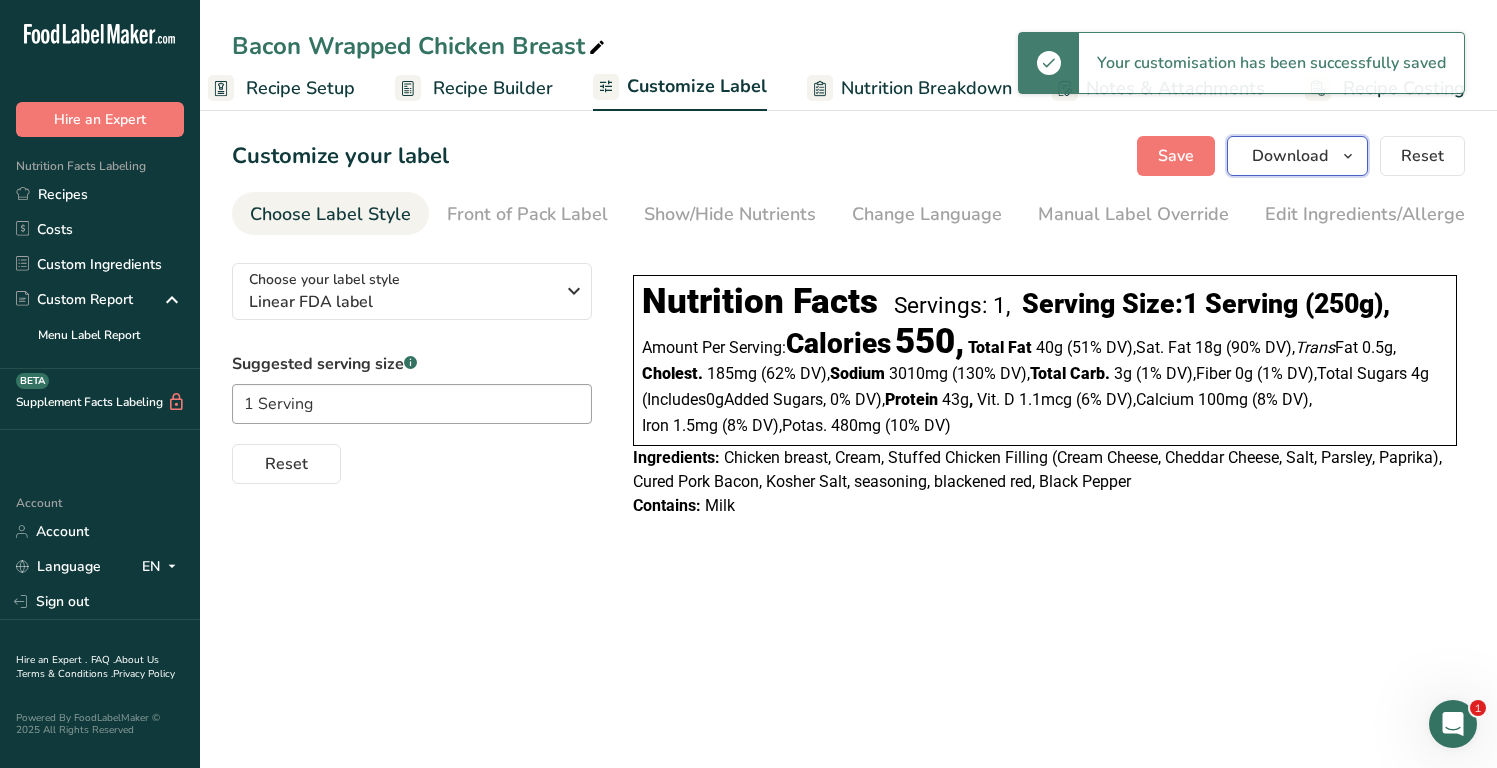 click on "Download" at bounding box center [1290, 156] 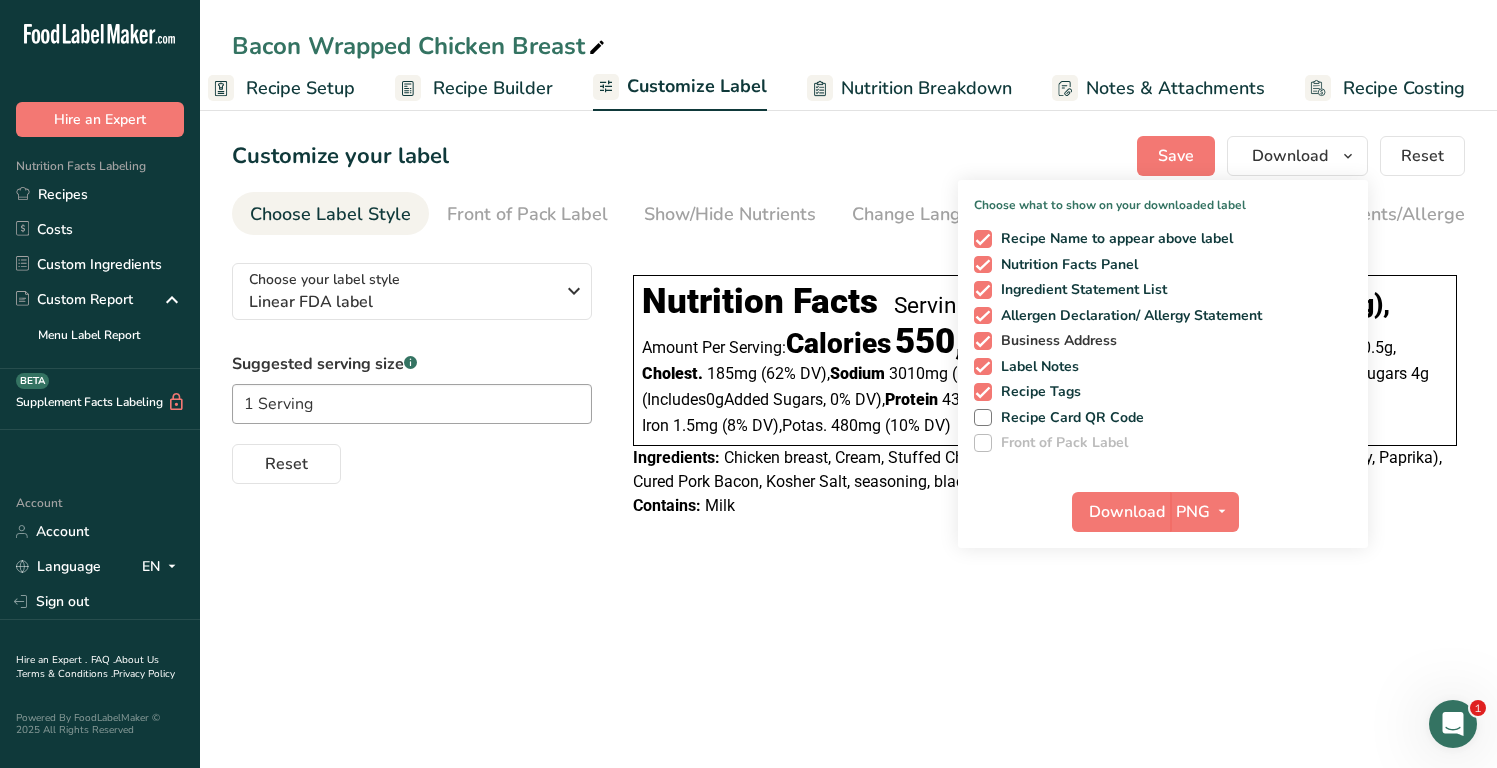 click at bounding box center [983, 341] 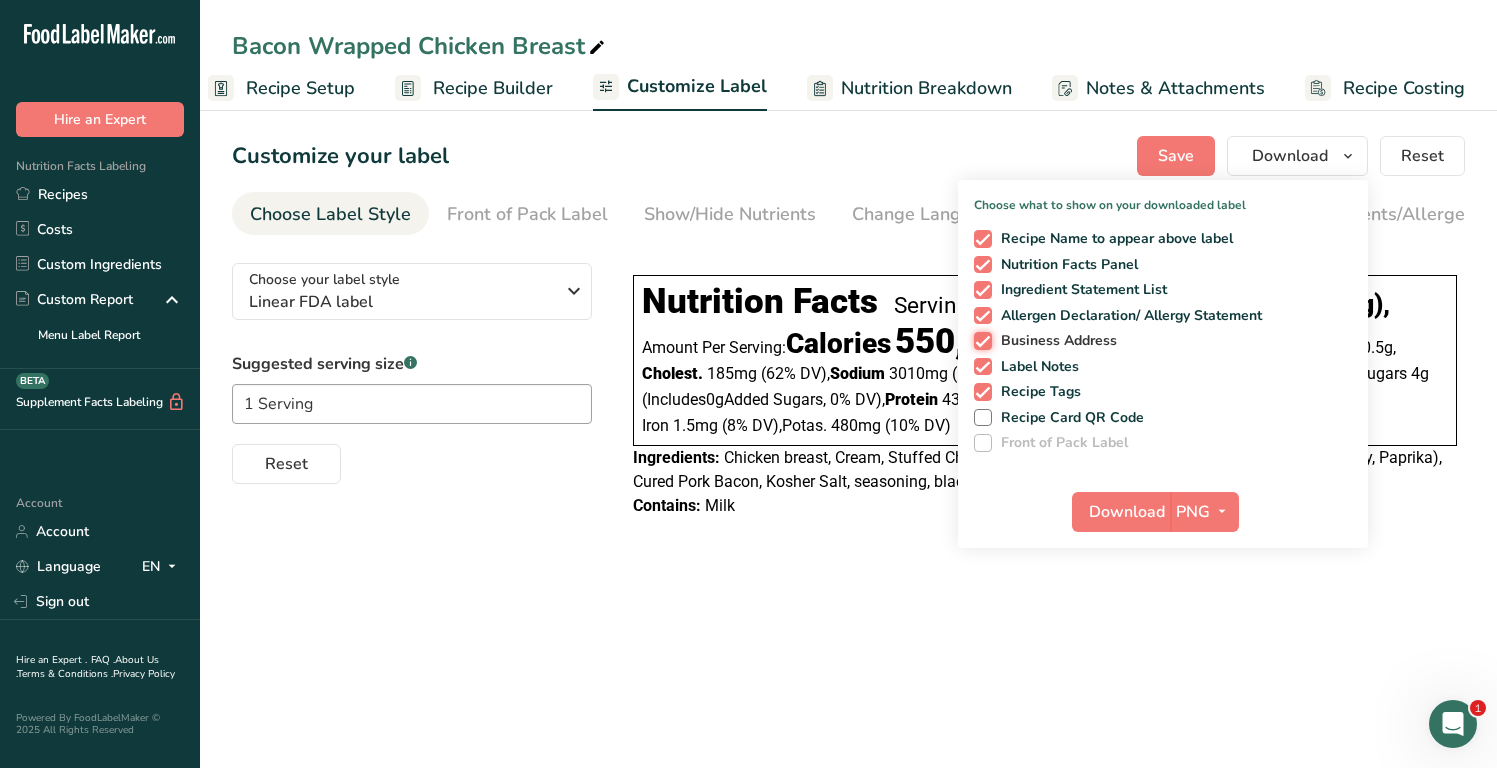 click on "Business Address" at bounding box center (980, 340) 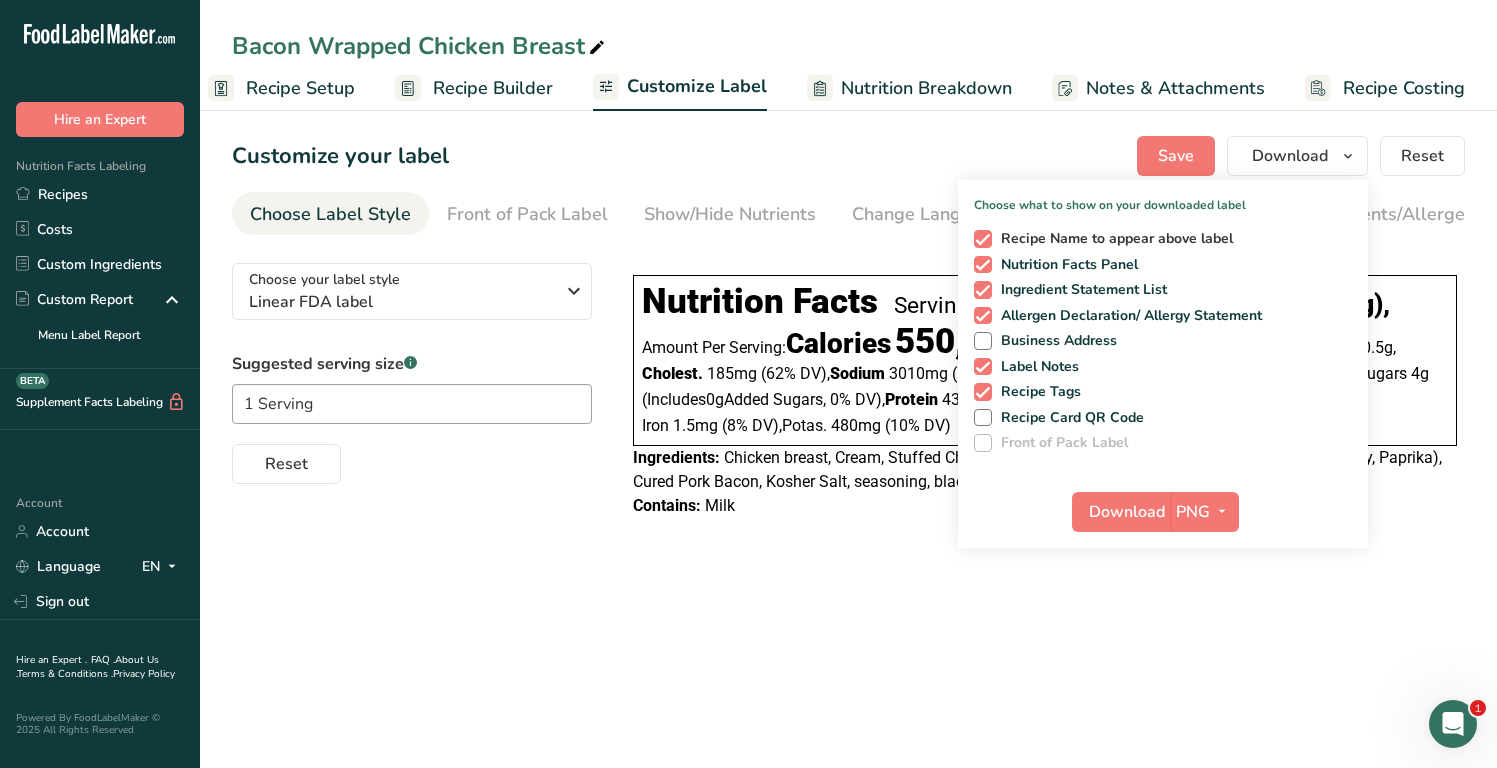 click at bounding box center (983, 239) 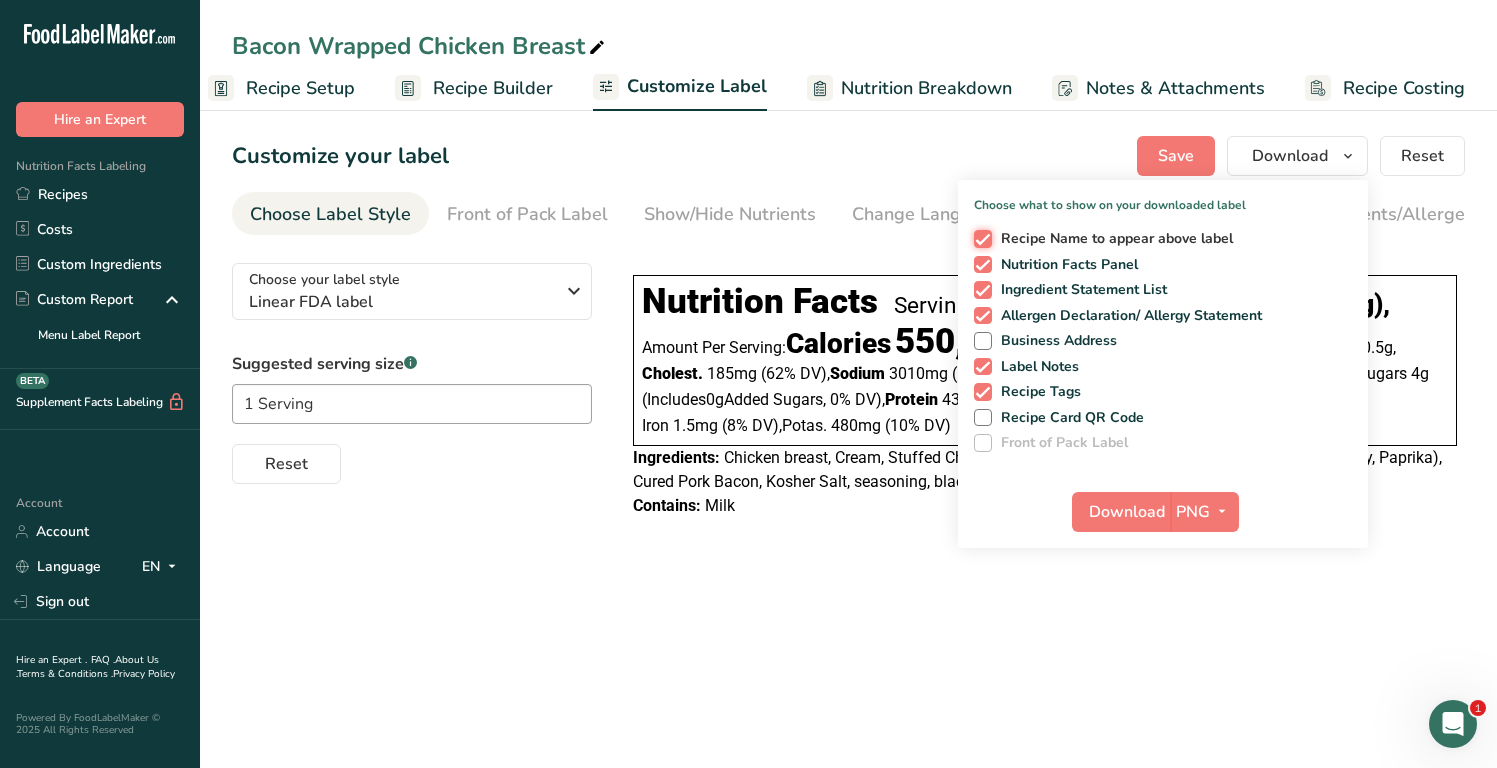 click on "Recipe Name to appear above label" at bounding box center [980, 238] 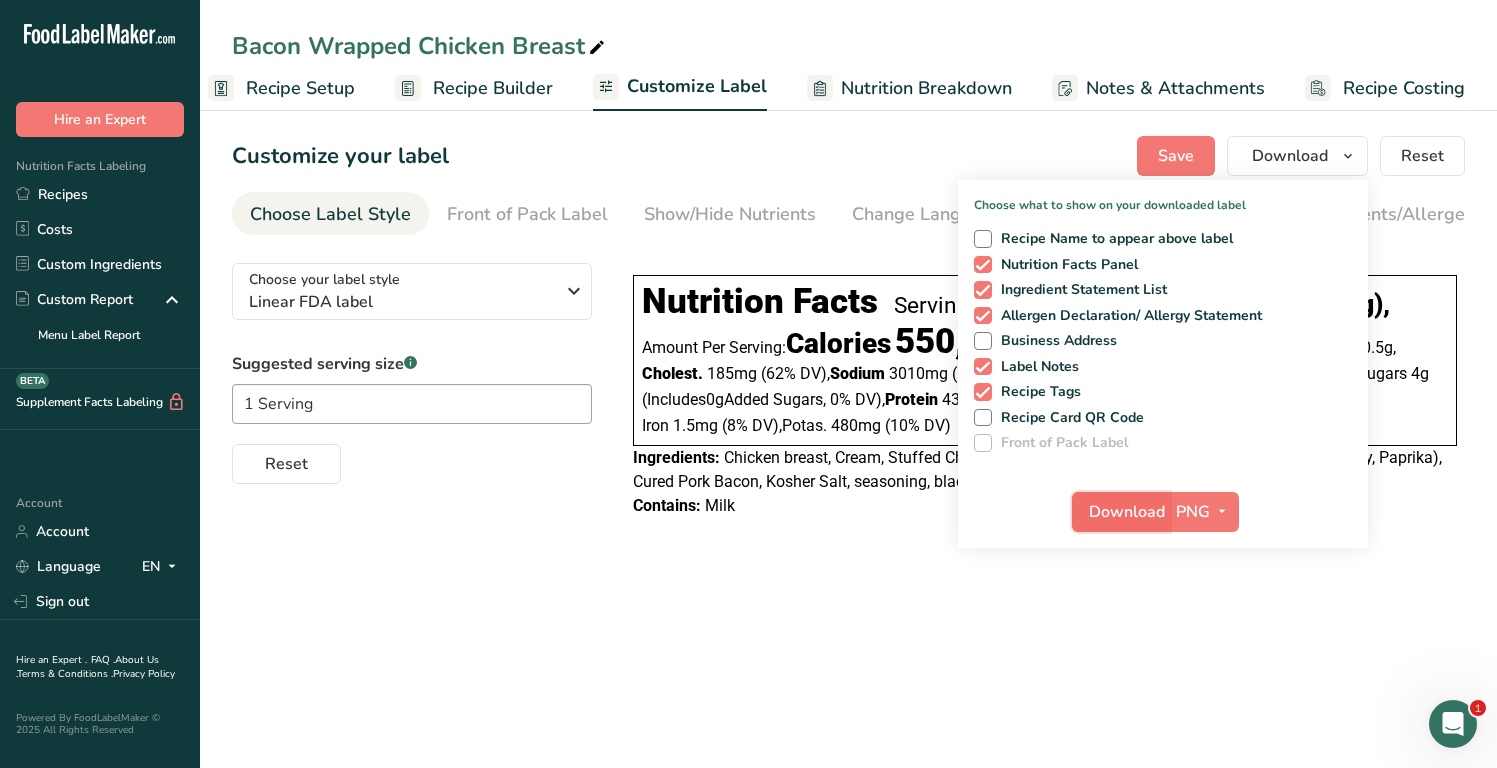 click on "Download" at bounding box center [1127, 512] 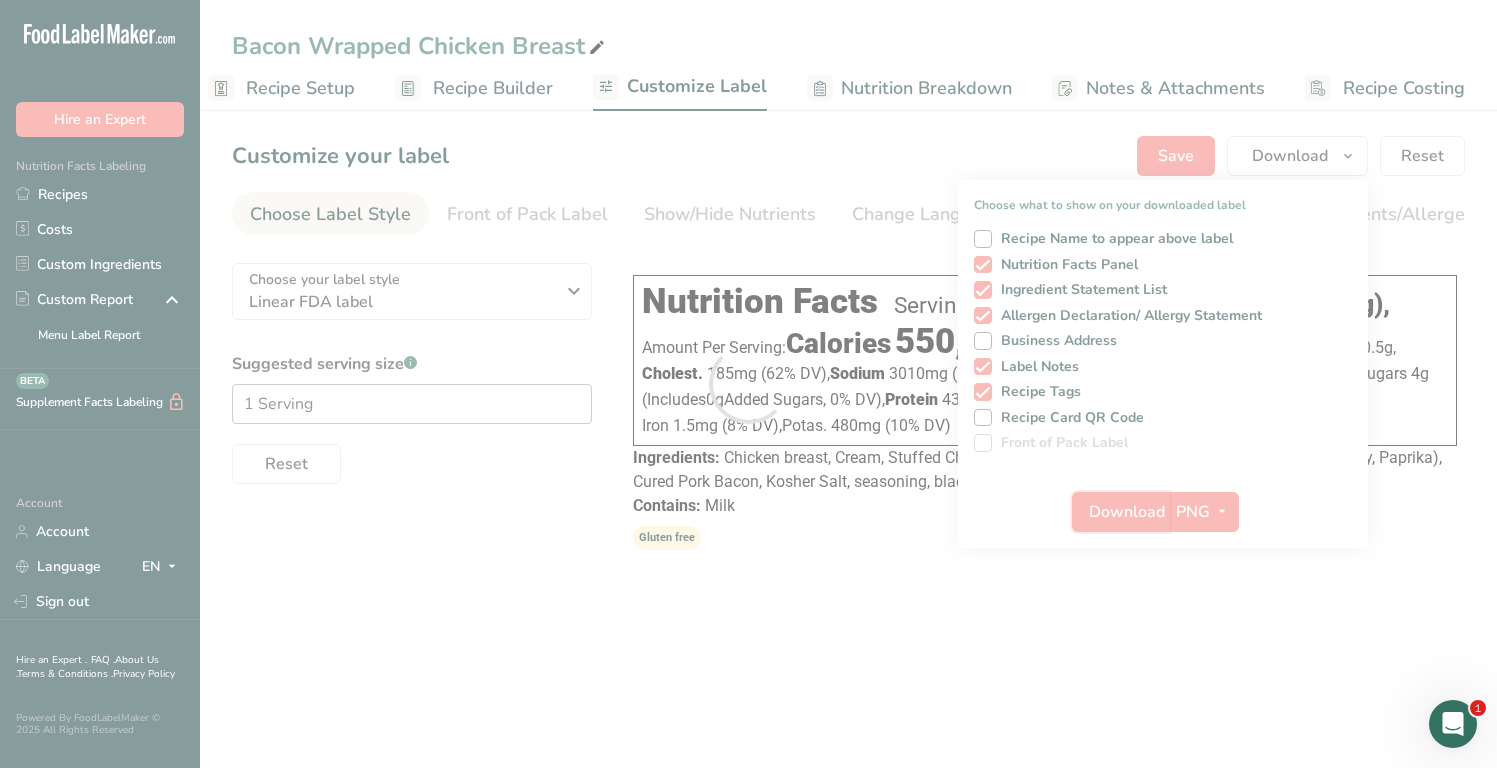 scroll, scrollTop: 0, scrollLeft: 0, axis: both 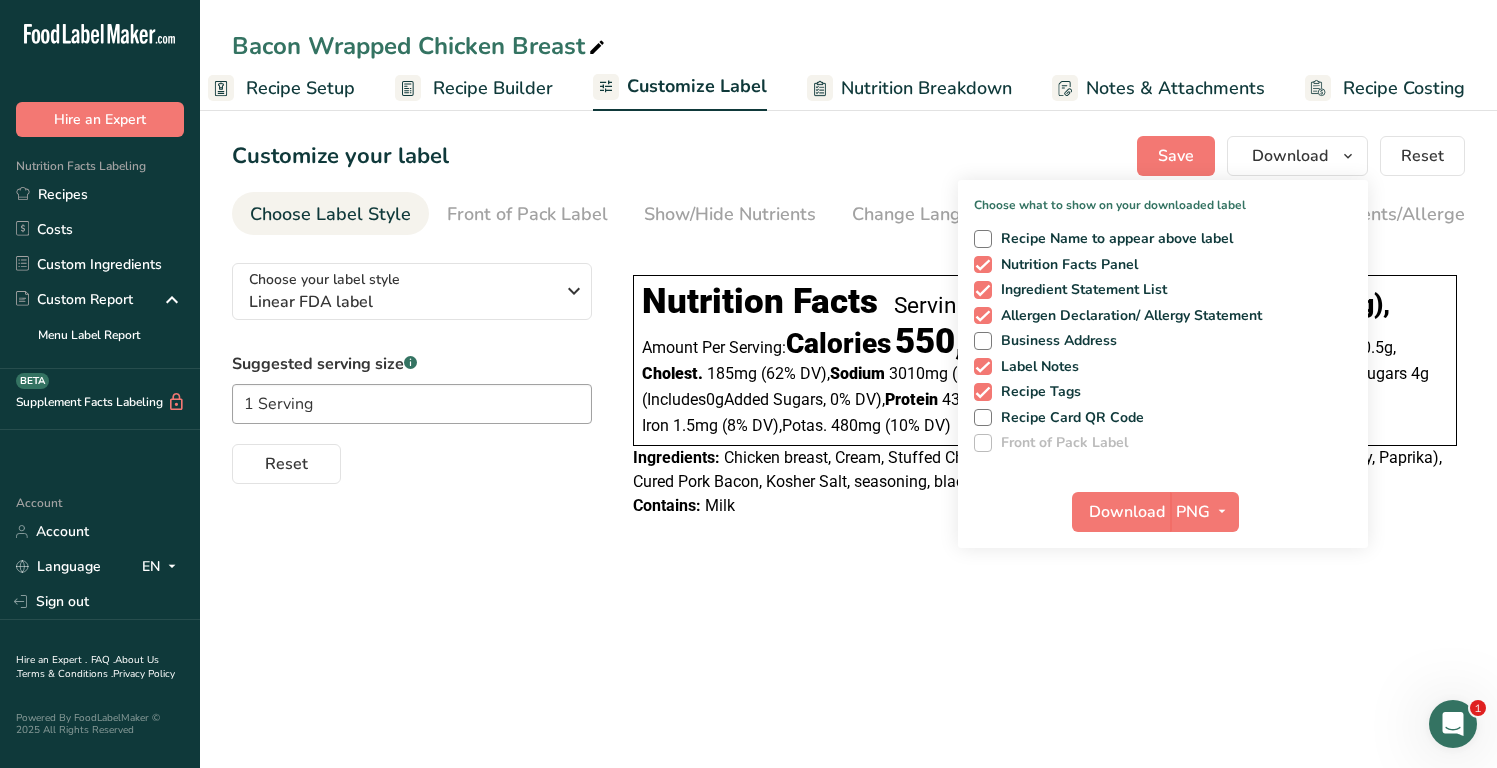 click on "Bacon Wrapped Chicken Breast
Recipe Setup                       Recipe Builder   Customize Label               Nutrition Breakdown               Notes & Attachments                 Recipe Costing
Customize your label
Save
Download
Choose what to show on your downloaded label
Recipe Name to appear above label
Nutrition Facts Panel
Ingredient Statement List
Allergen Declaration/ Allergy Statement
Business Address
Label Notes
Recipe Tags
Recipe Card QR Code
Front of Pack Label
Download
PNG
PNG
BMP
SVG
PDF
TXT
Reset" at bounding box center (748, 384) 